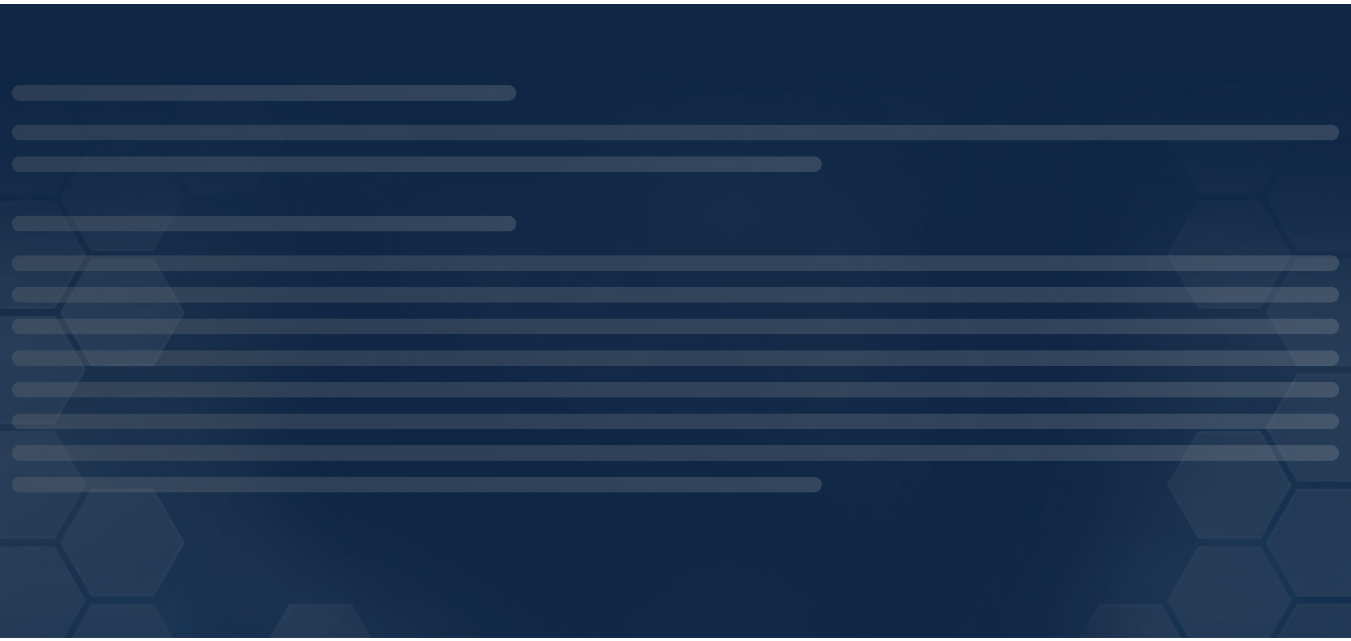 scroll, scrollTop: 0, scrollLeft: 0, axis: both 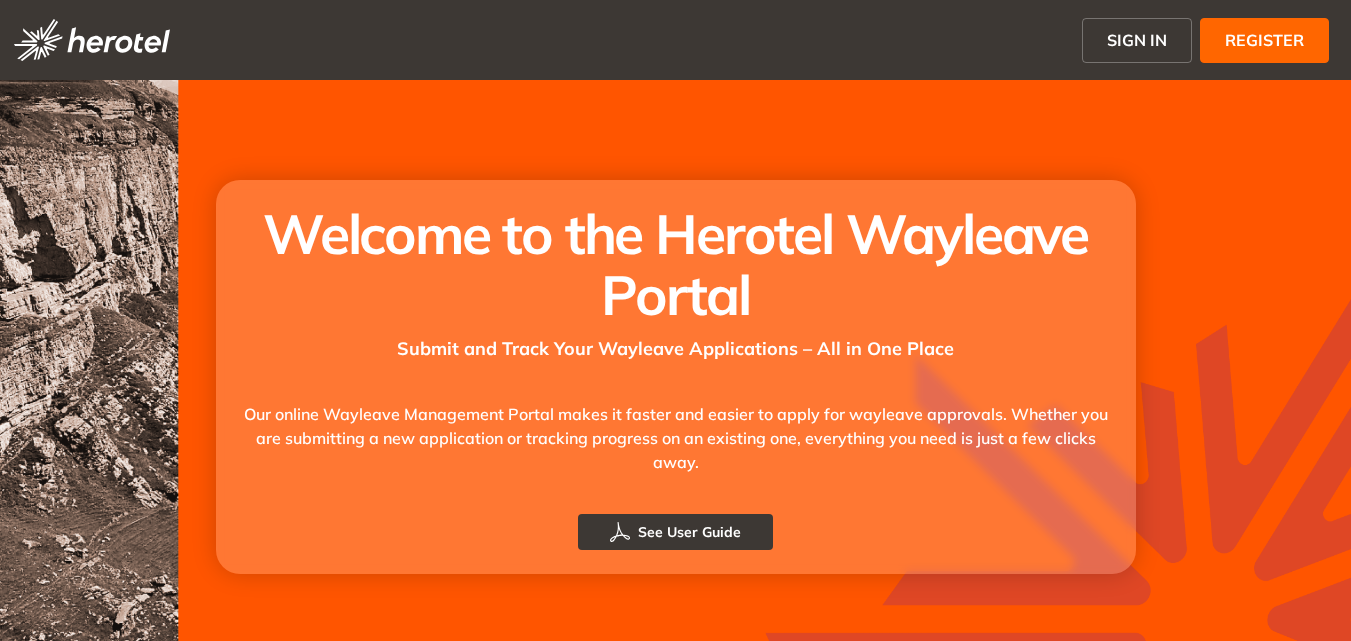 click on "SIGN IN" at bounding box center (1137, 40) 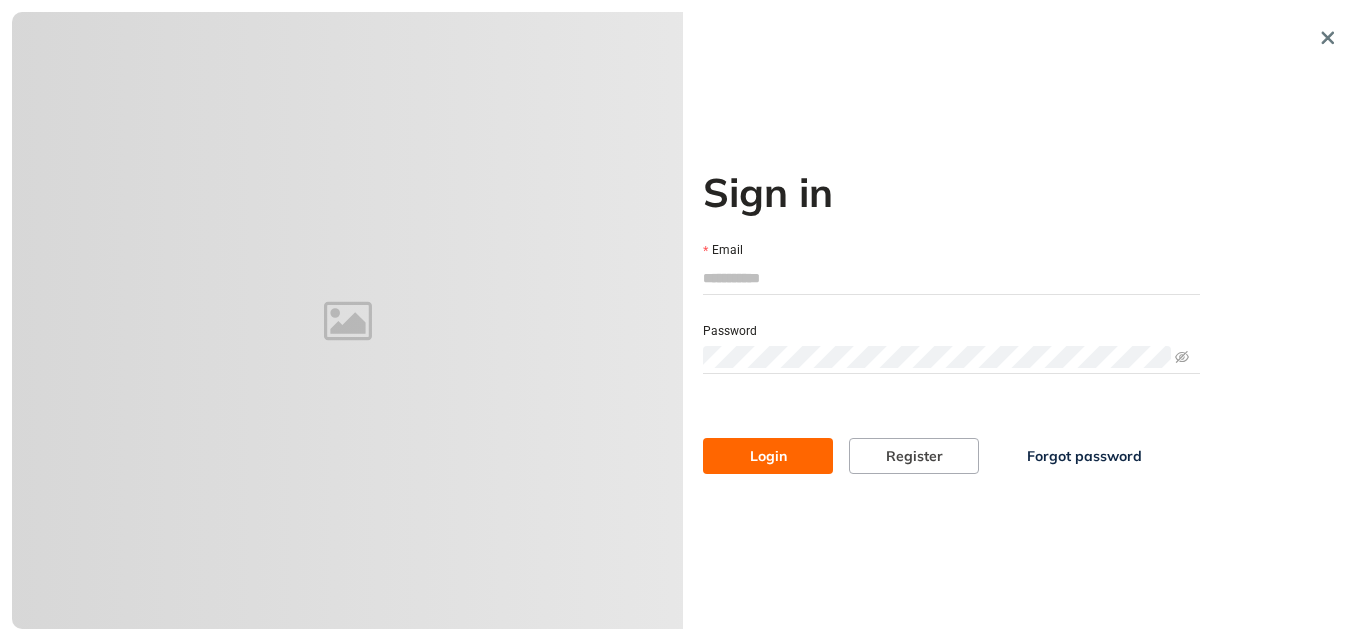 type on "**********" 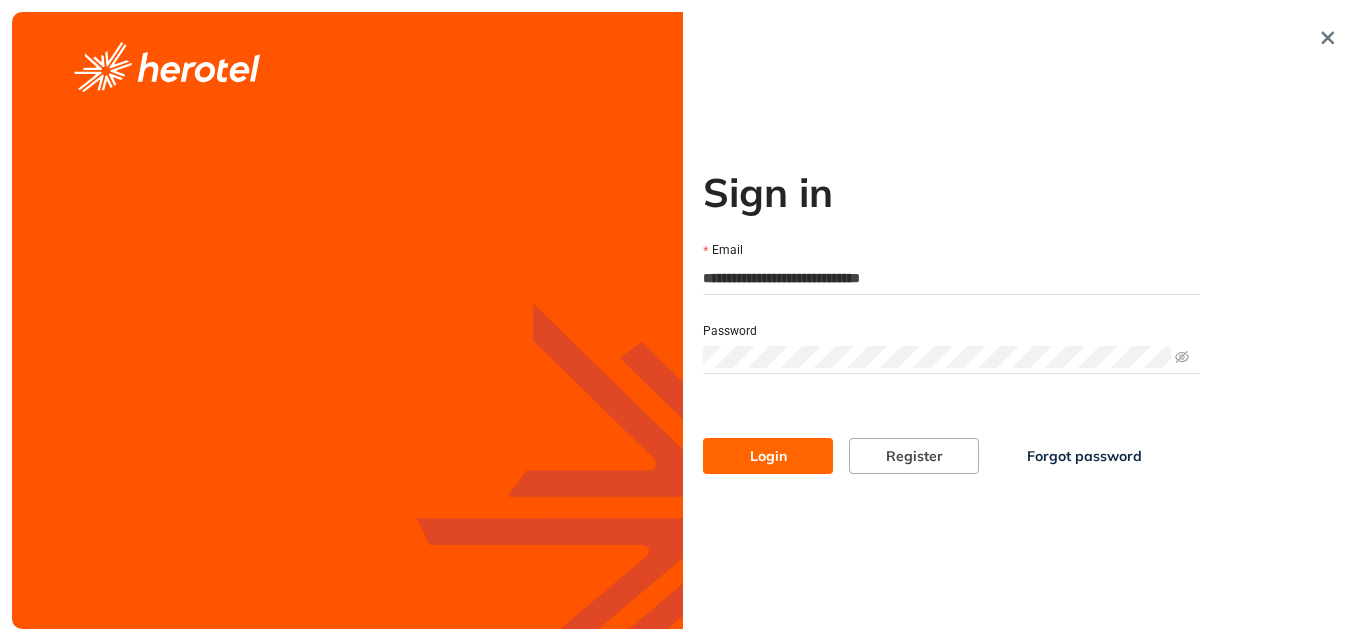 click on "Login" at bounding box center [768, 456] 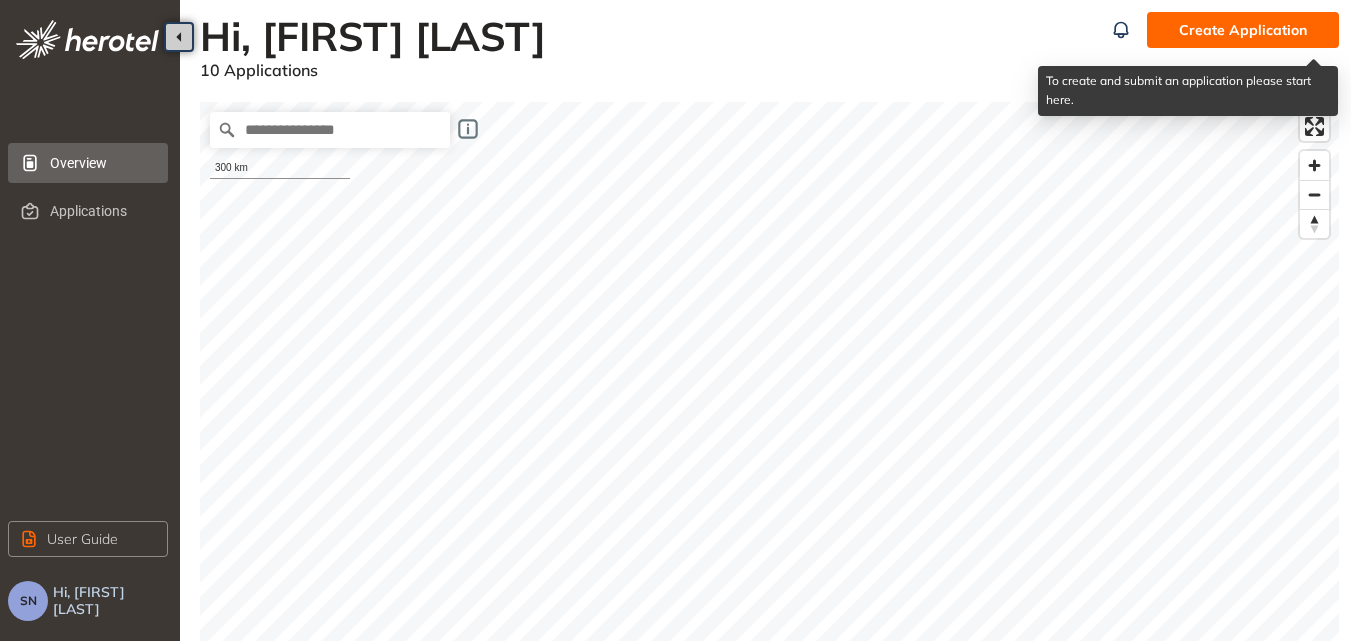 click on "Create Application" at bounding box center [1243, 30] 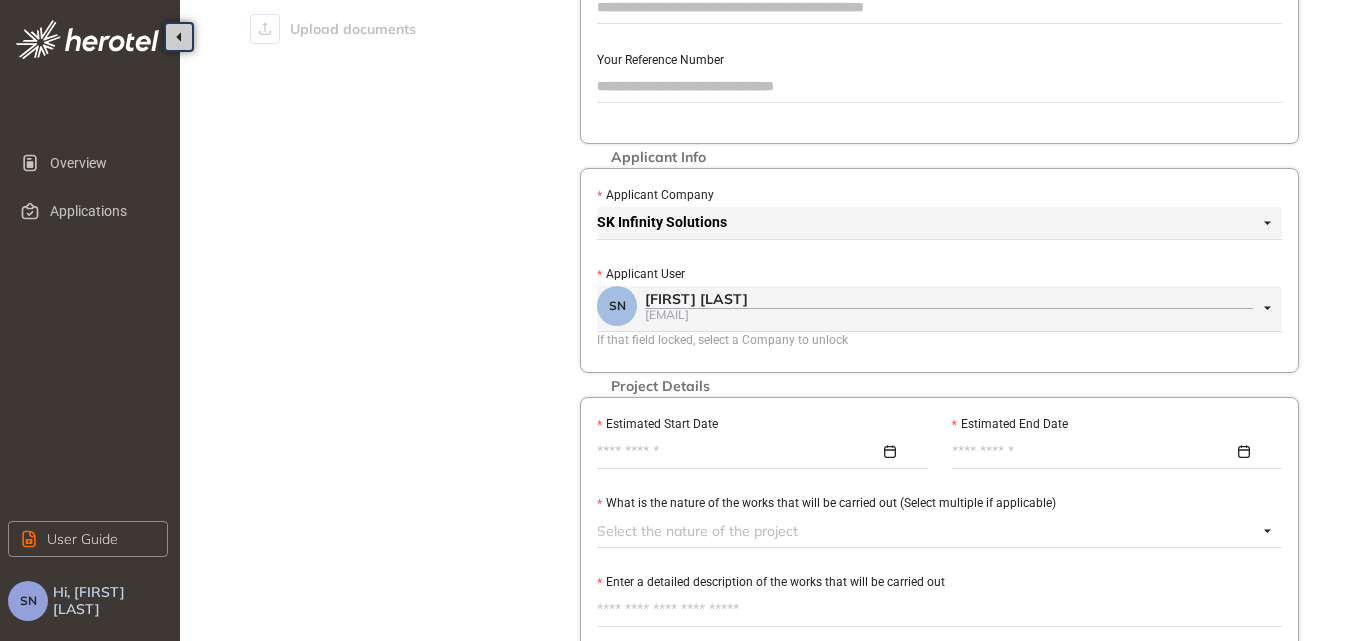 scroll, scrollTop: 300, scrollLeft: 0, axis: vertical 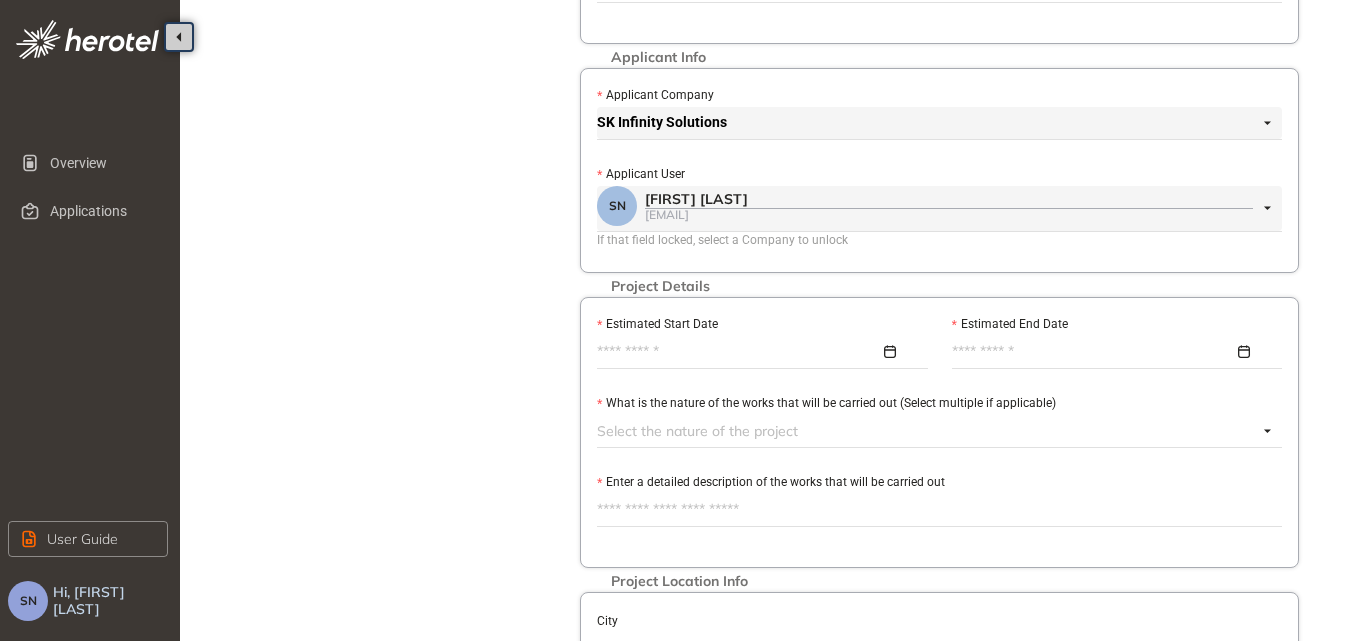 click on "SN [FIRST] [LAST] [EMAIL]" at bounding box center [934, 208] 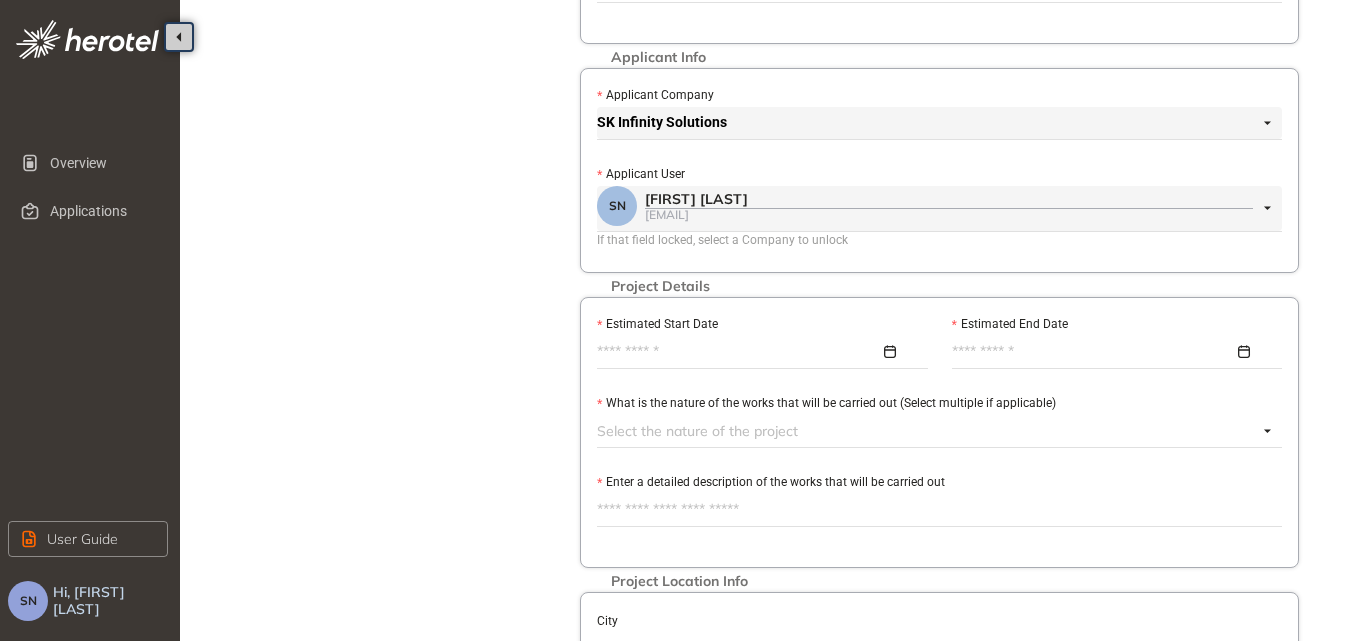 click on "[FIRST] [LAST]" at bounding box center [949, 199] 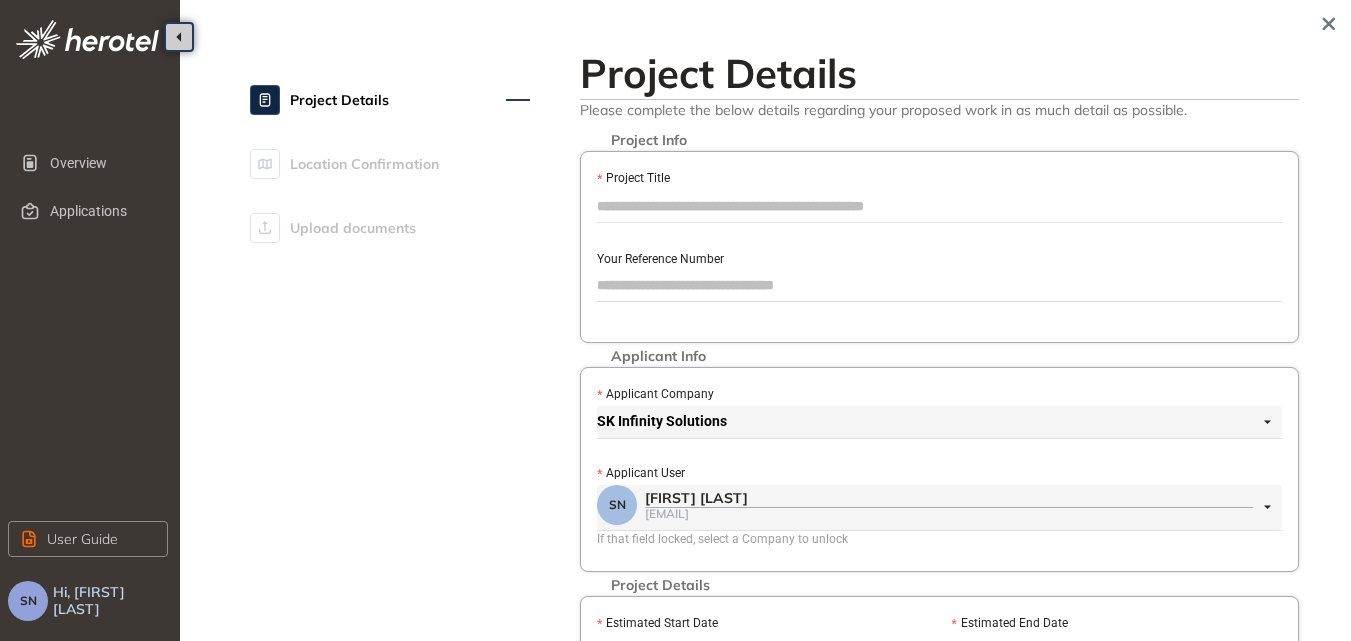 scroll, scrollTop: 0, scrollLeft: 0, axis: both 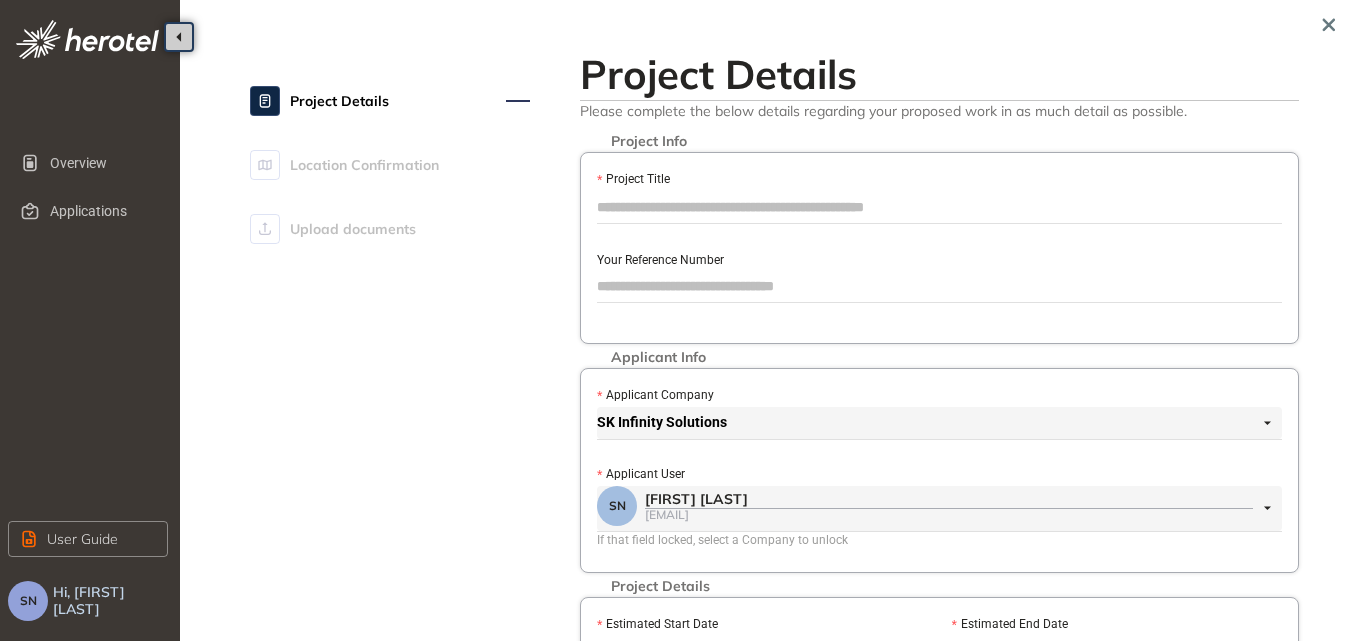 click on "Project Title" at bounding box center [939, 207] 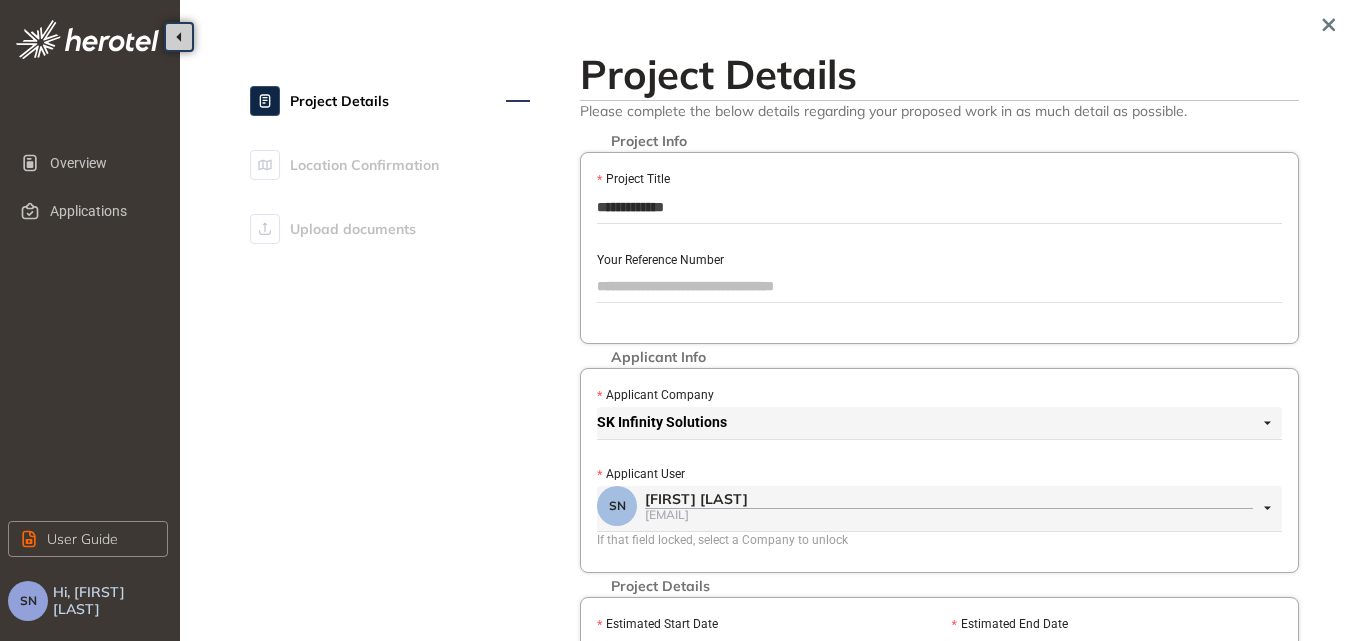drag, startPoint x: 706, startPoint y: 203, endPoint x: 588, endPoint y: 206, distance: 118.03813 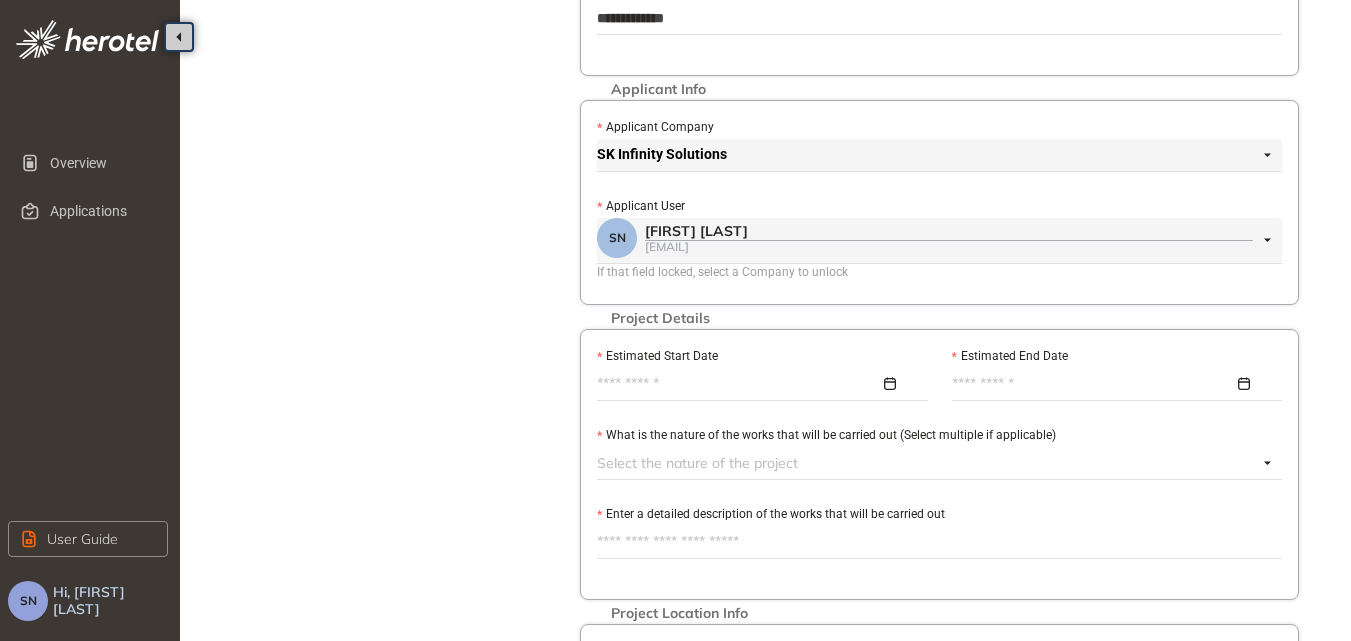 scroll, scrollTop: 300, scrollLeft: 0, axis: vertical 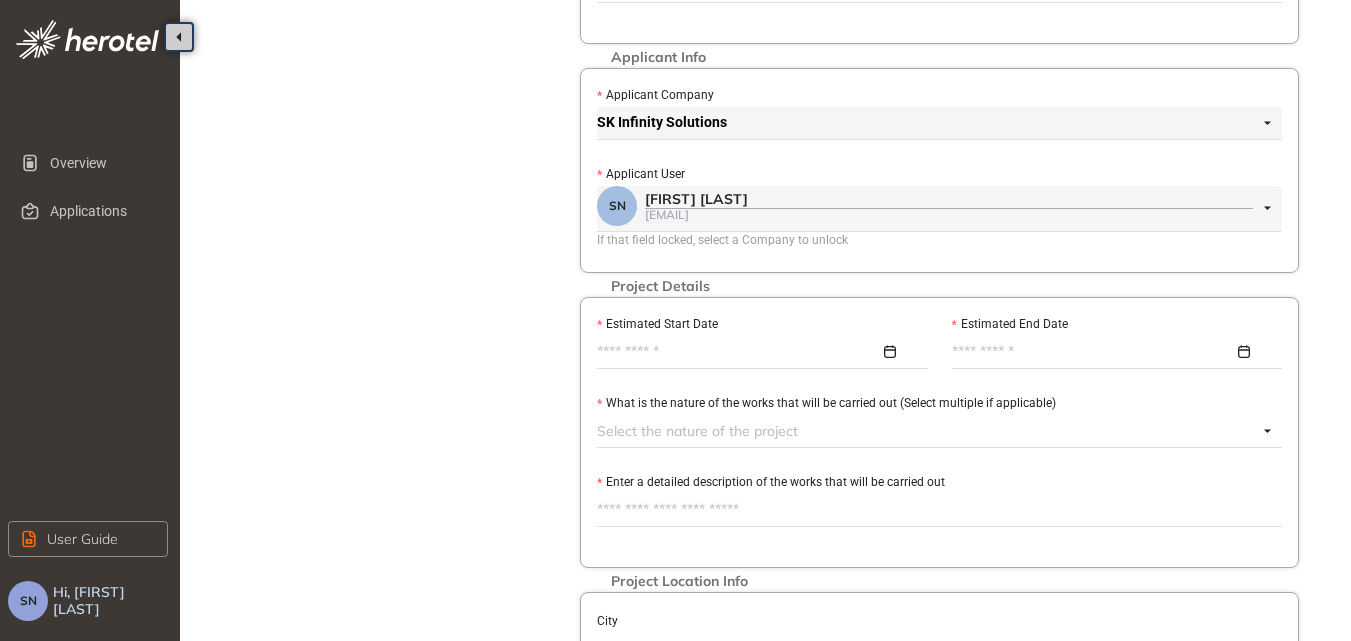 type on "**********" 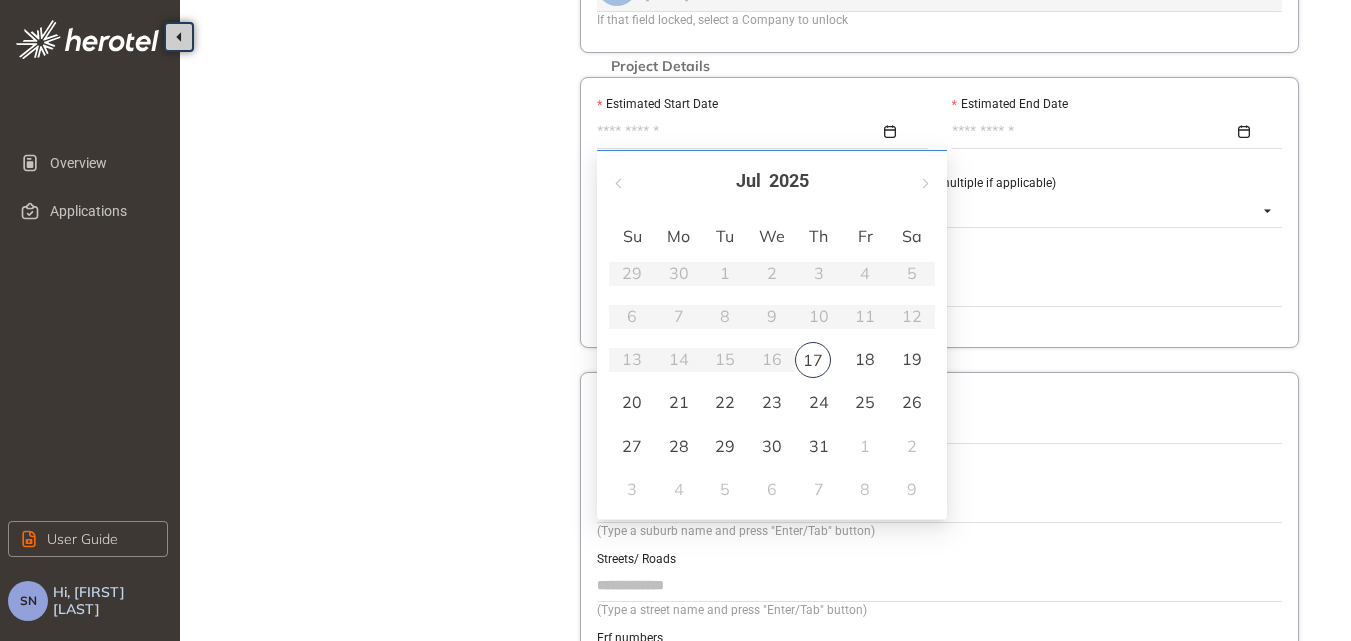 scroll, scrollTop: 600, scrollLeft: 0, axis: vertical 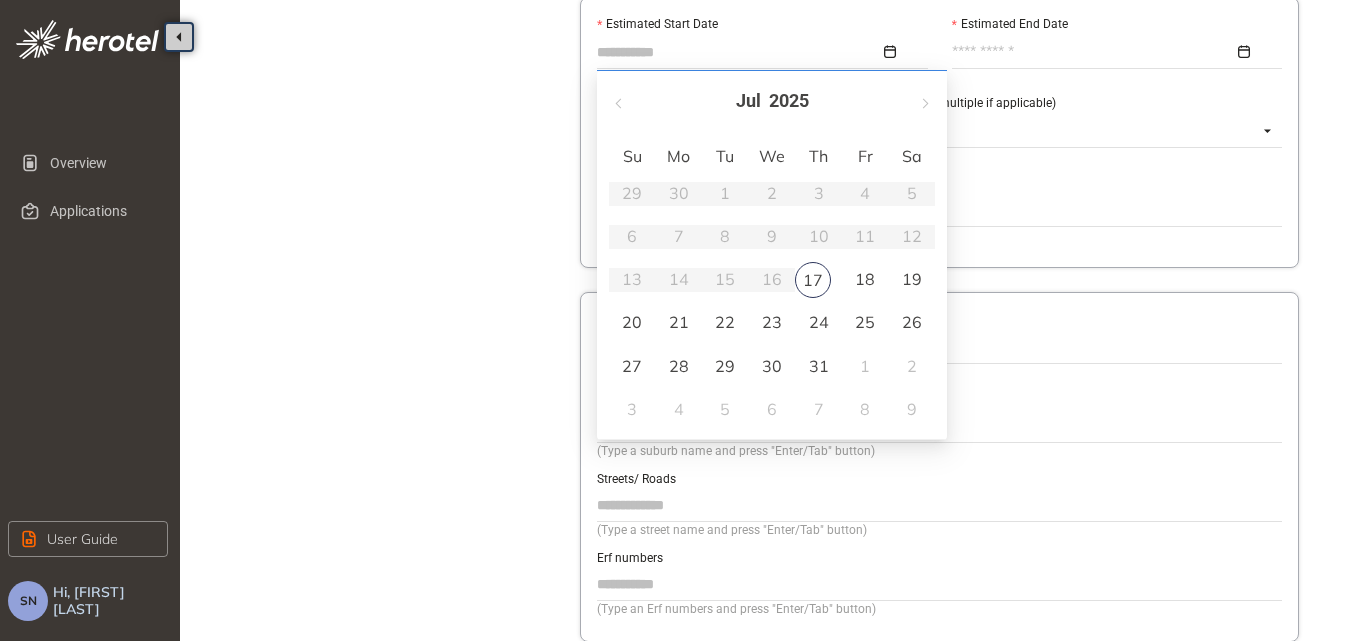 type on "**********" 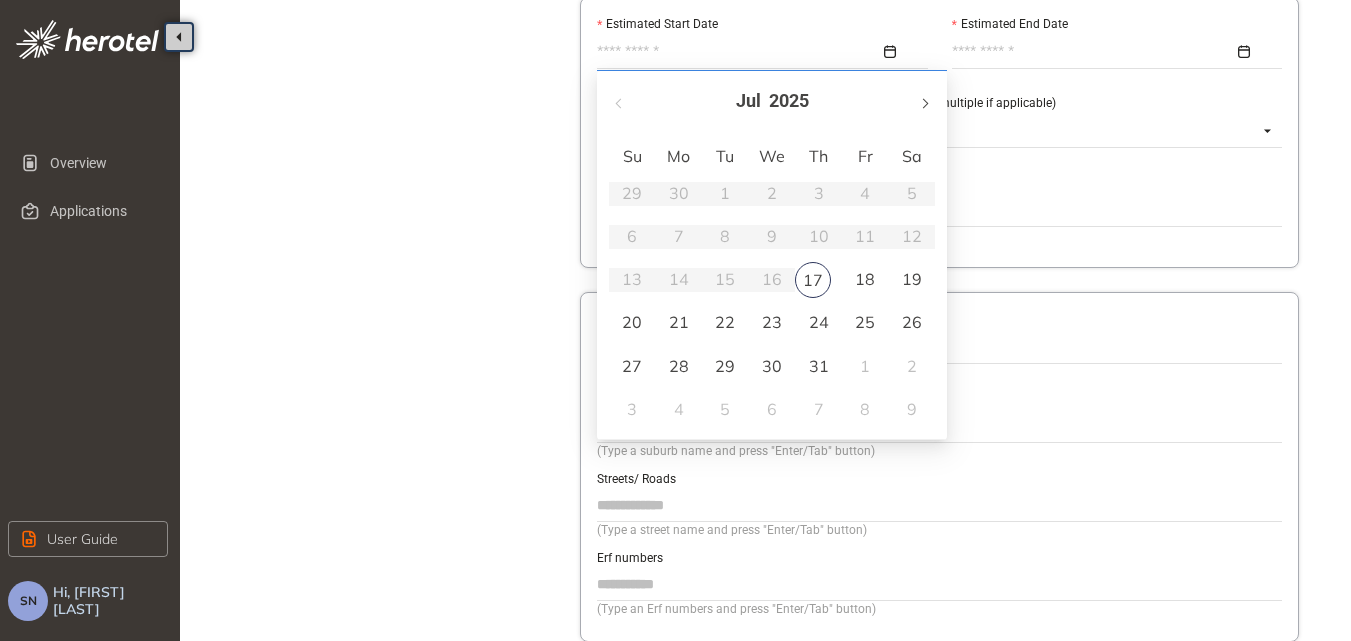 click at bounding box center (924, 101) 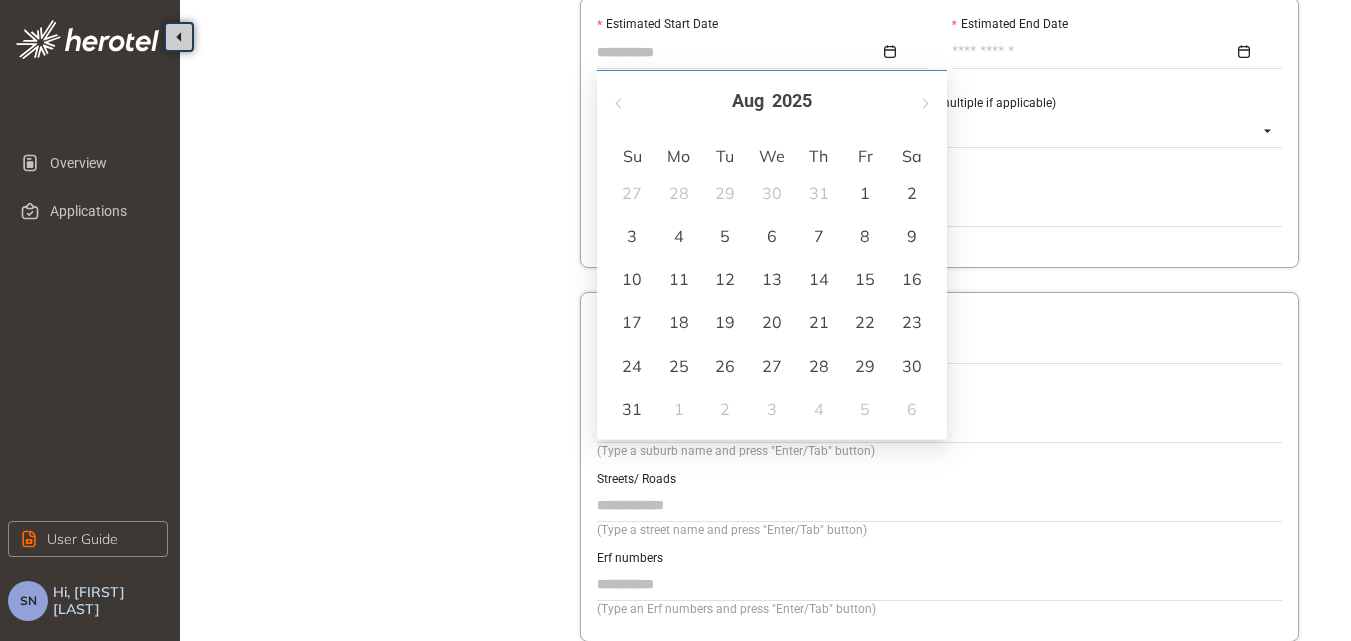 type on "**********" 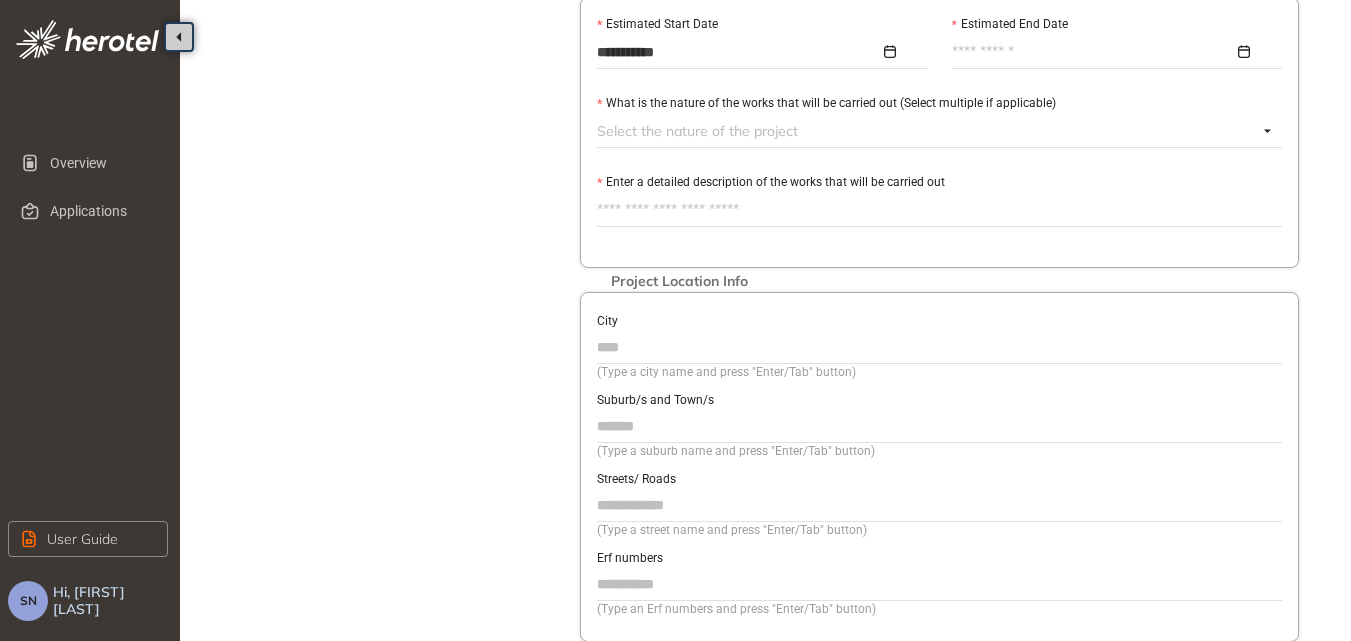 click at bounding box center (1112, 52) 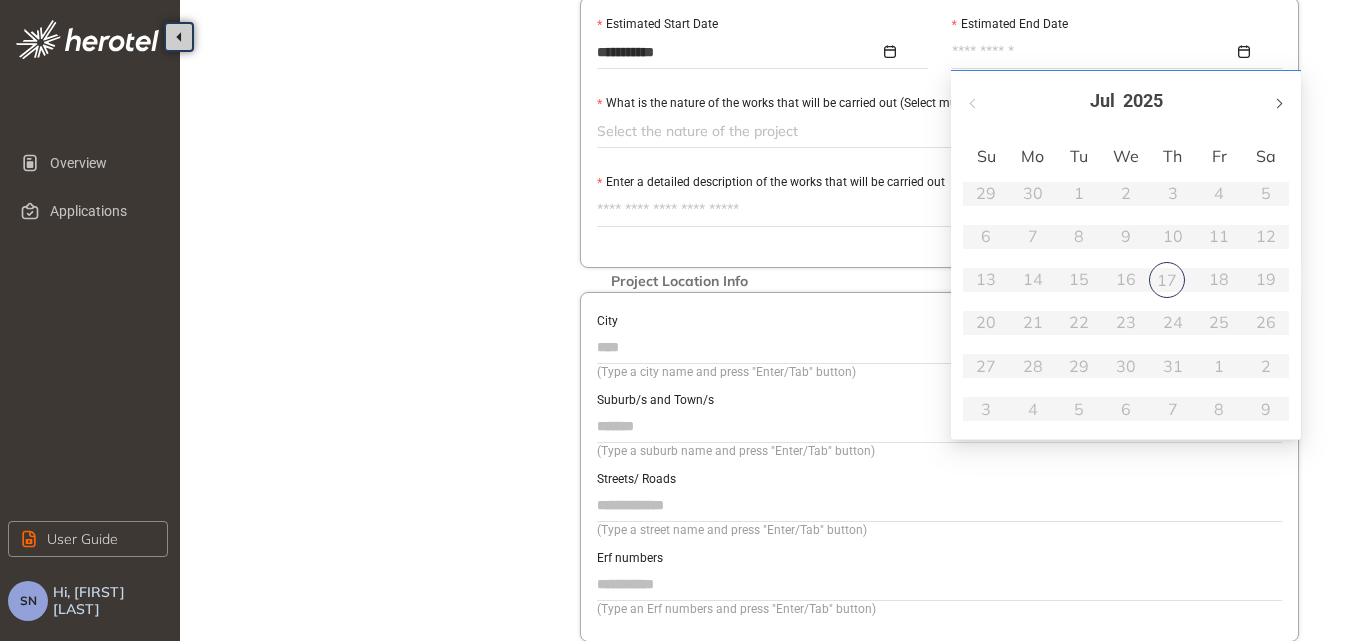 click at bounding box center (1278, 101) 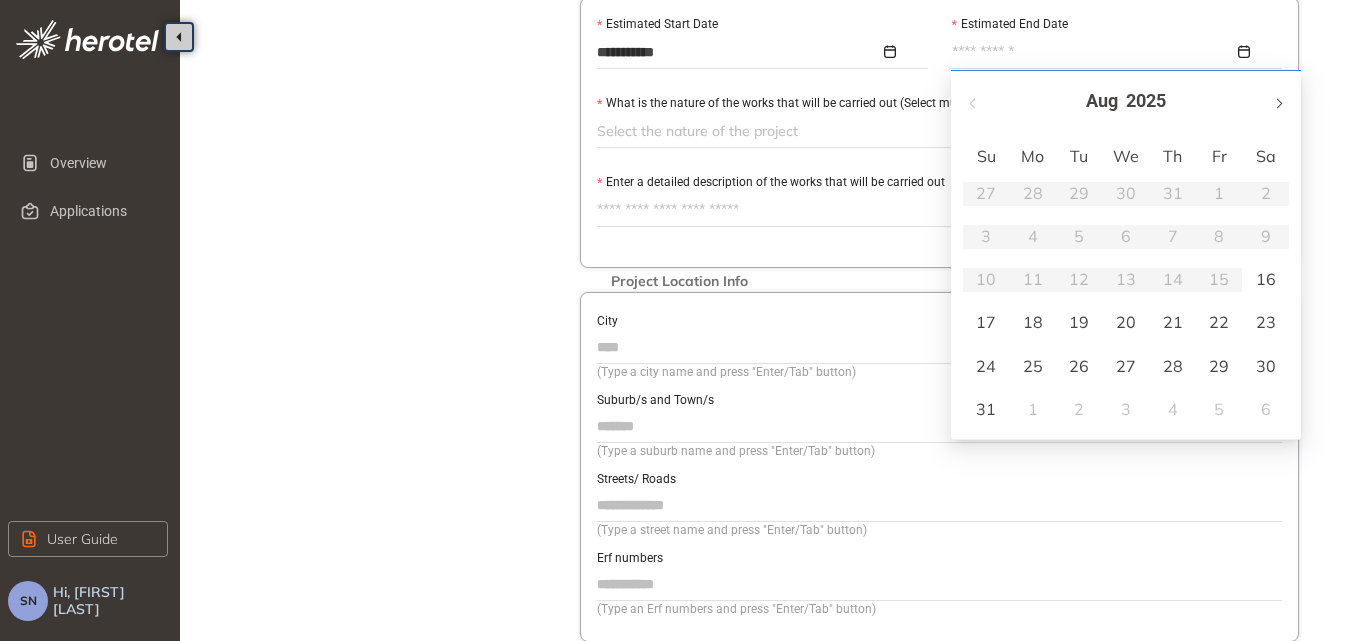 click at bounding box center (1278, 101) 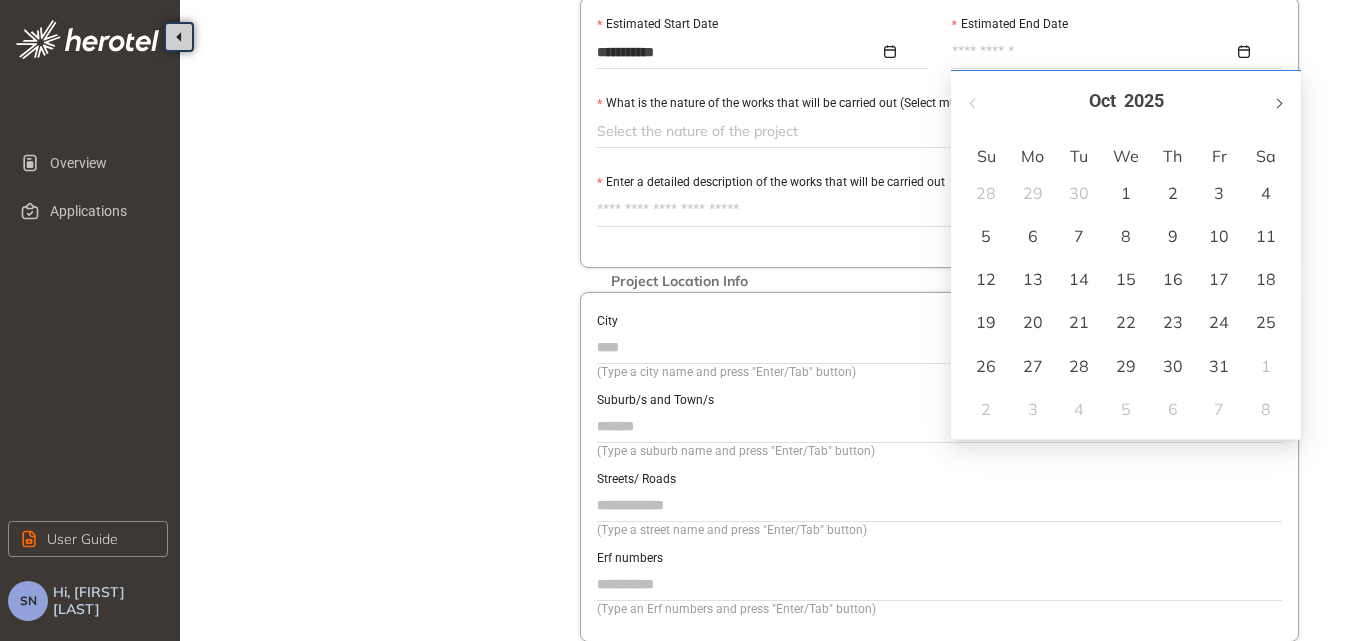 click at bounding box center [1278, 101] 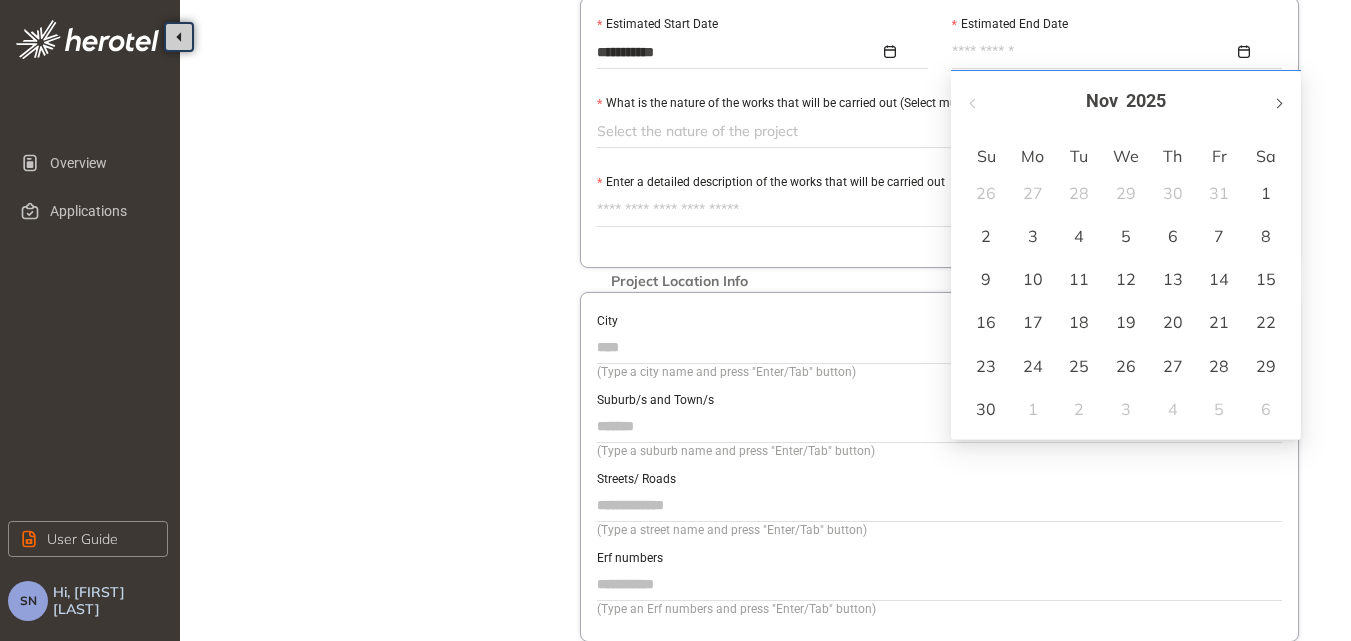click at bounding box center (1278, 101) 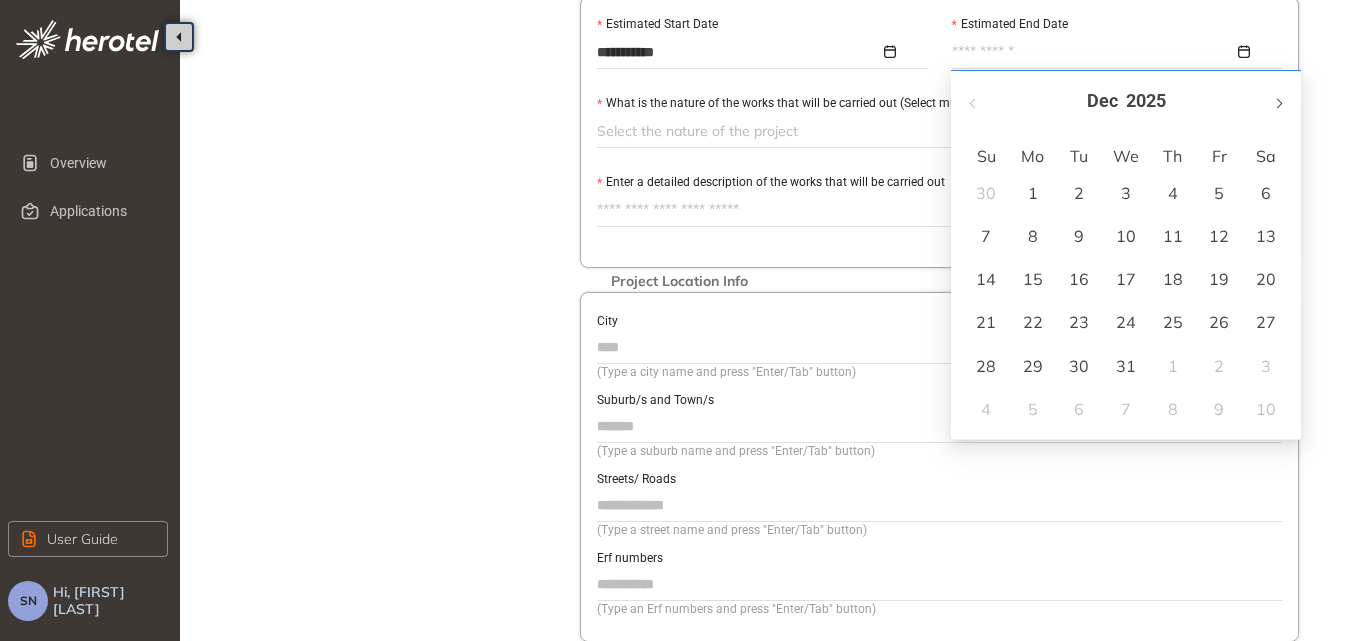 click at bounding box center [1278, 101] 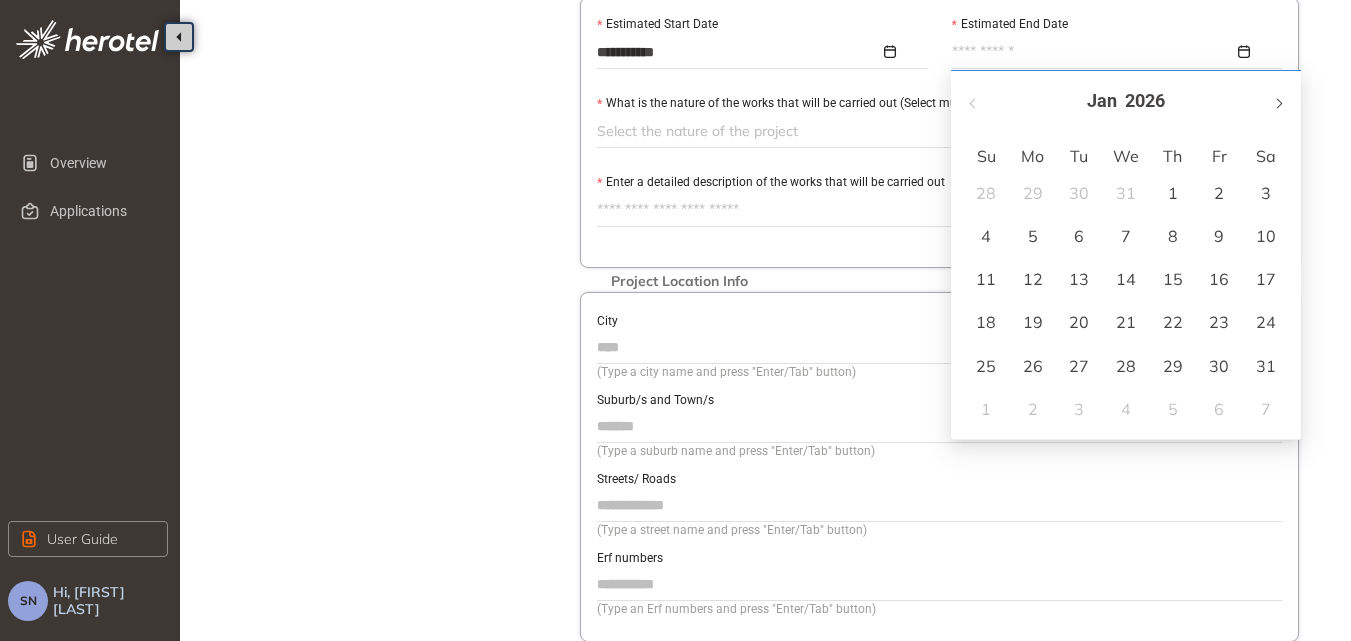 click at bounding box center [1278, 101] 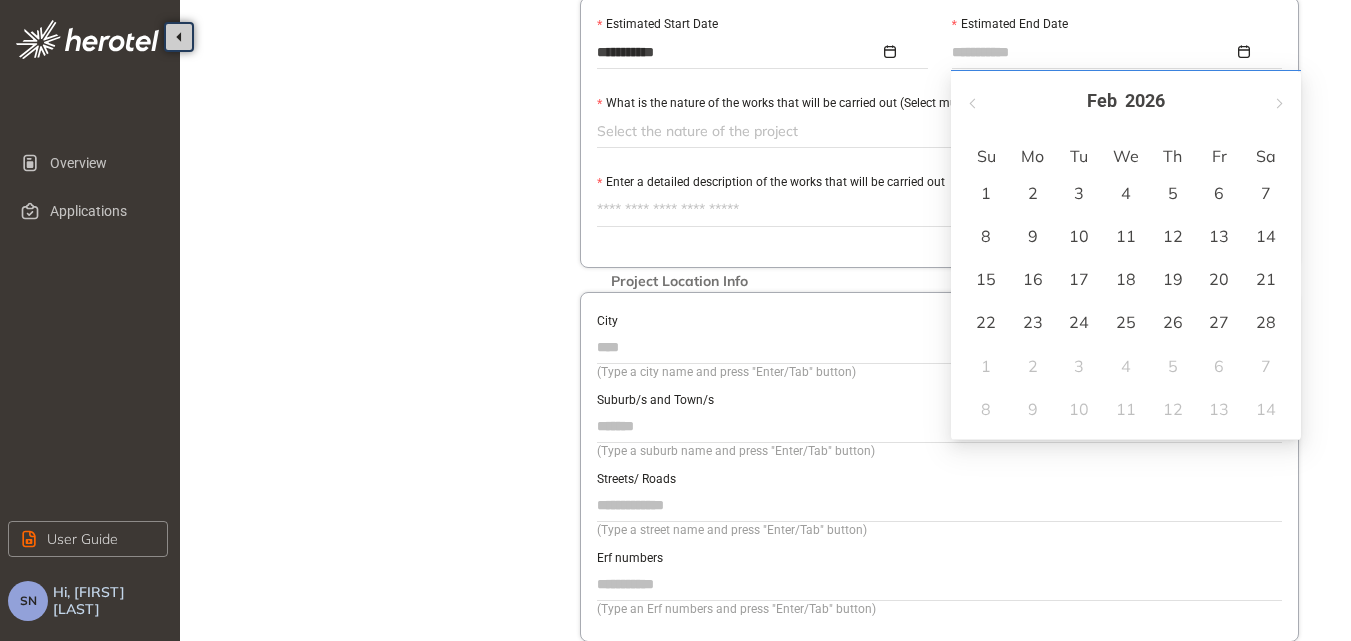 type on "**********" 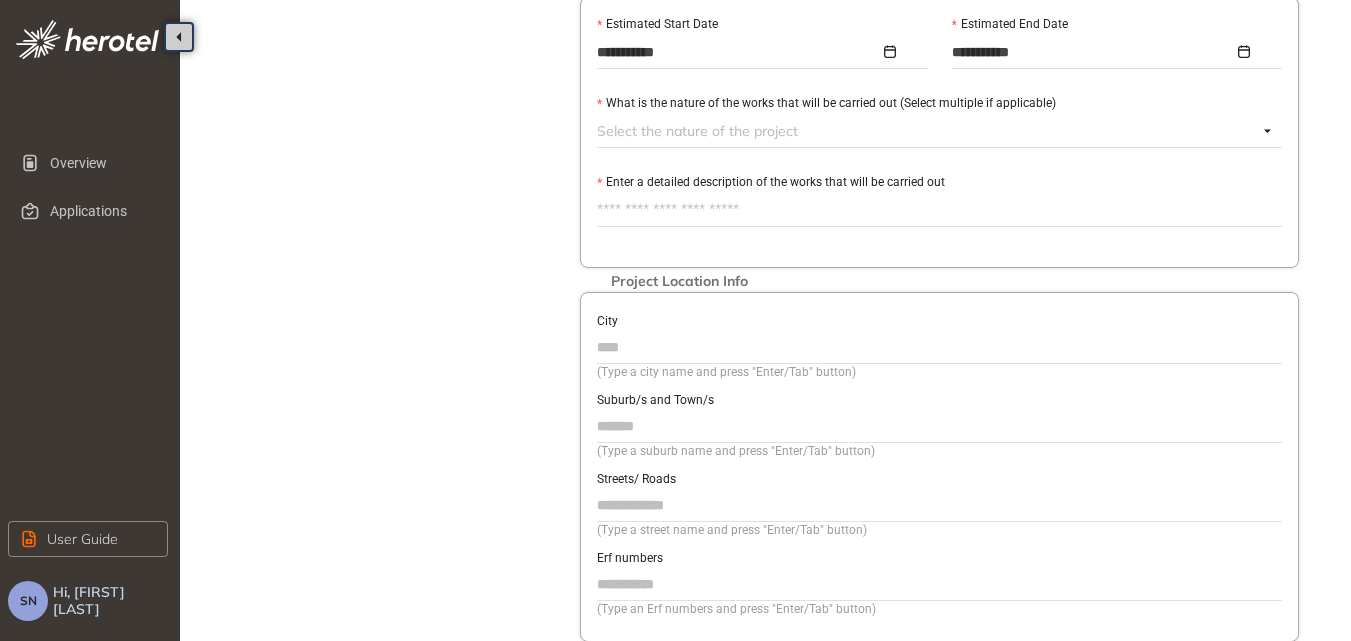click on "Select the nature of the project" at bounding box center [939, 131] 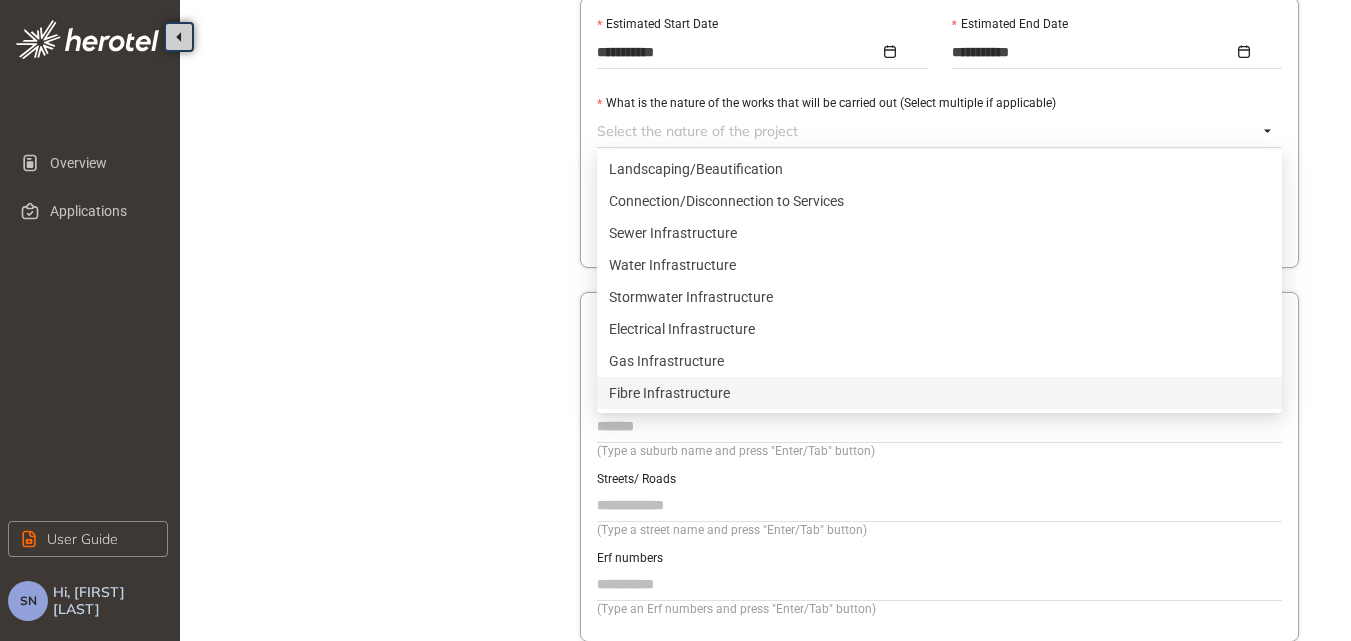 click on "Fibre Infrastructure" at bounding box center [939, 393] 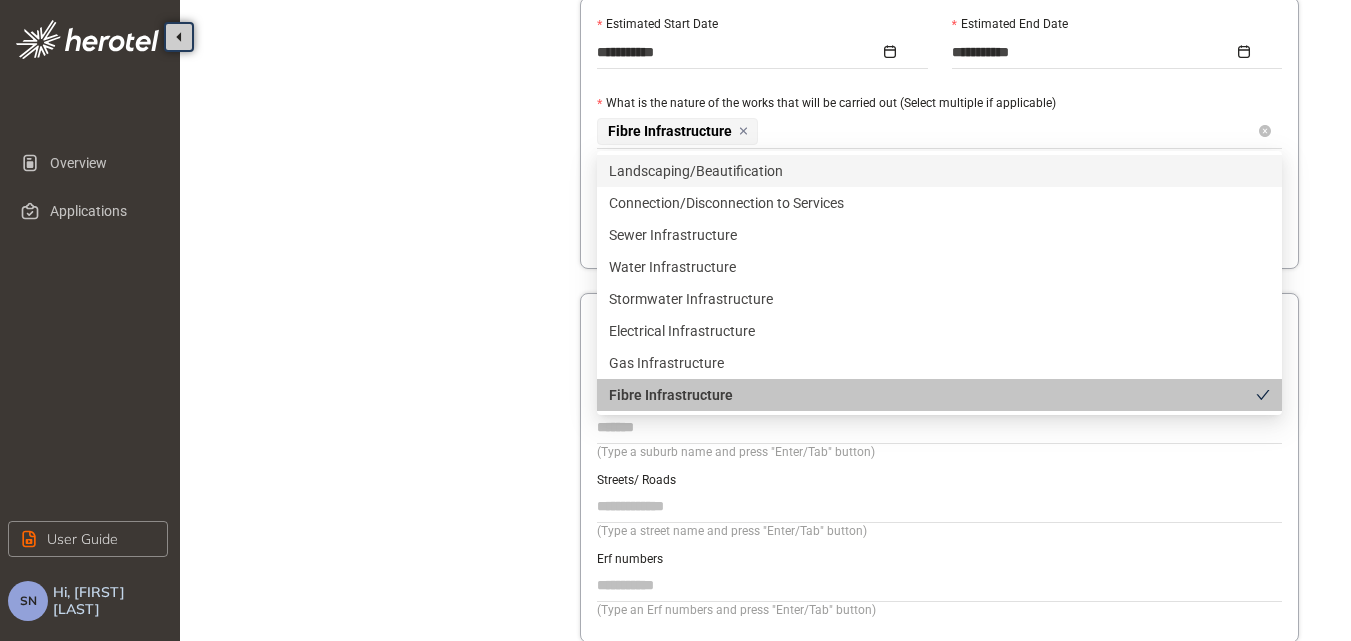 click on "Fibre Infrastructure" at bounding box center (927, 131) 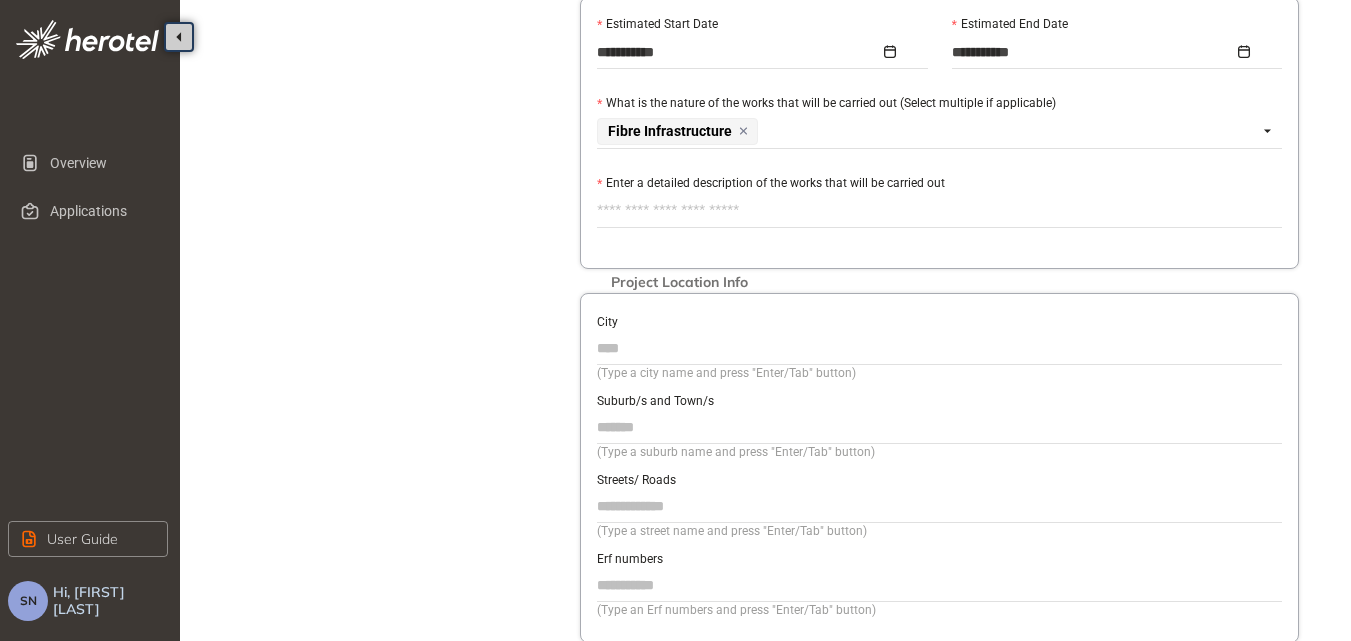 click on "Enter a detailed description of the works that will be carried out" at bounding box center [939, 211] 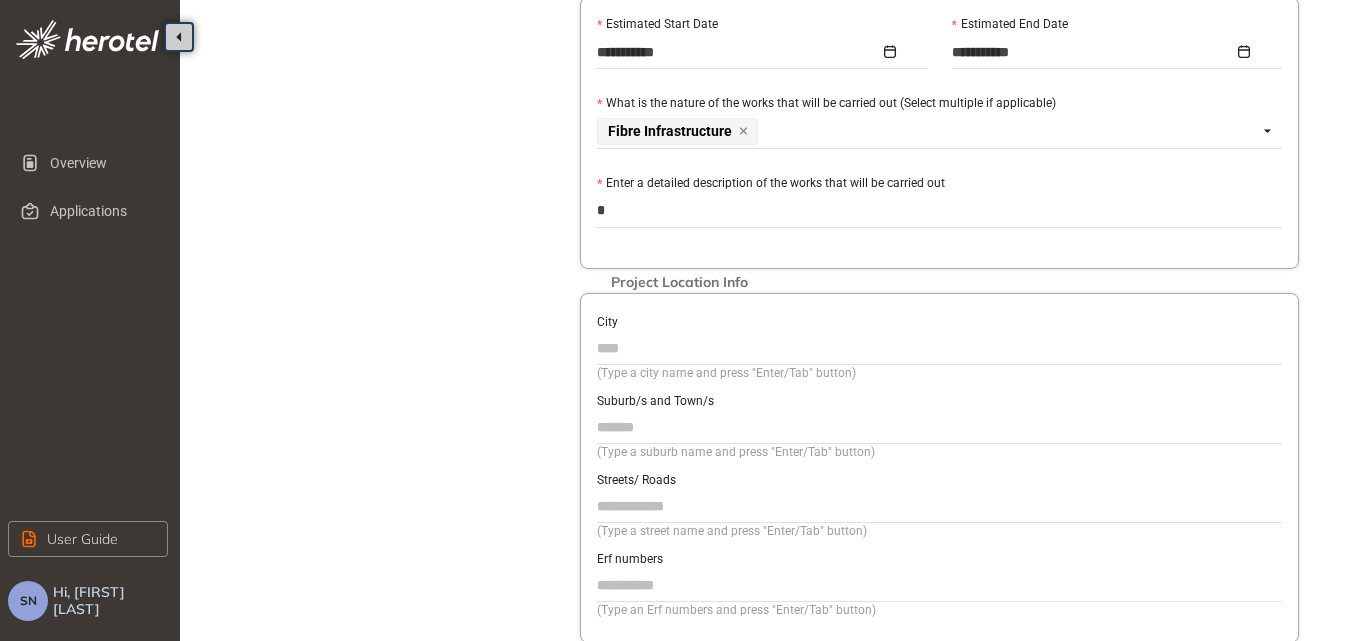 type on "**" 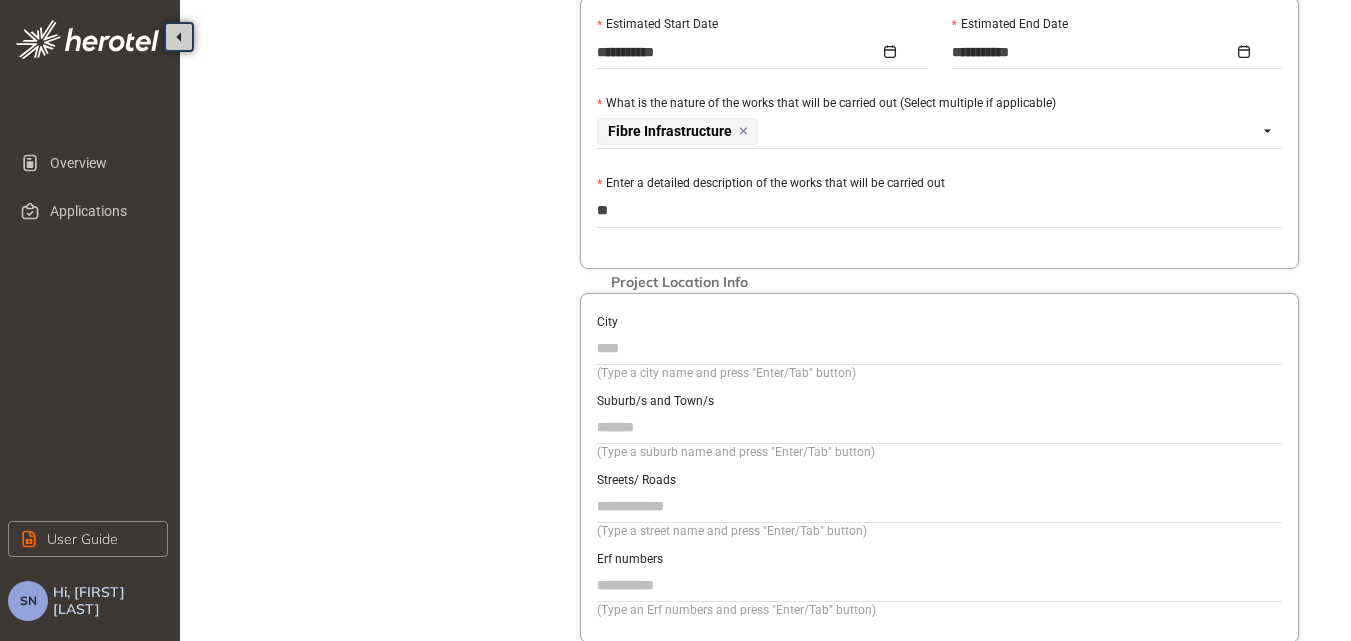 type on "***" 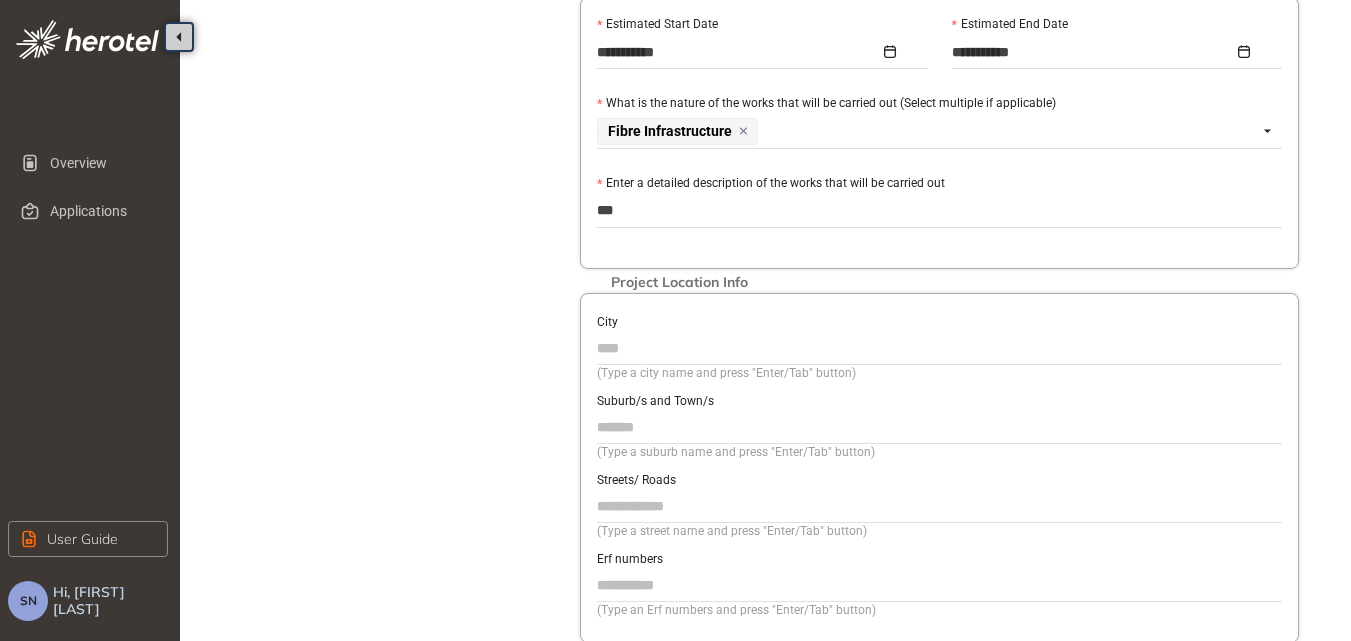 type on "****" 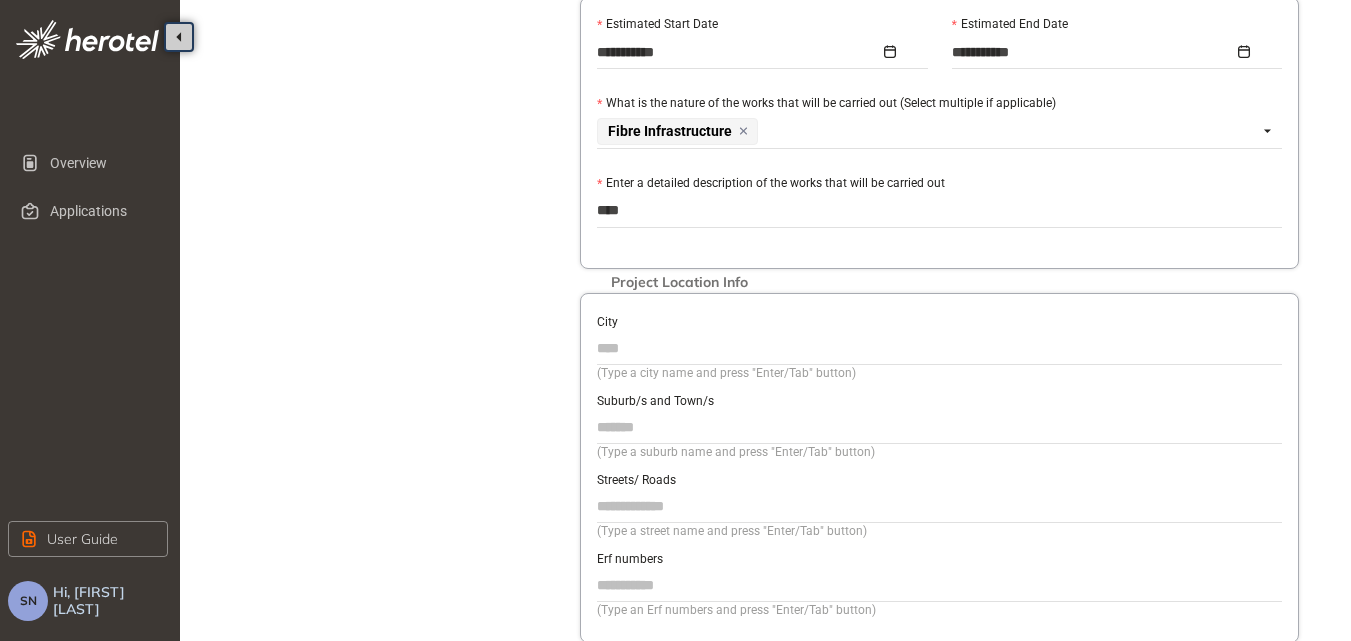 type on "*****" 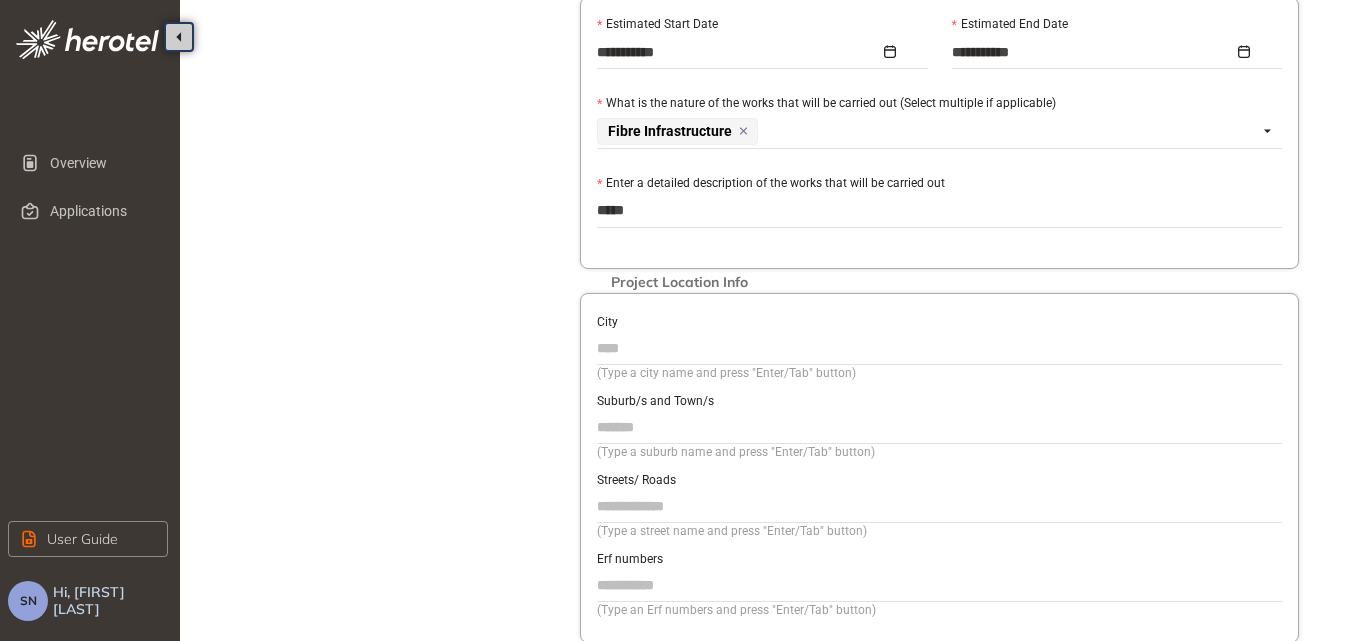 type on "******" 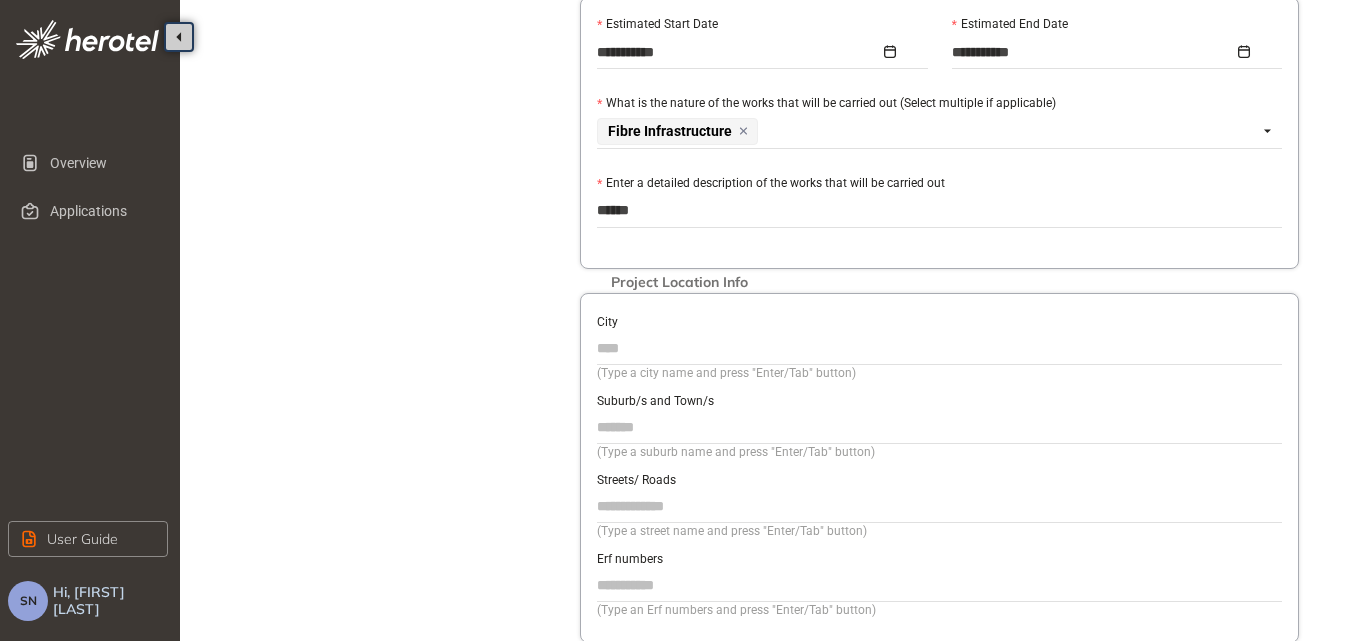 type on "*******" 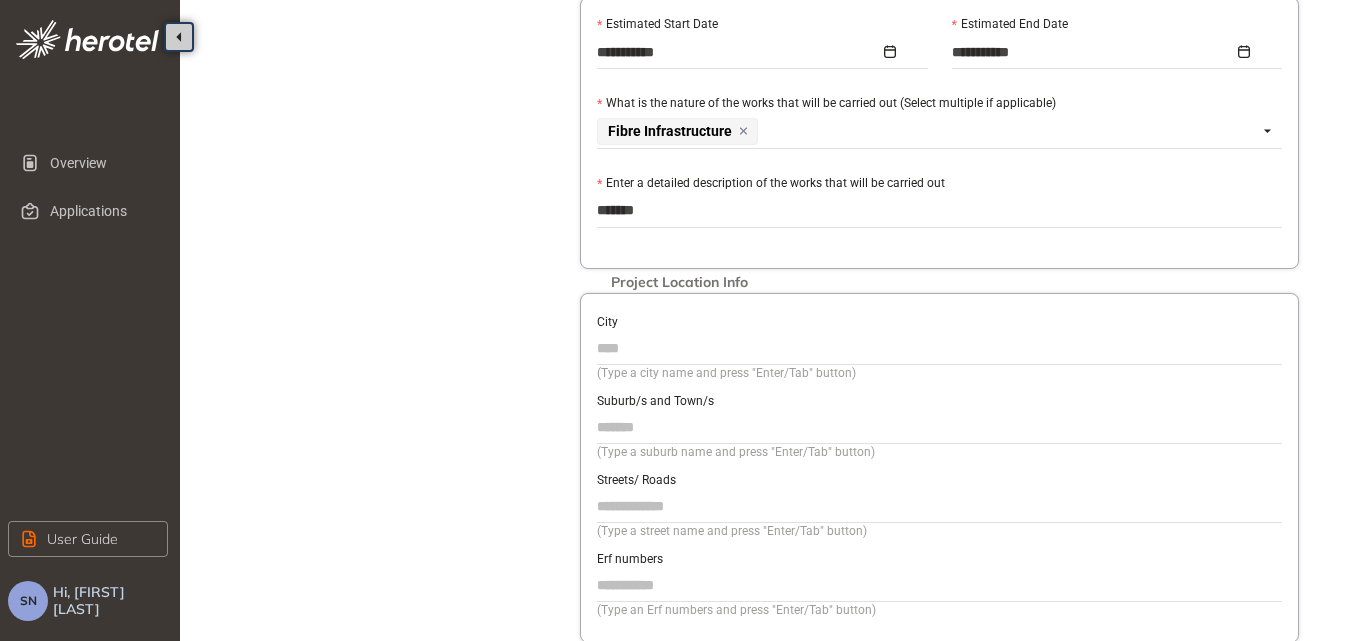 type on "********" 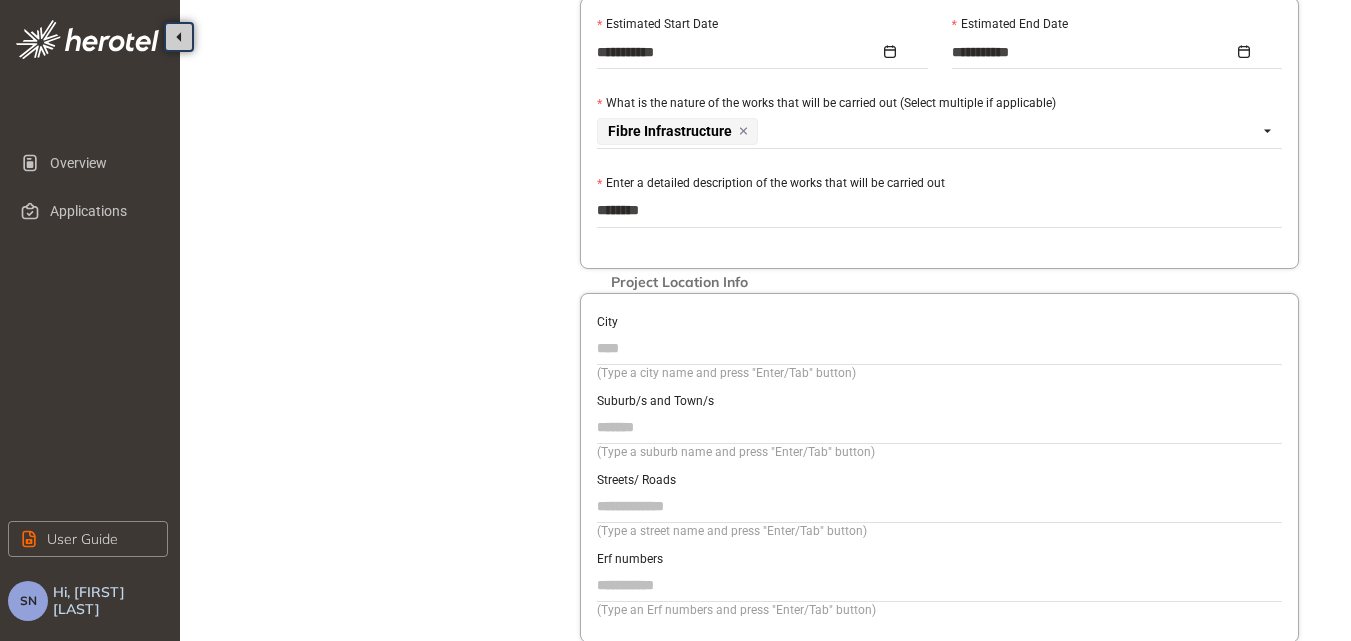 type on "*********" 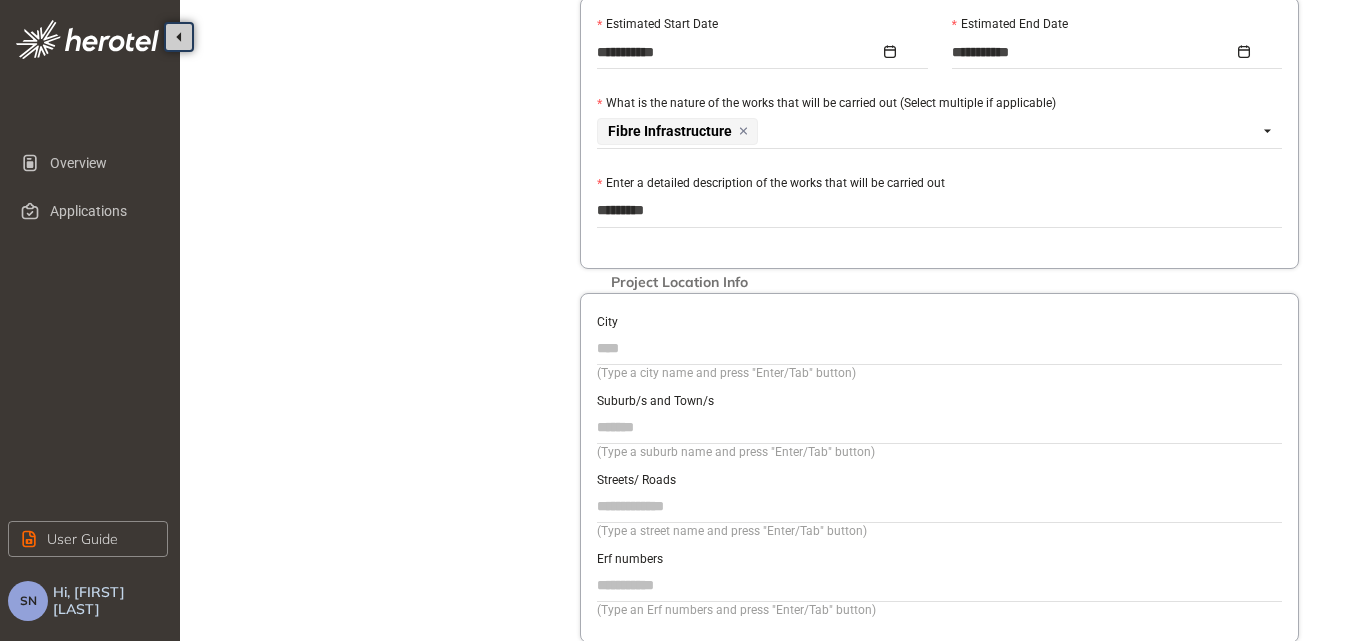 type on "**********" 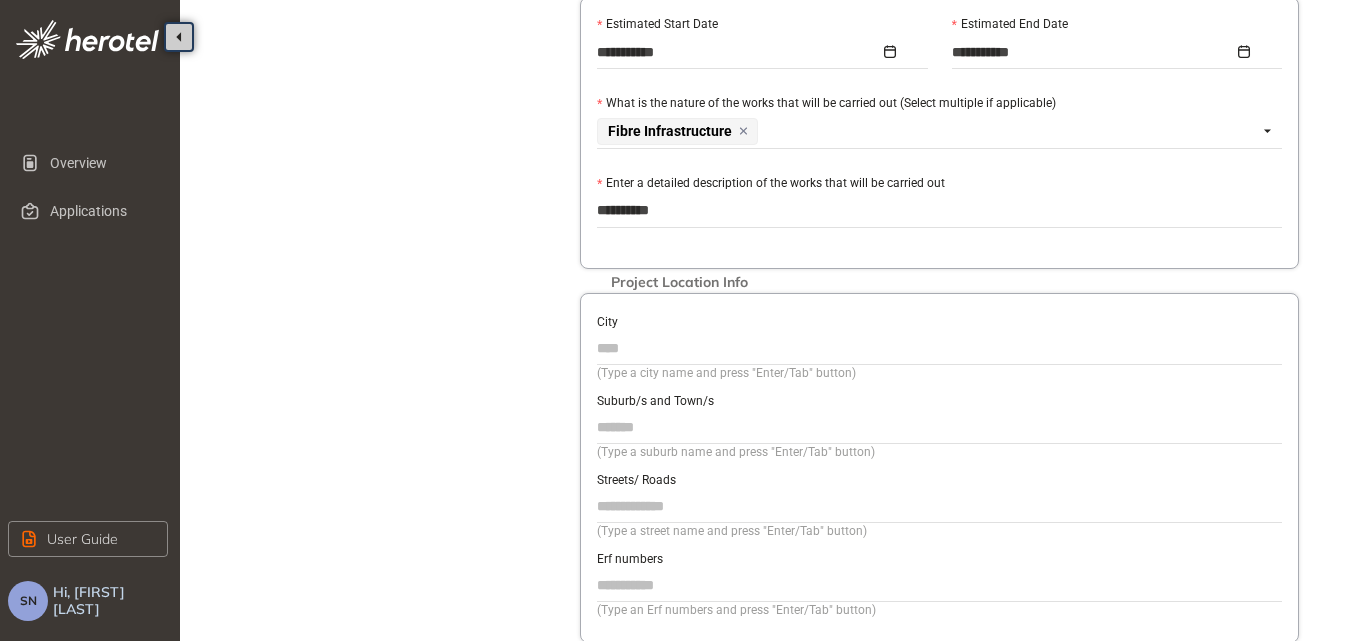 type on "**********" 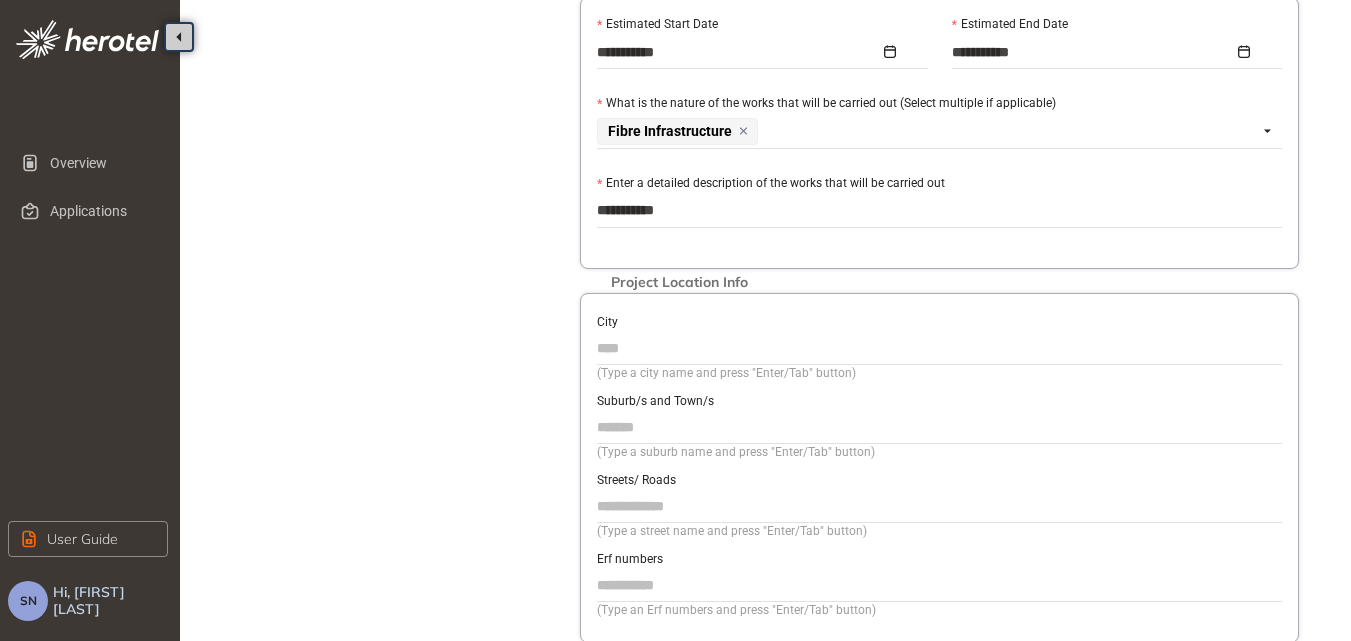 type on "**********" 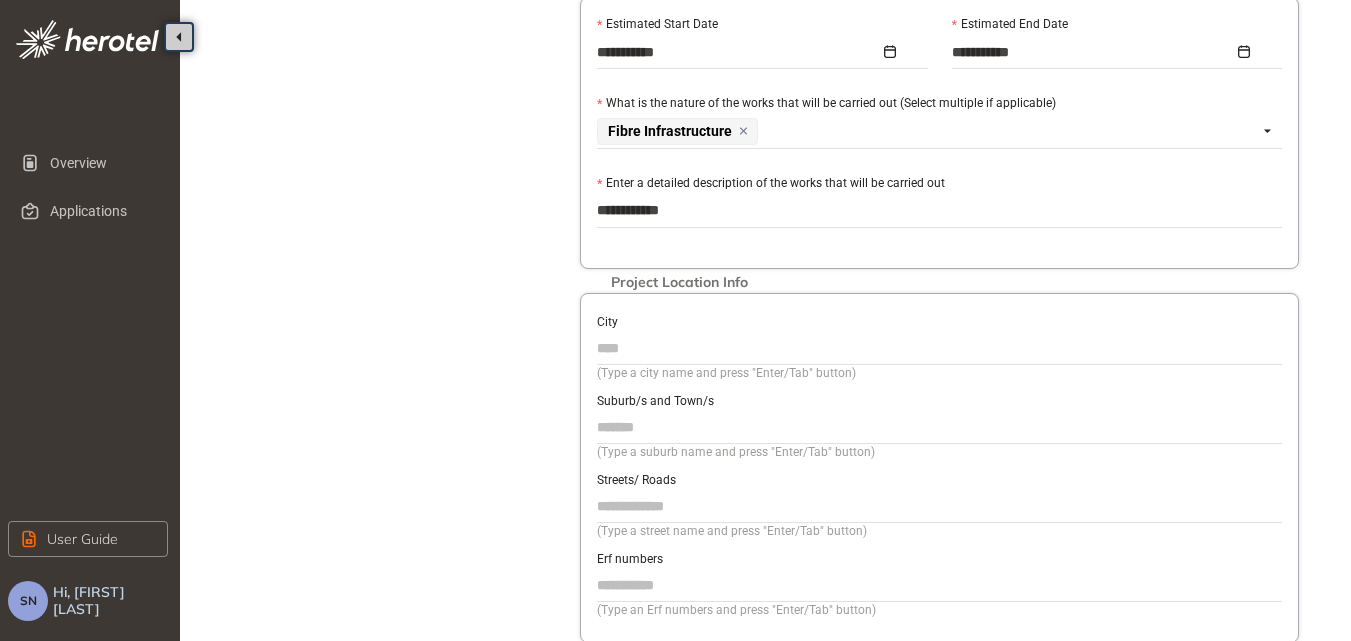 type on "**********" 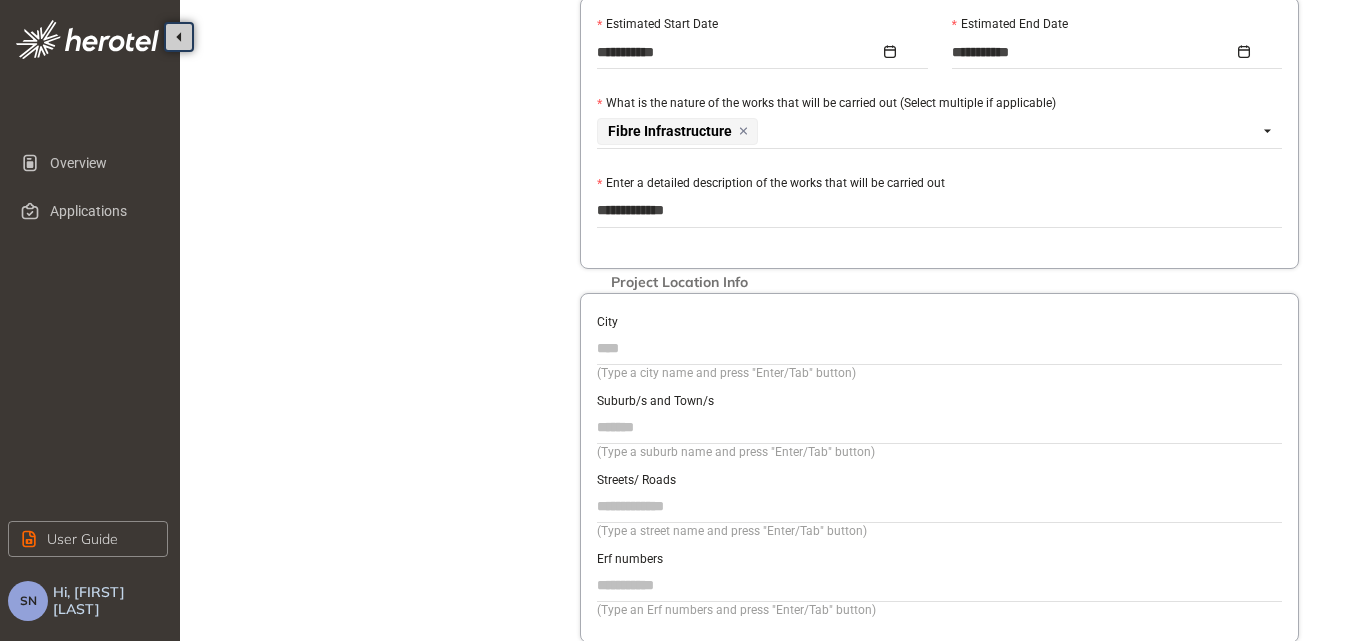 type on "**********" 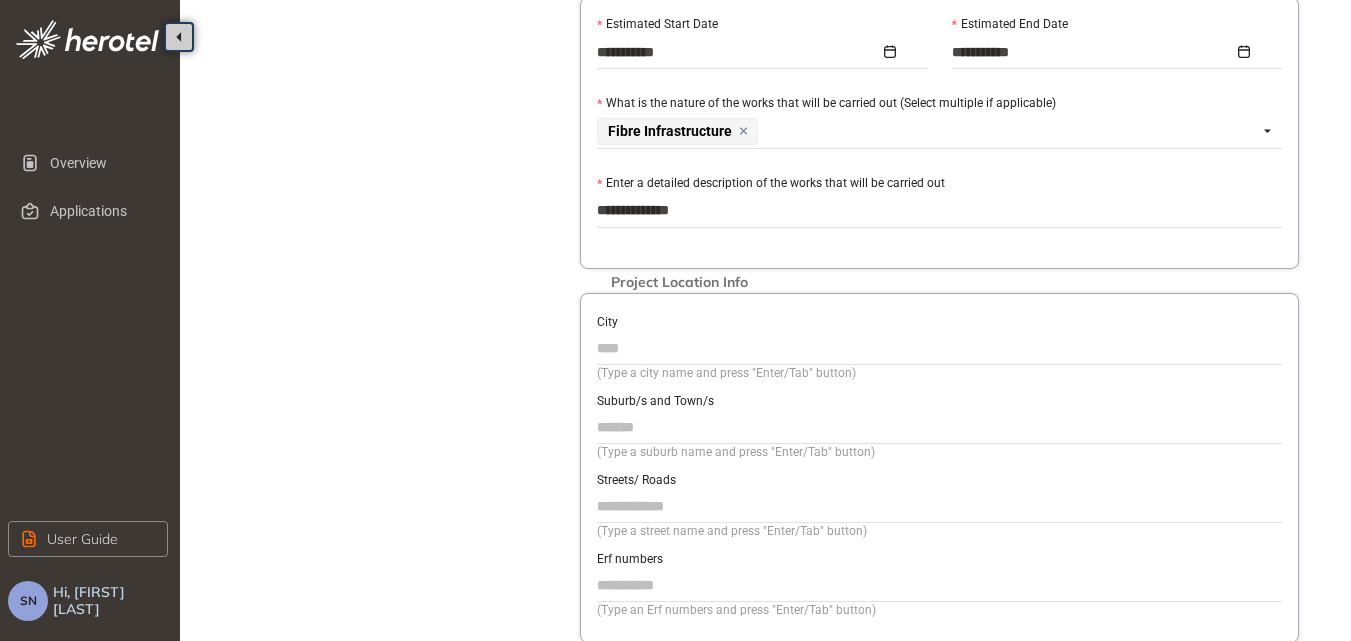 type on "**********" 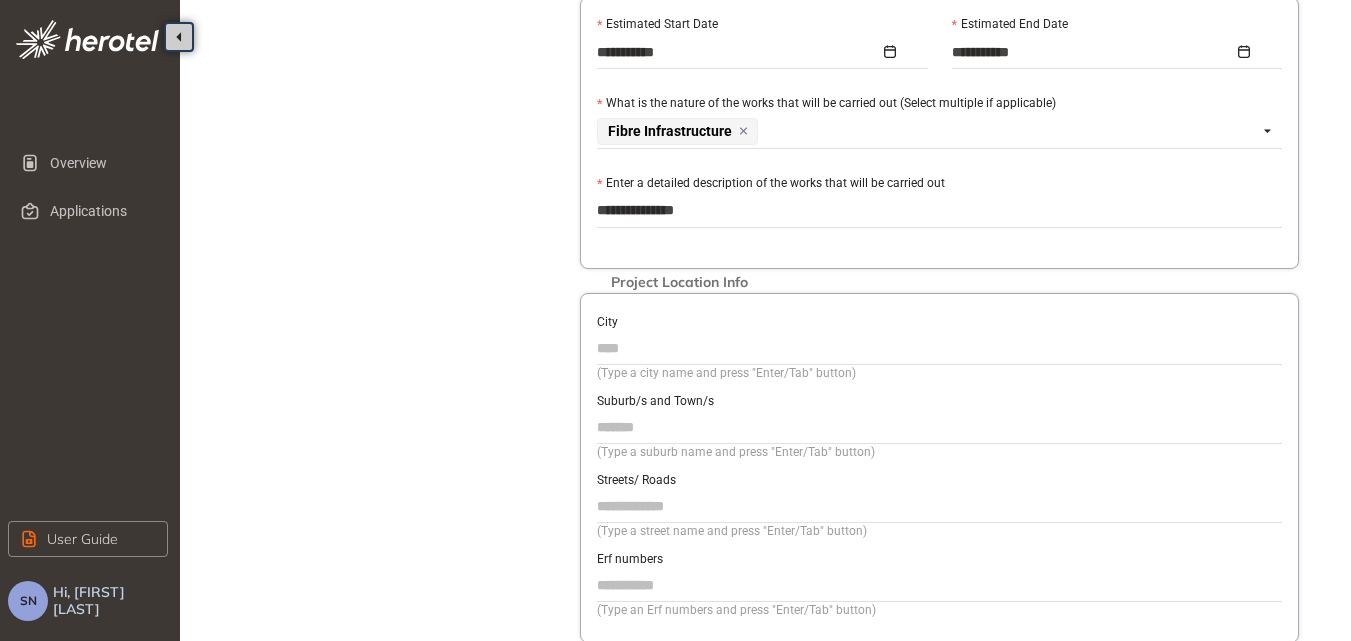 type on "**********" 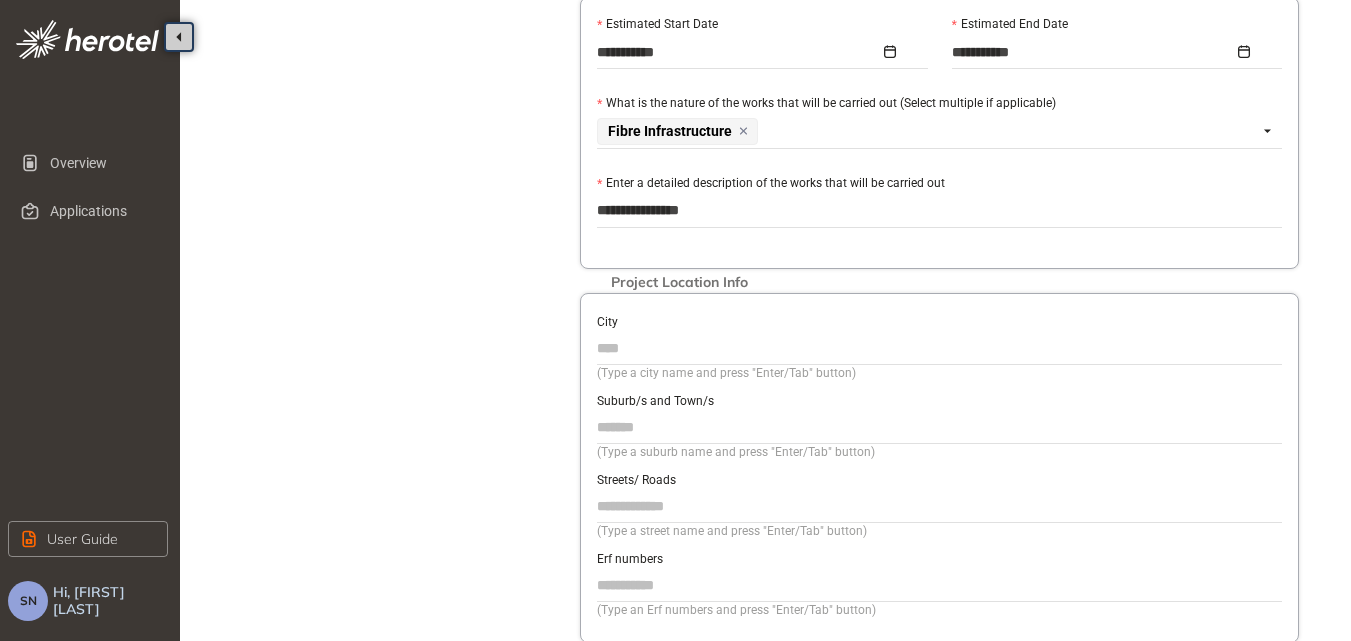 type on "**********" 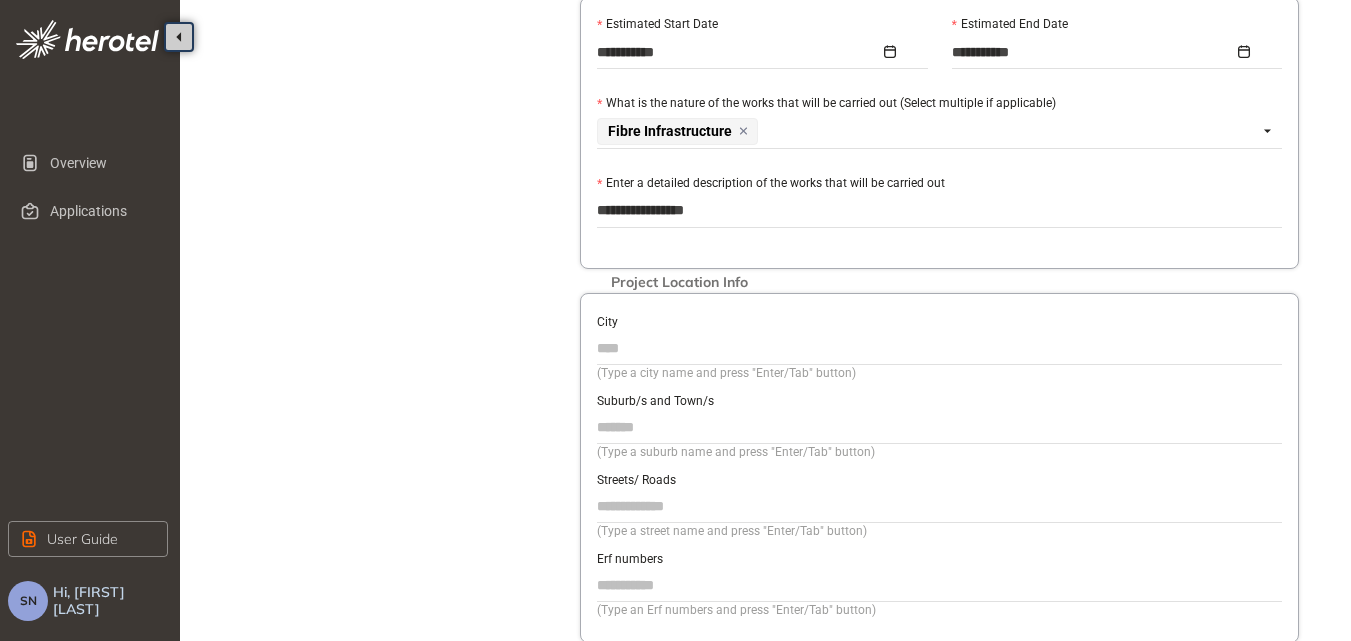 type on "**********" 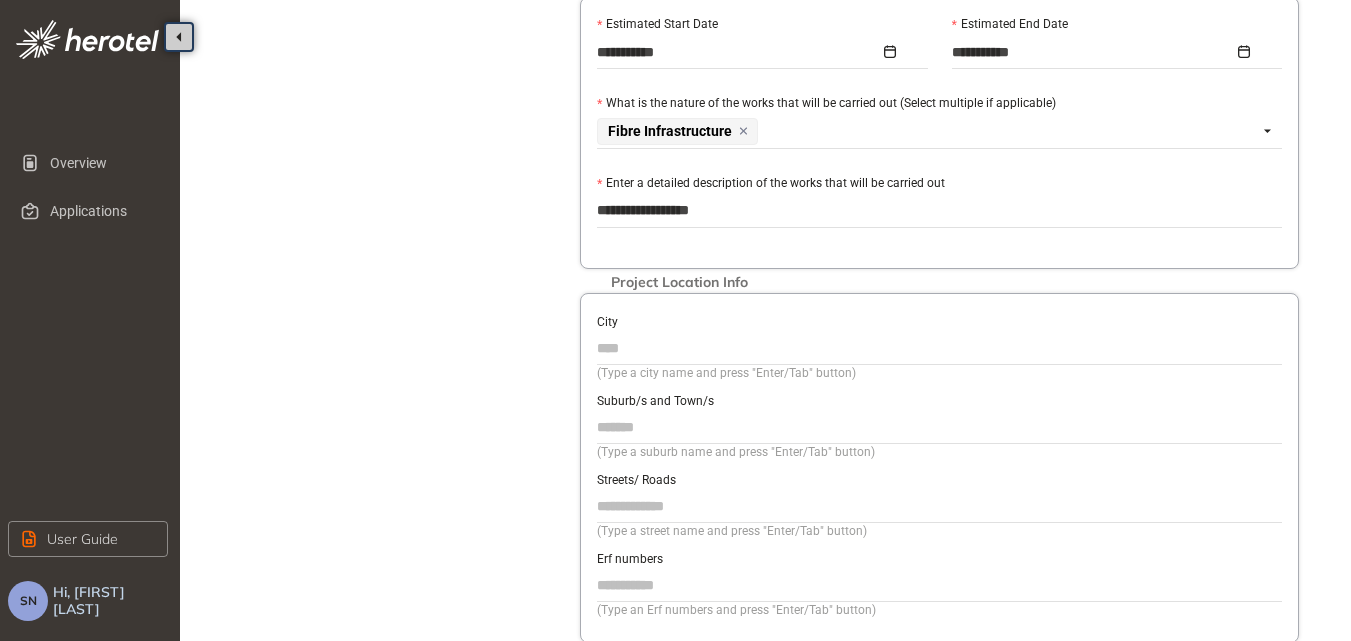 type on "**********" 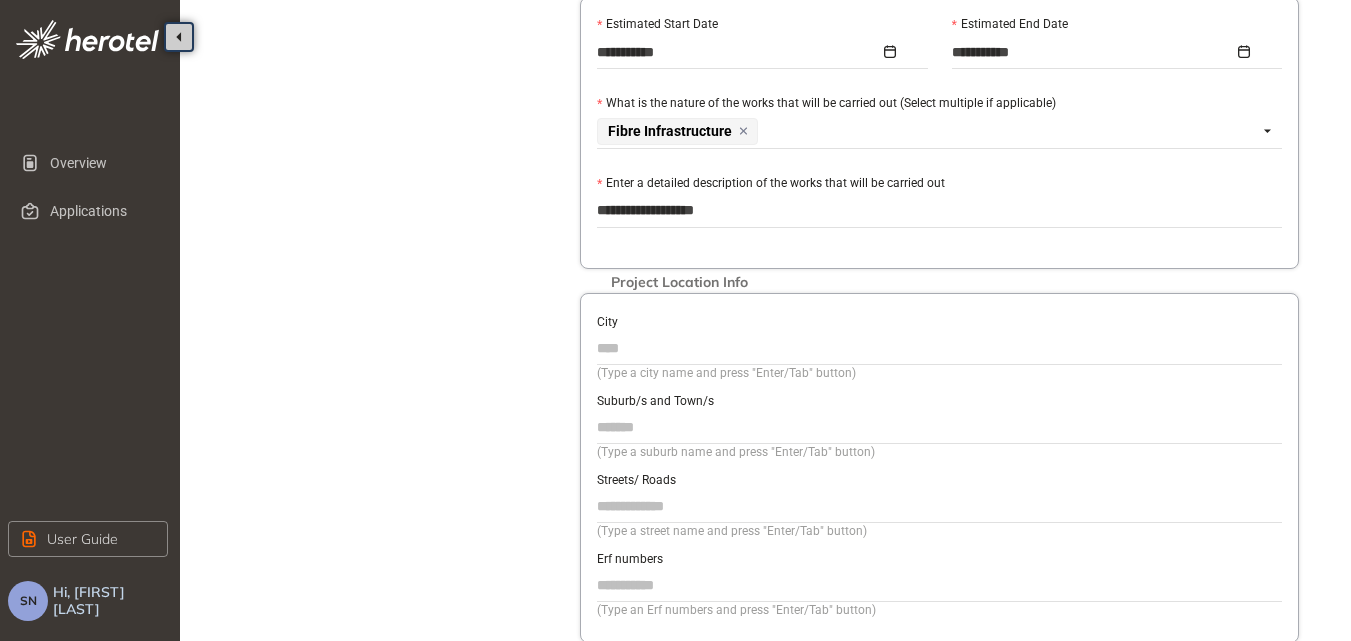 type on "**********" 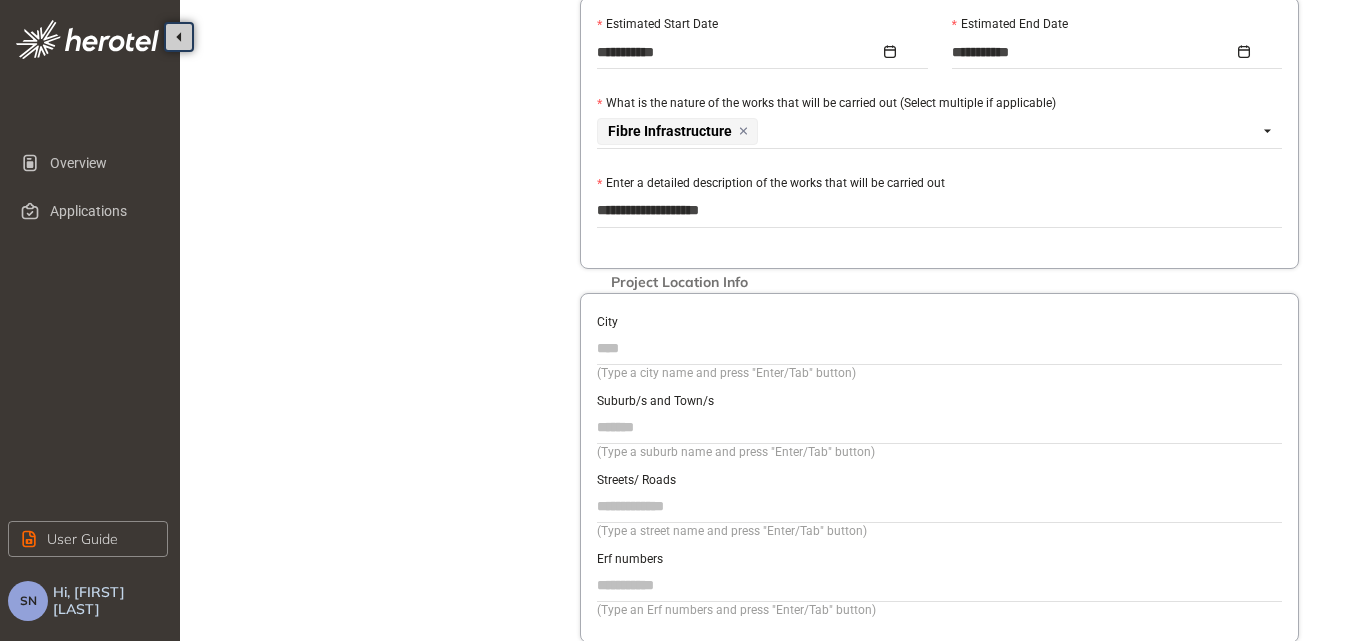 type on "**********" 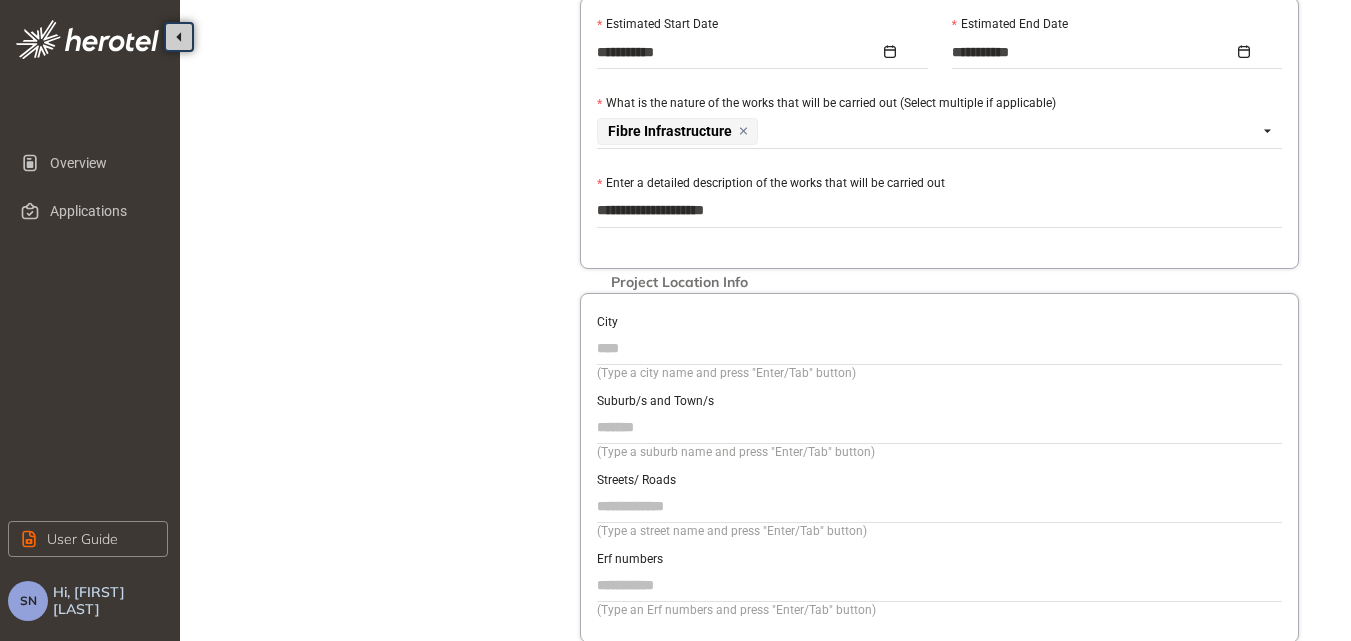 type on "**********" 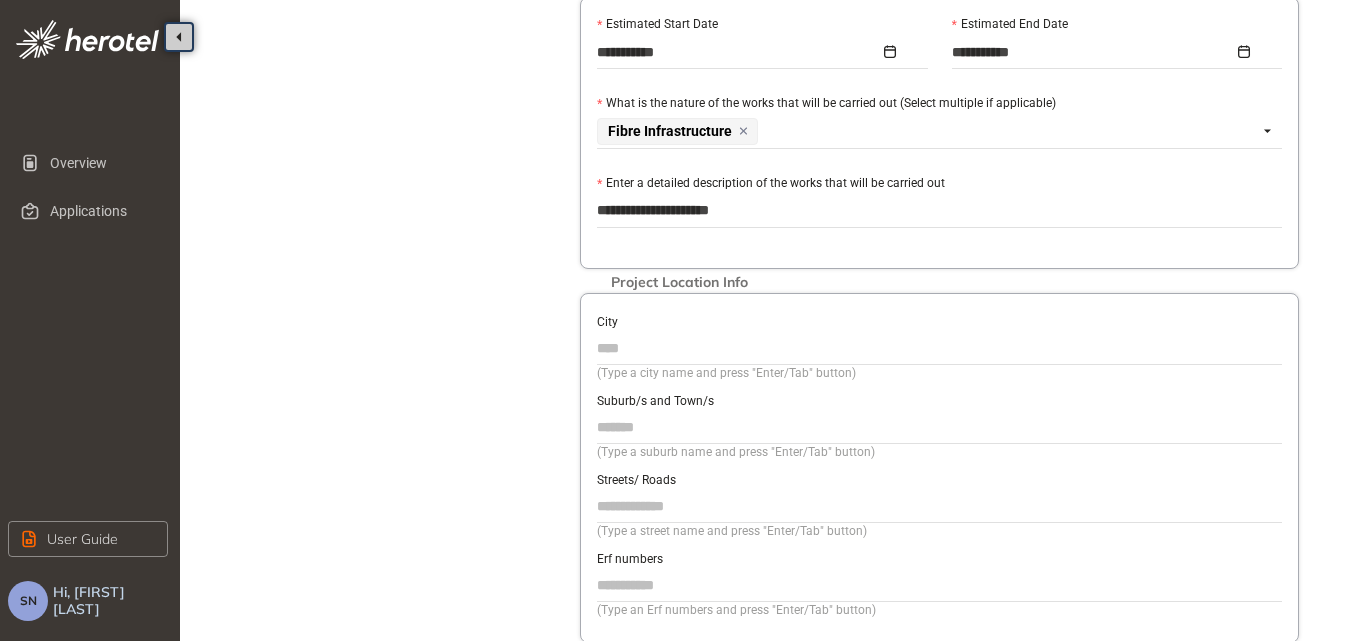 type on "**********" 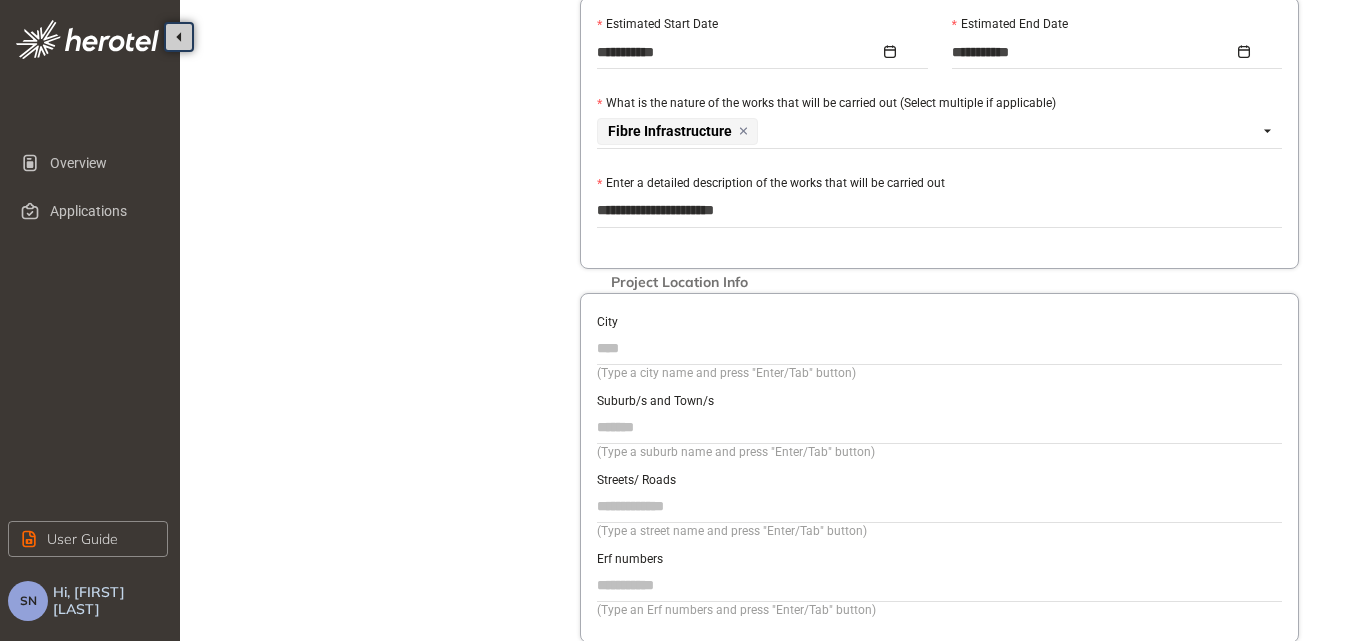 type on "**********" 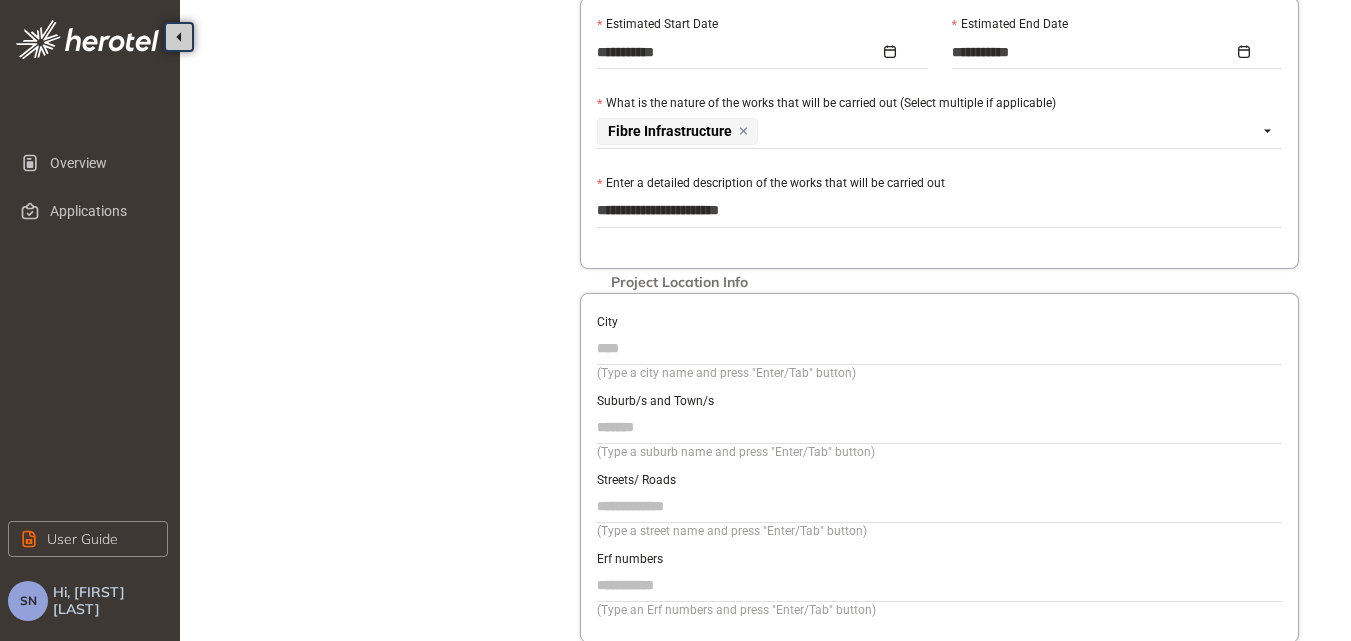type on "**********" 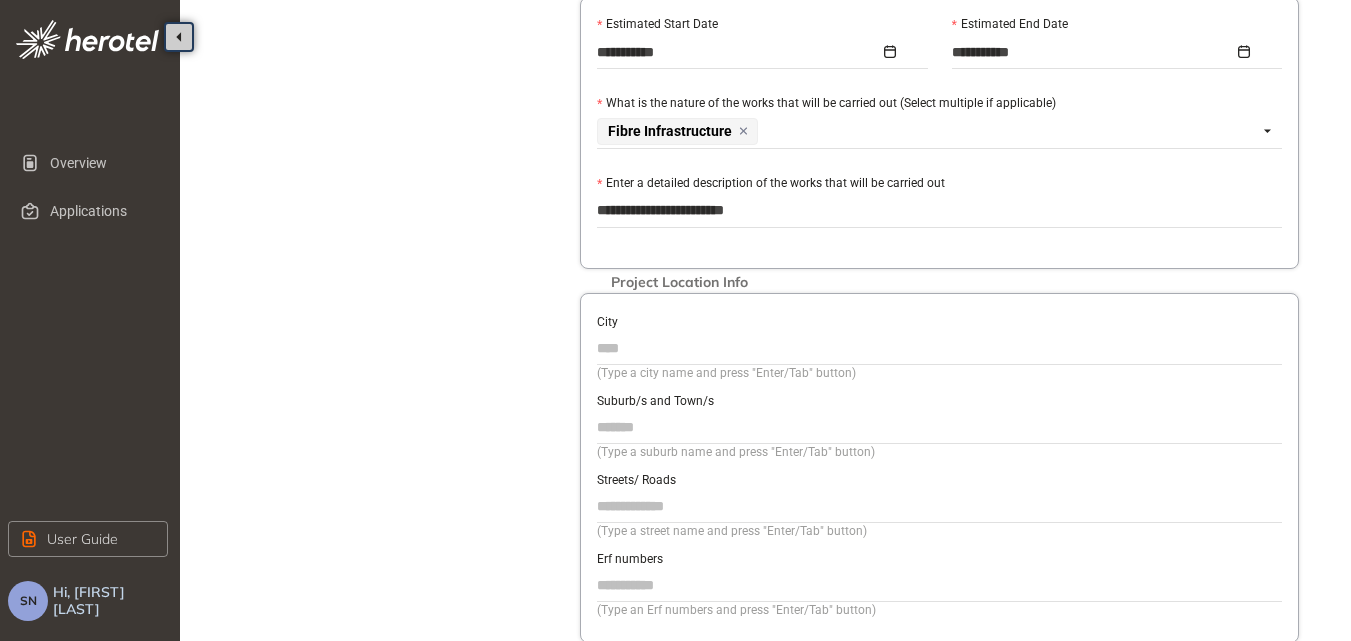 type on "**********" 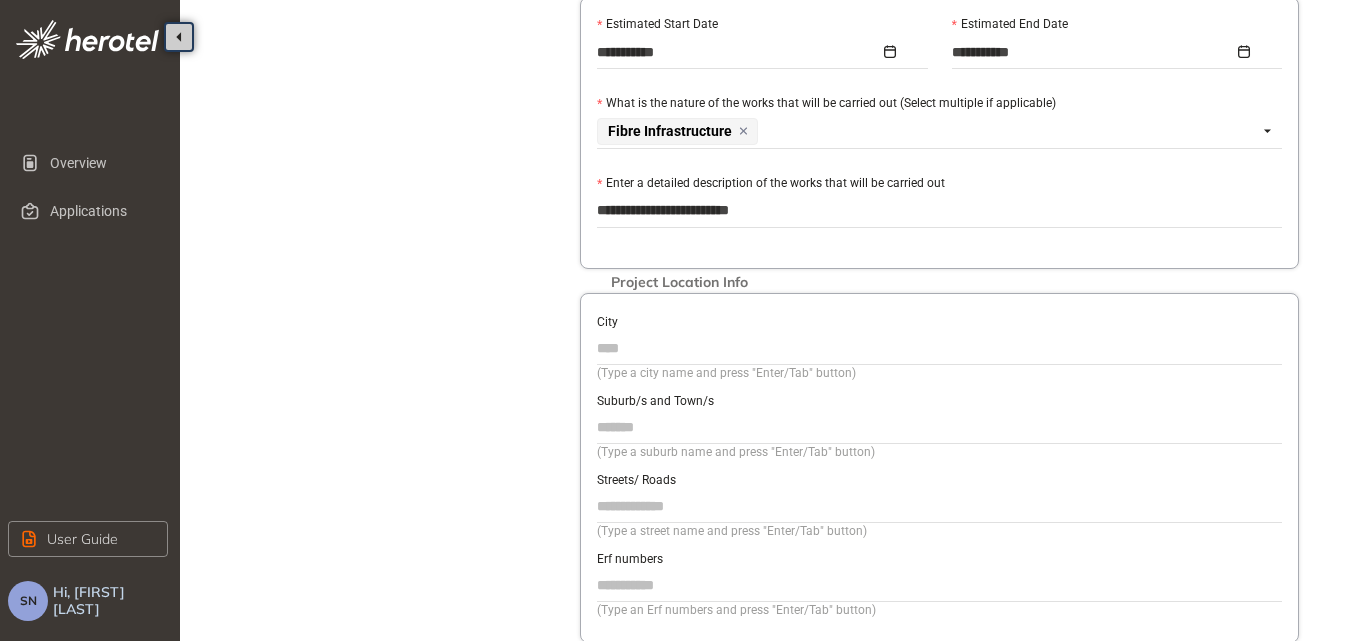 type on "**********" 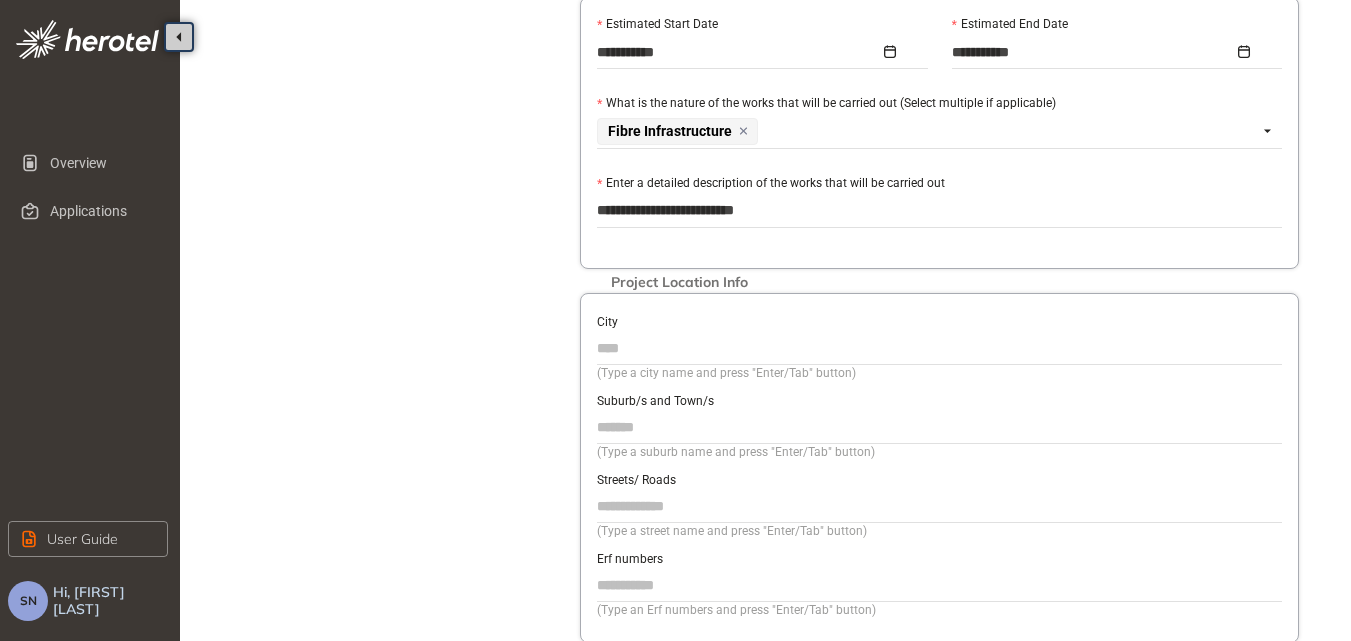 type on "**********" 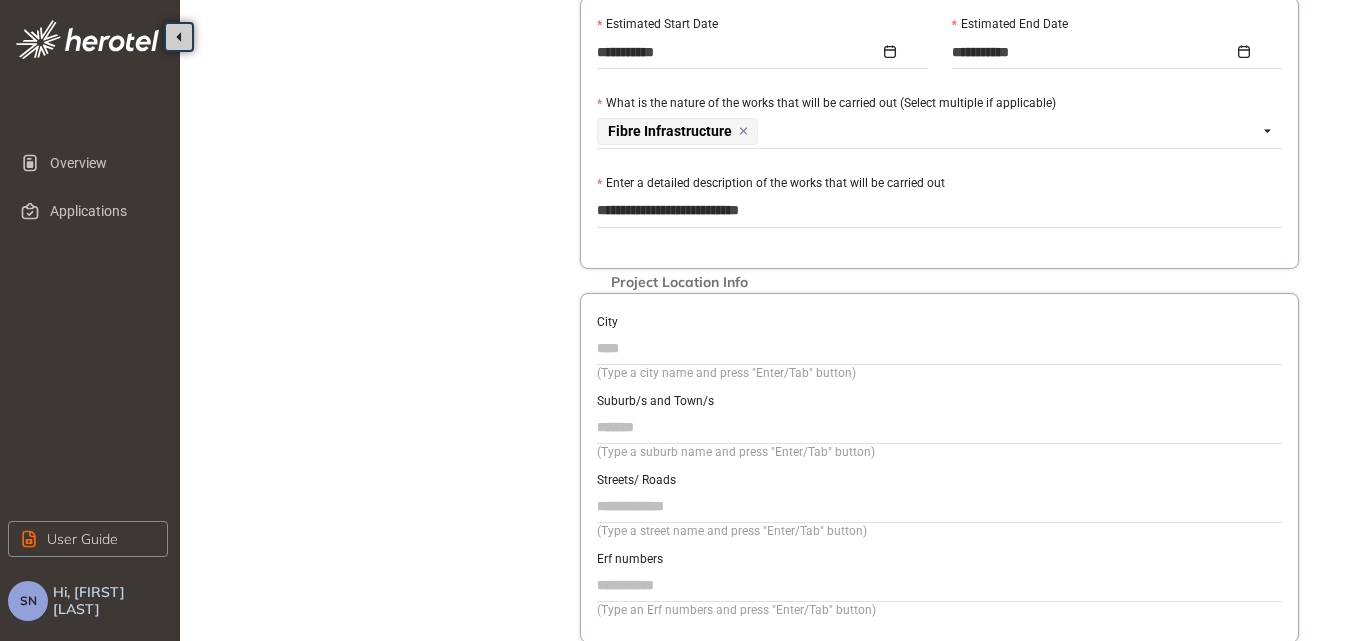 type on "**********" 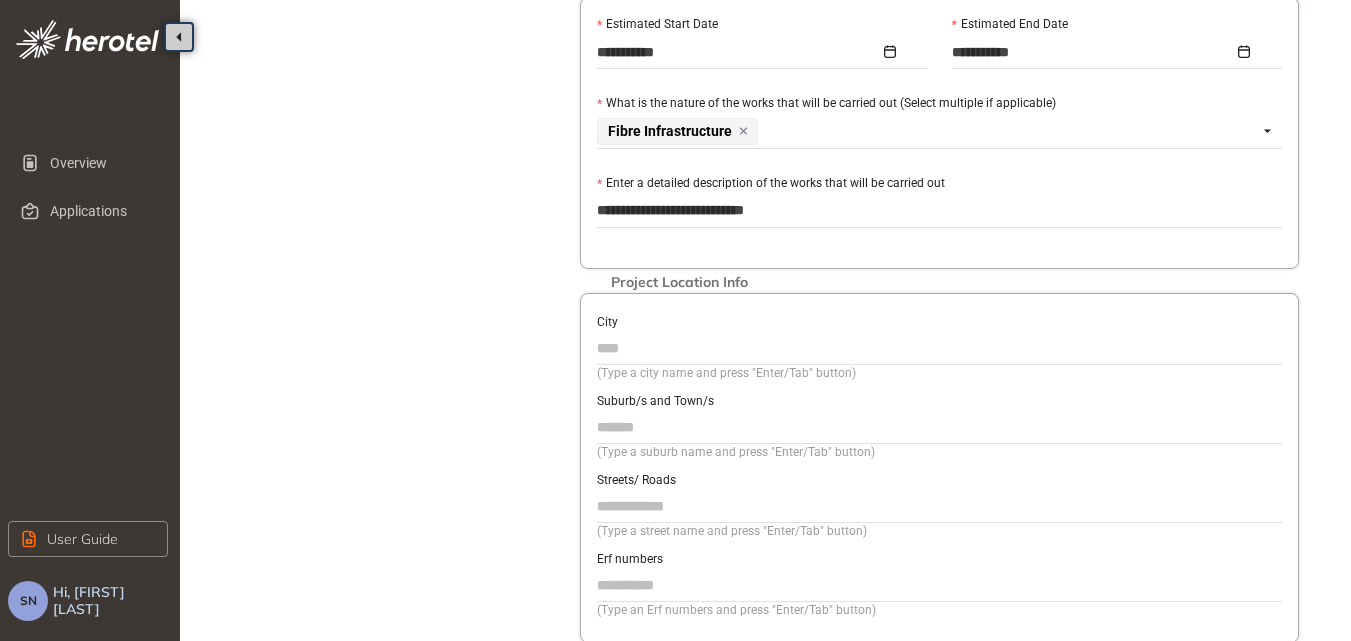 type on "**********" 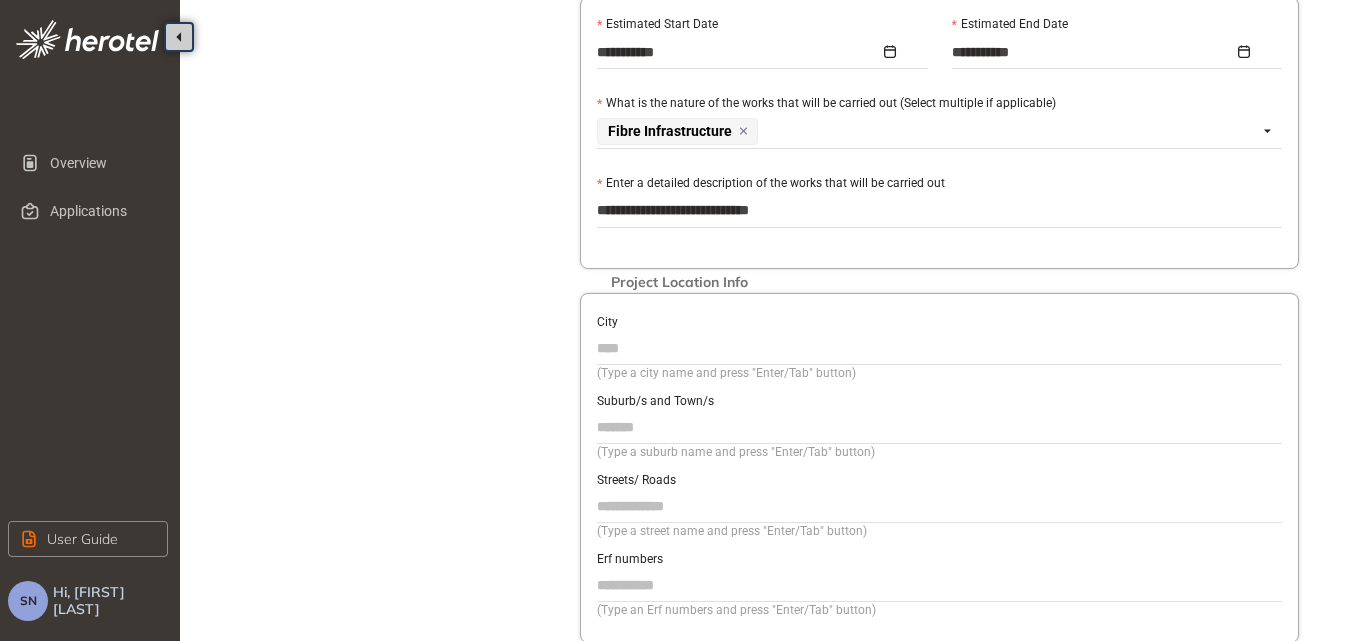 type on "**********" 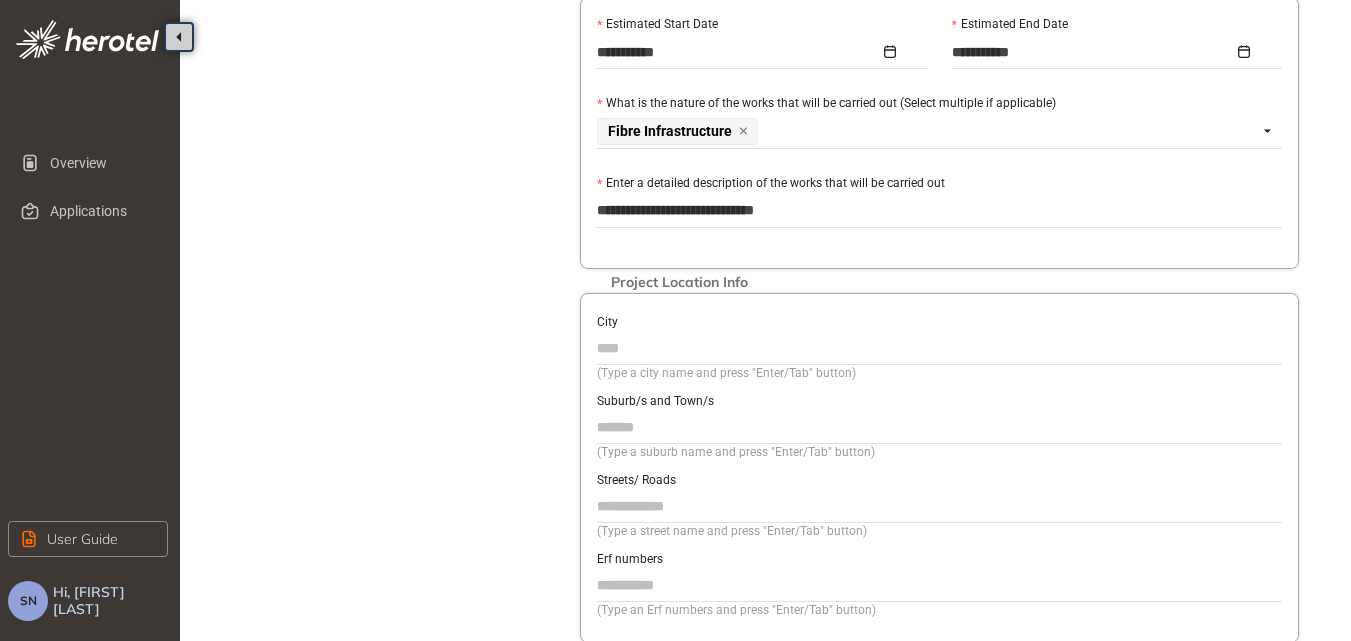 type on "**********" 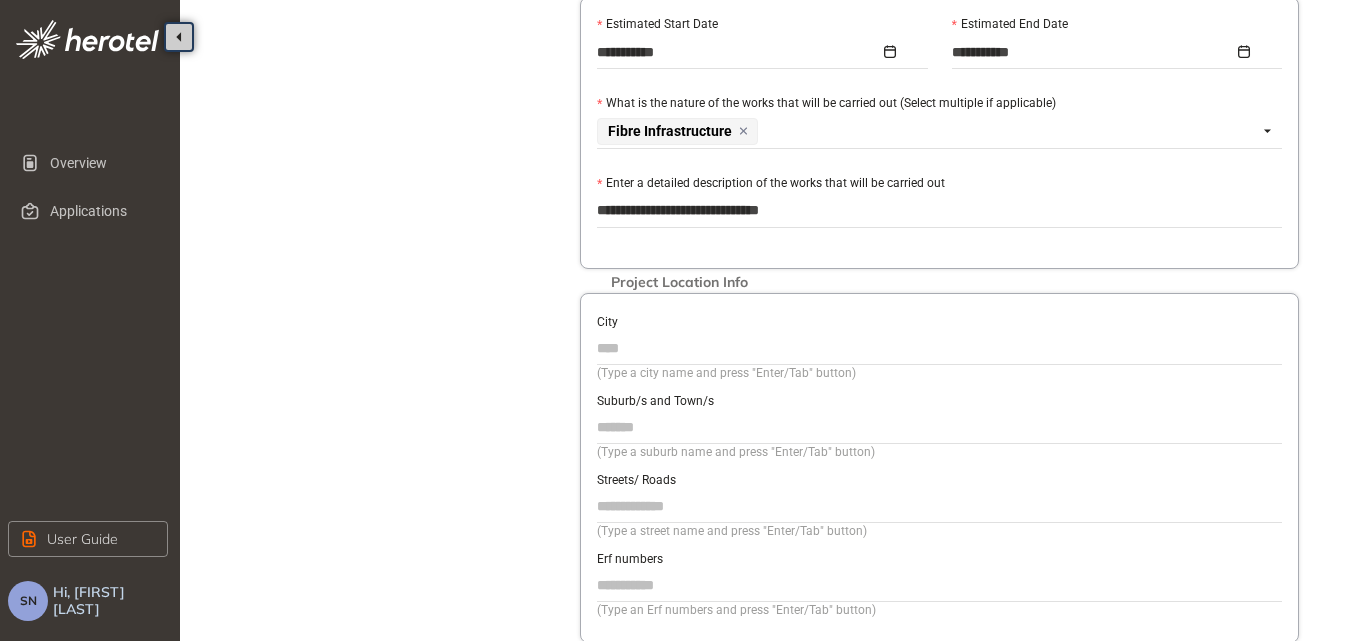 type on "**********" 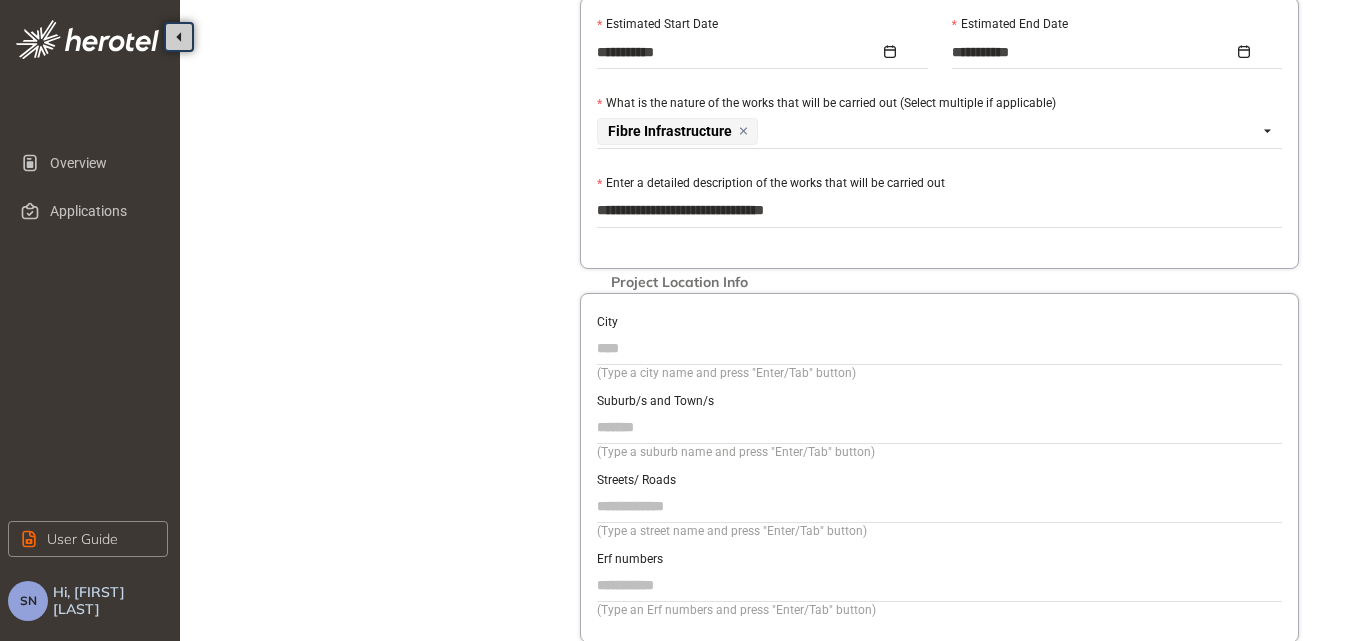 type on "**********" 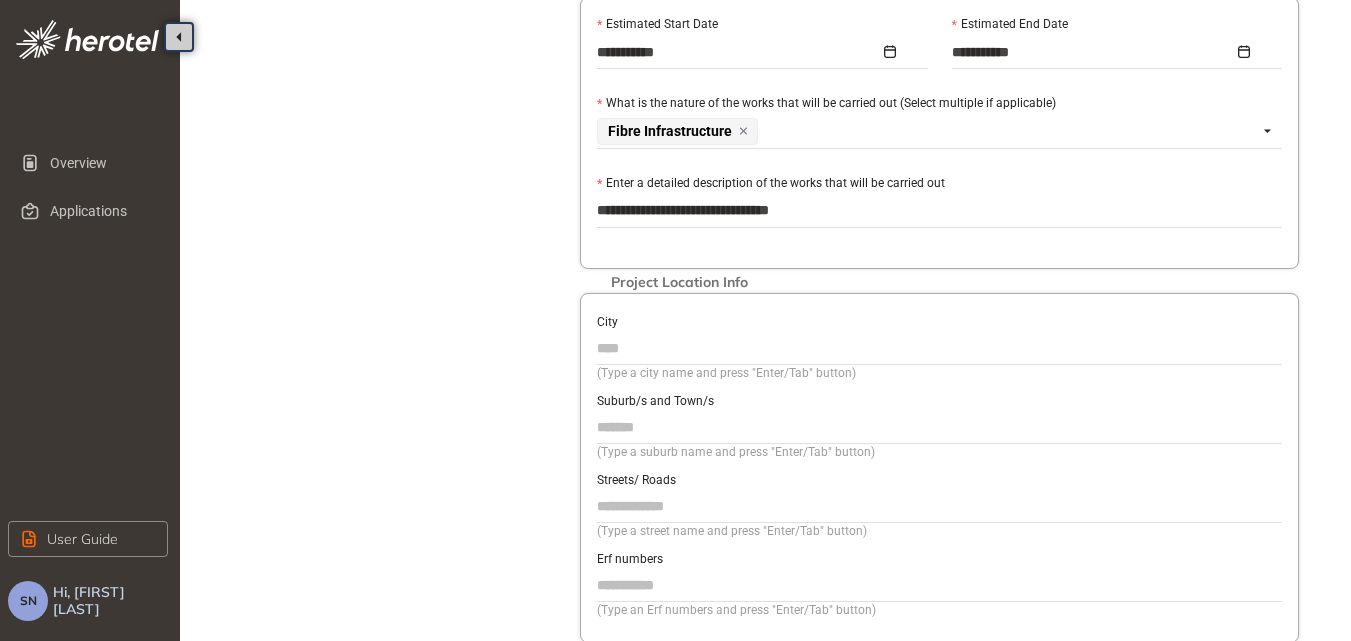 type on "**********" 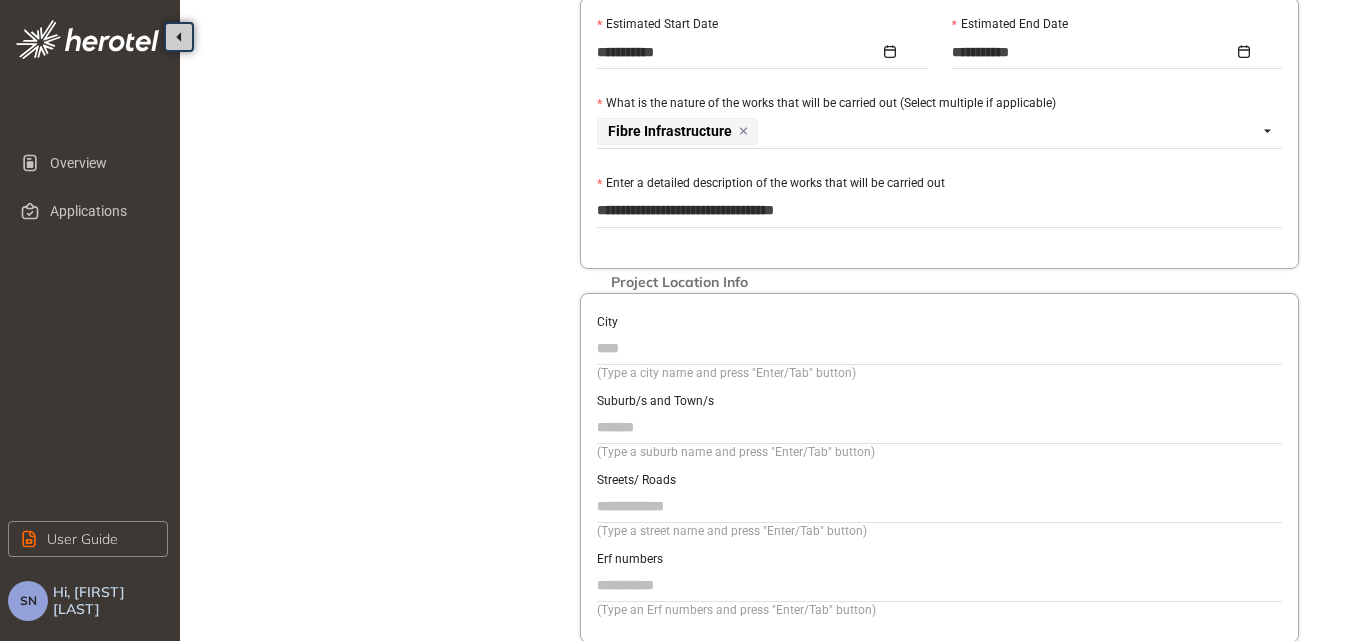 type on "**********" 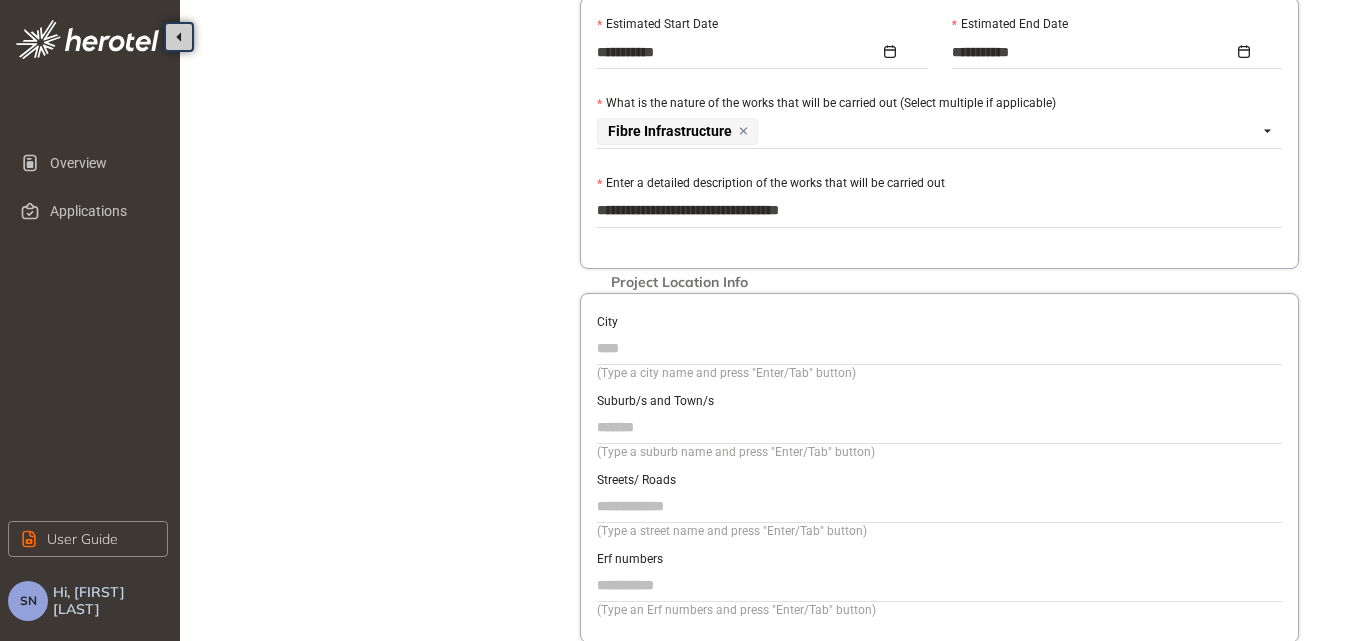 type on "**********" 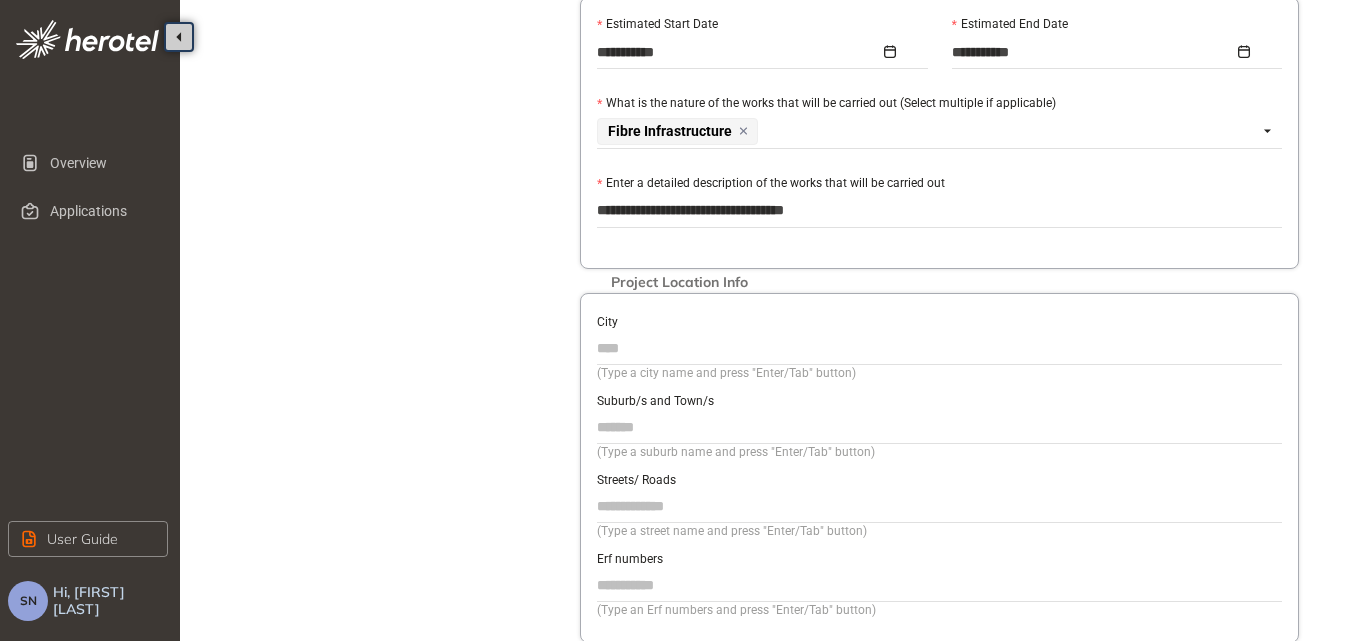type on "**********" 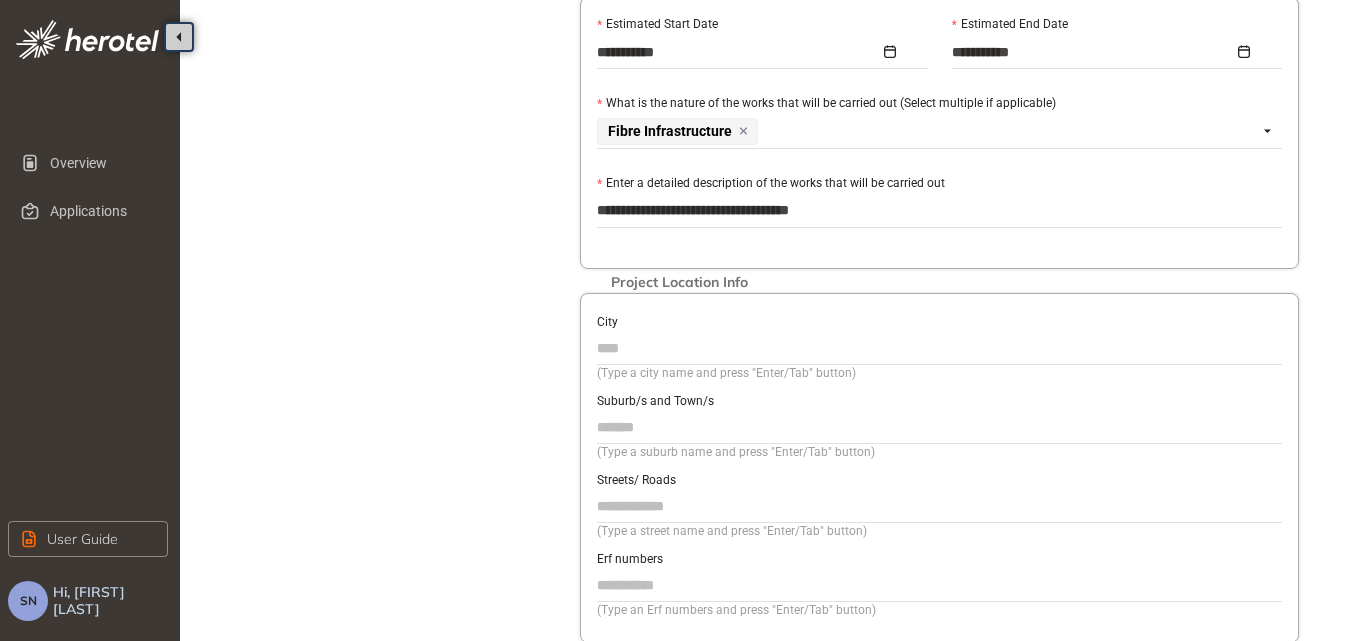 type on "**********" 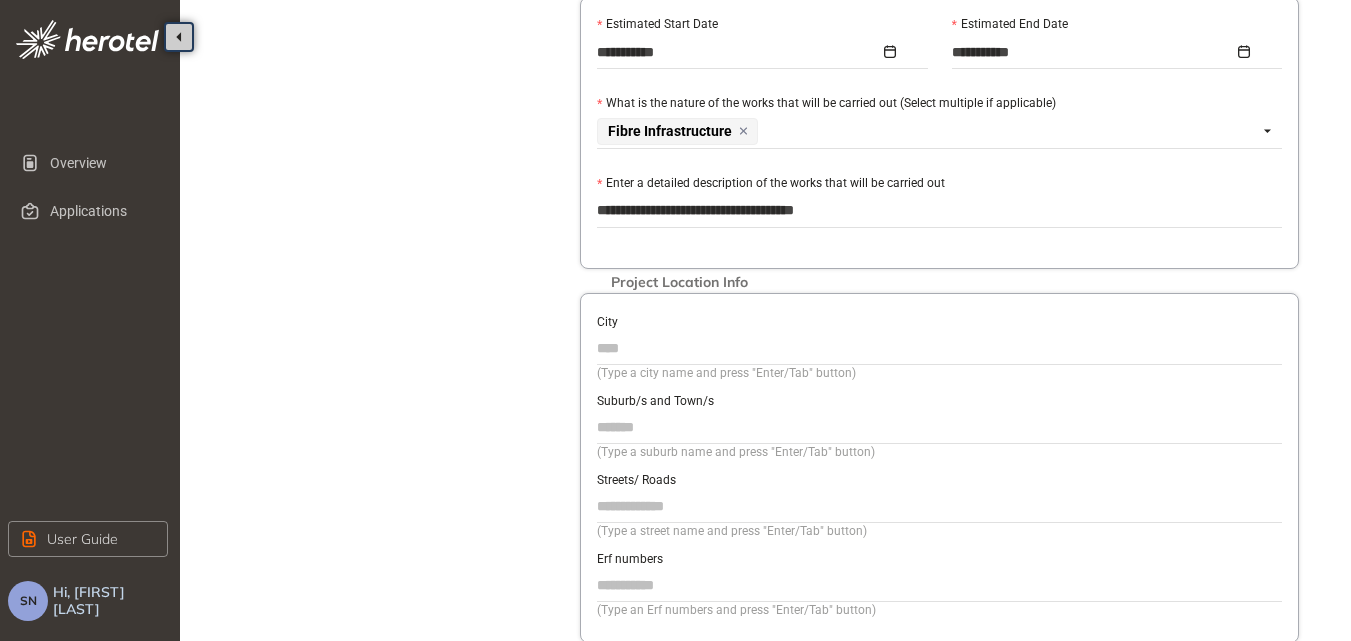 type on "**********" 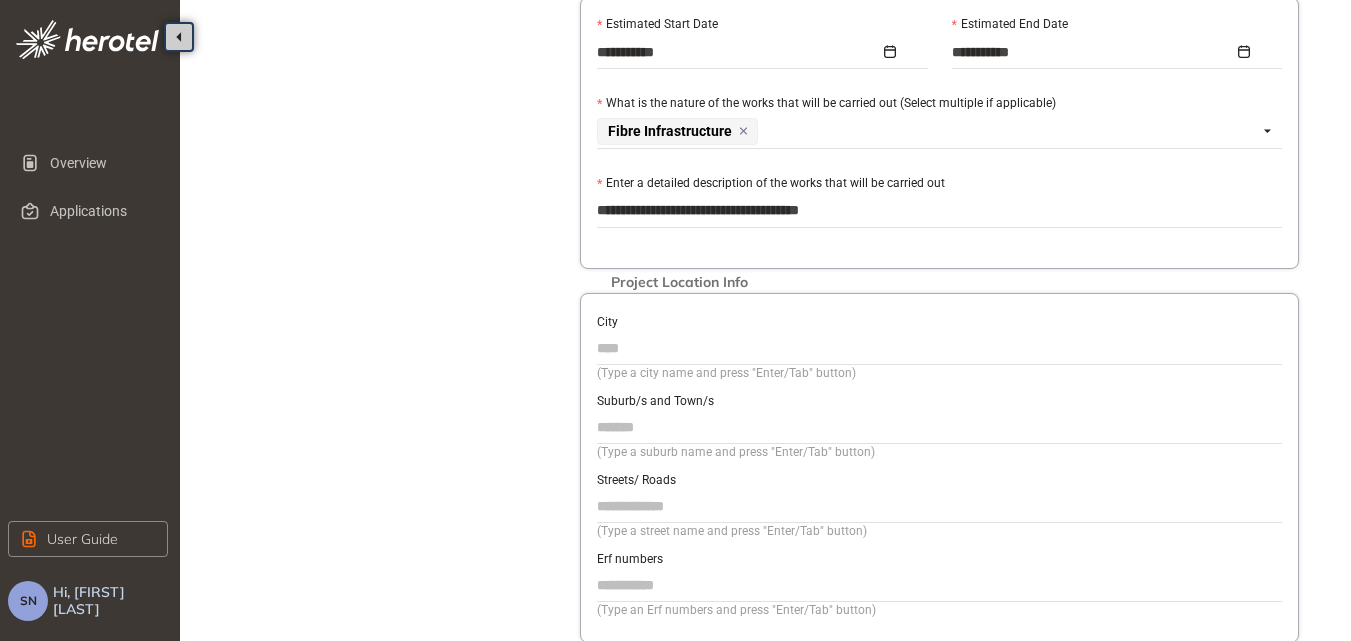 type on "**********" 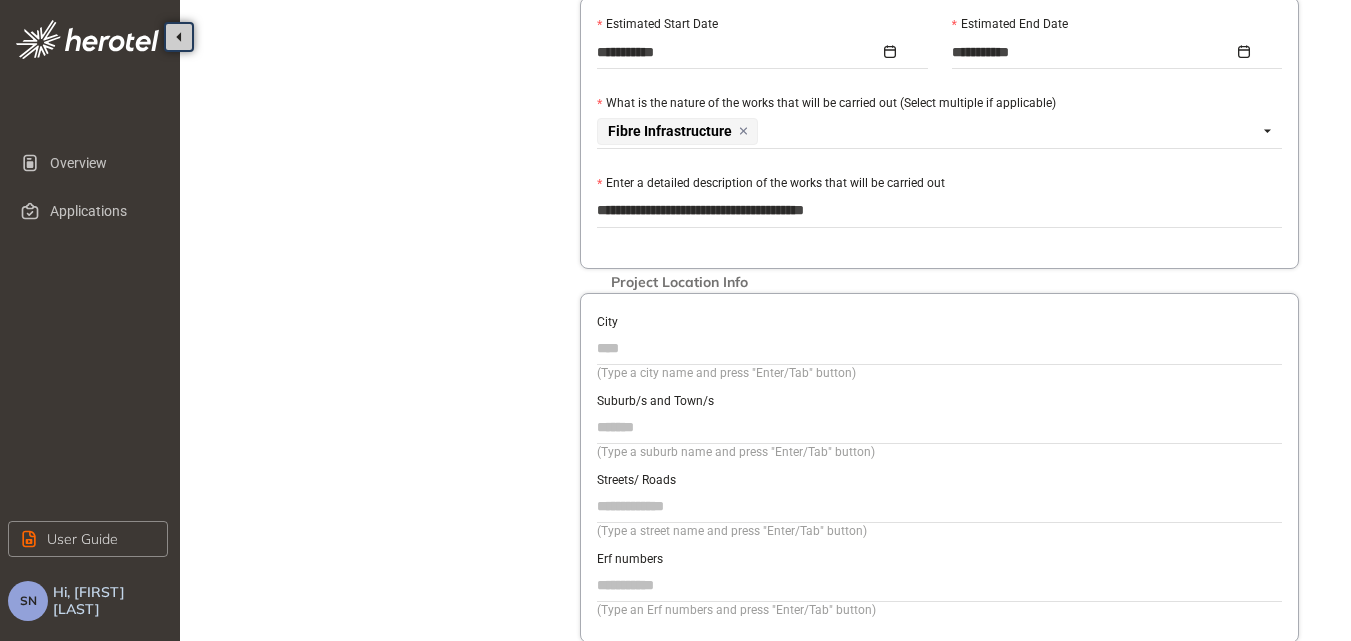 type on "**********" 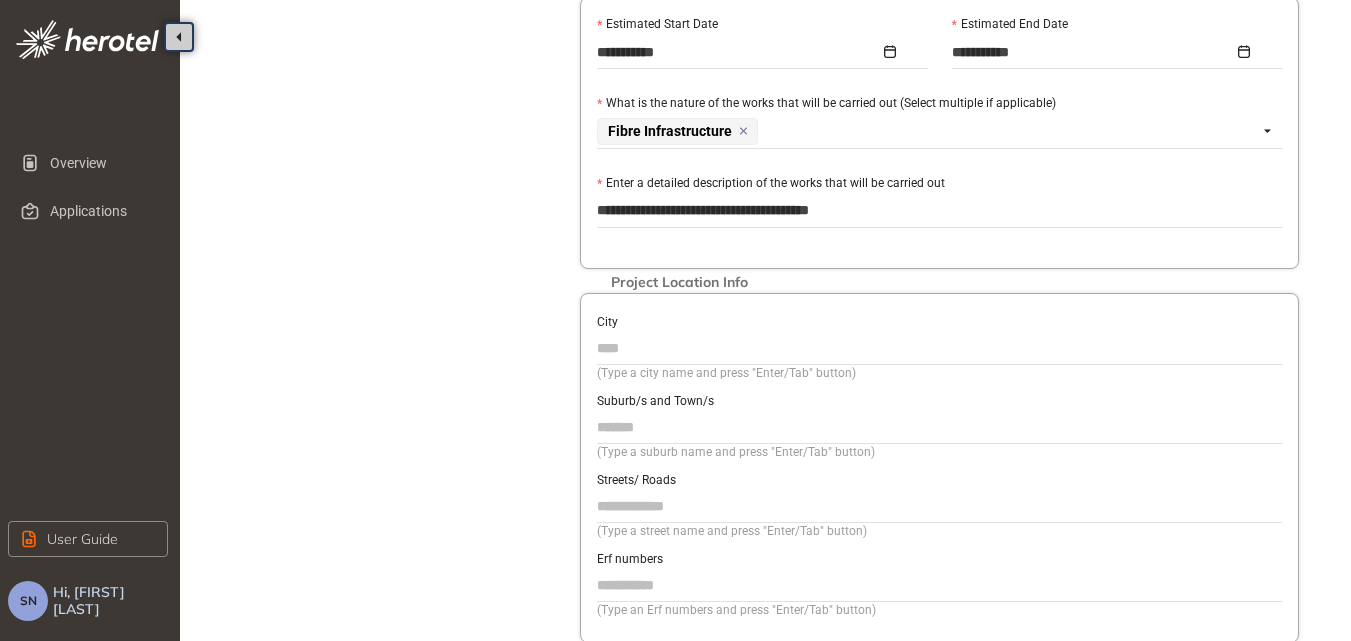 type on "**********" 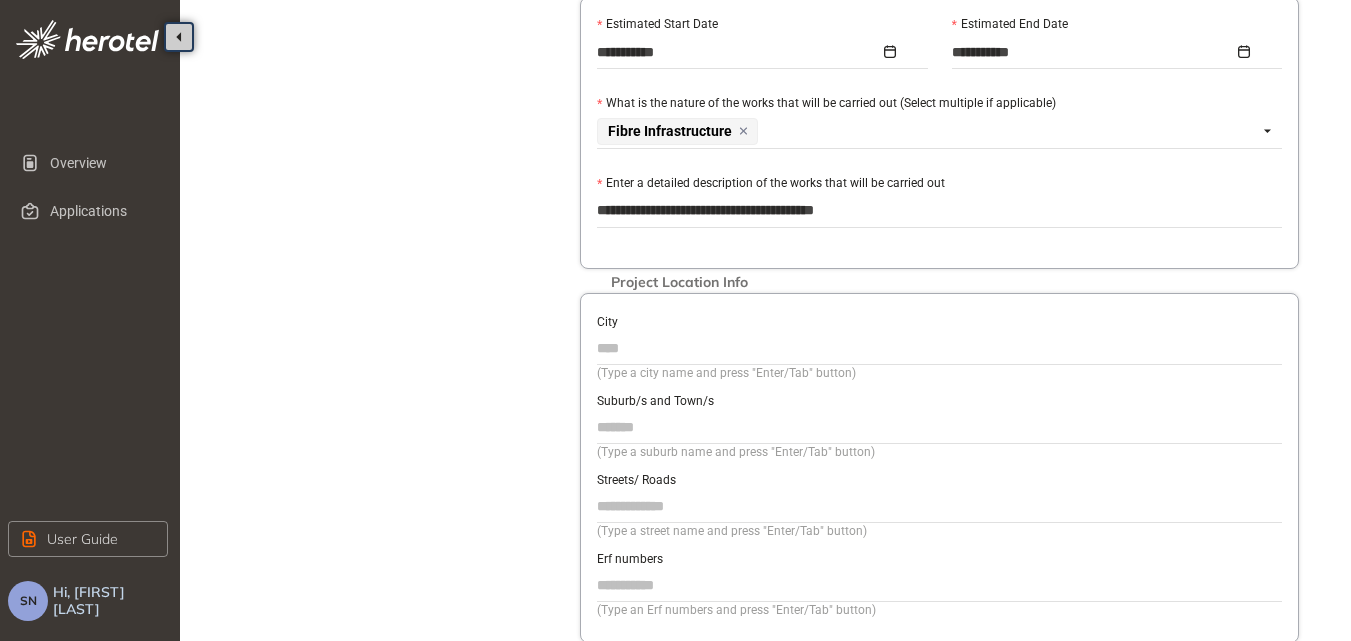 type on "**********" 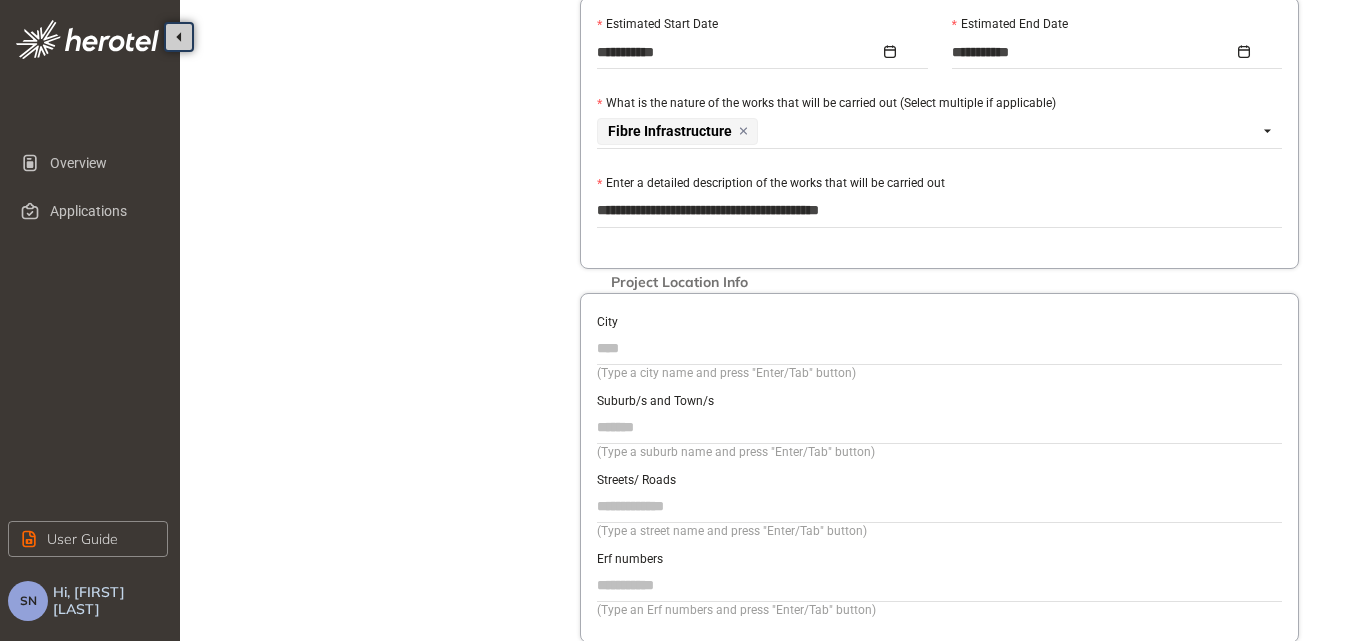 type on "**********" 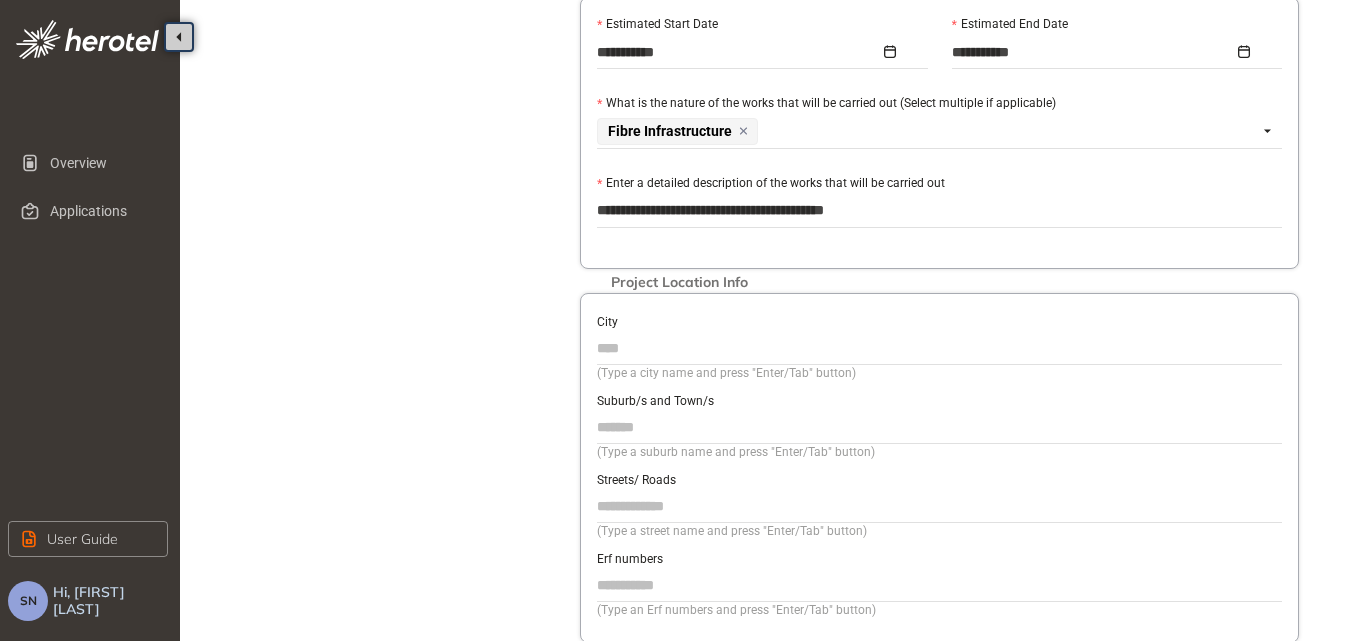 type on "**********" 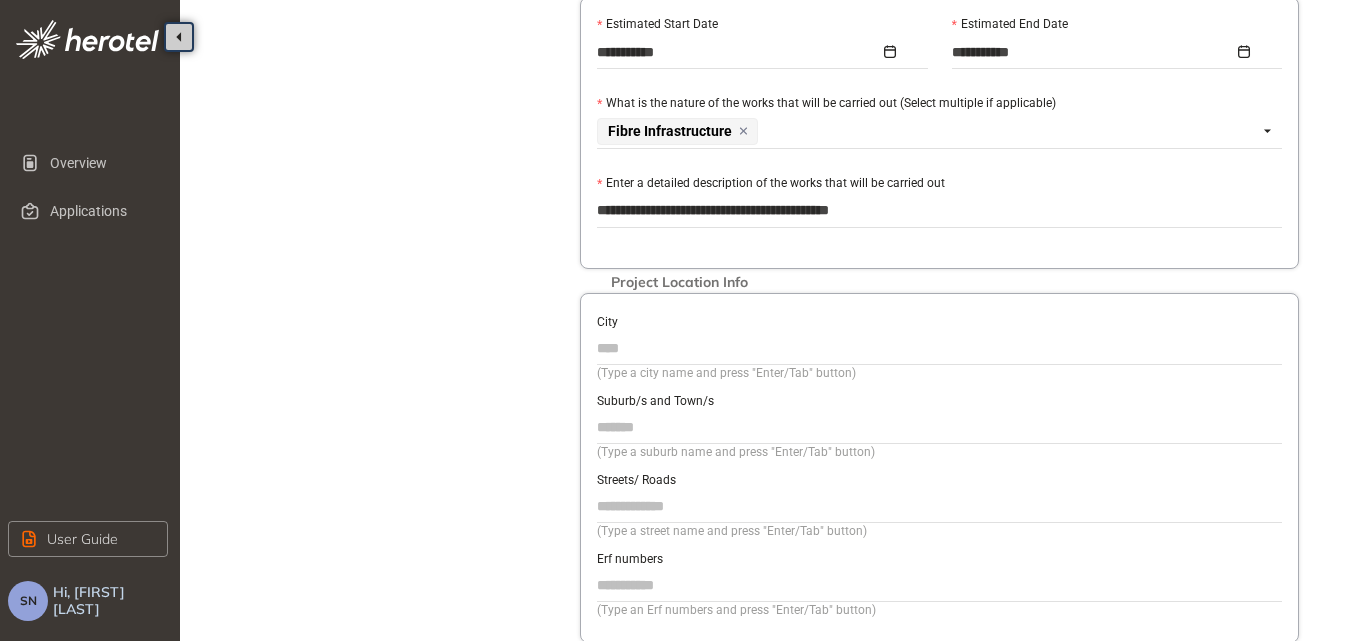 type on "**********" 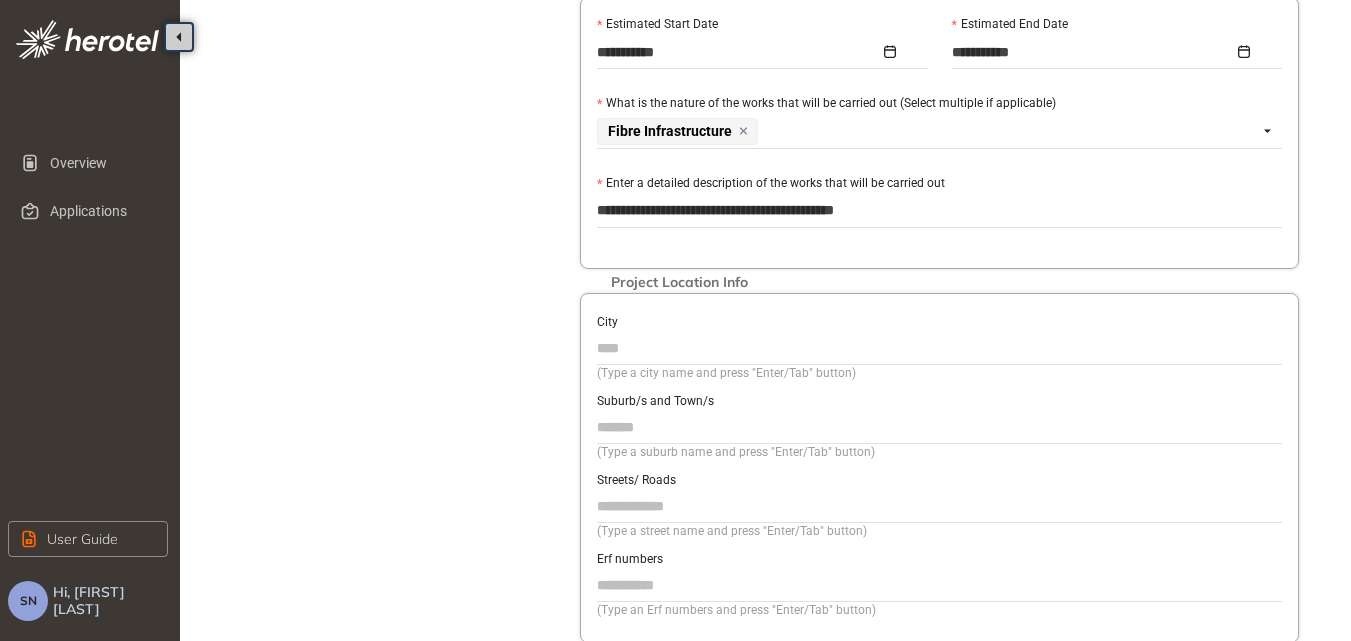 type on "**********" 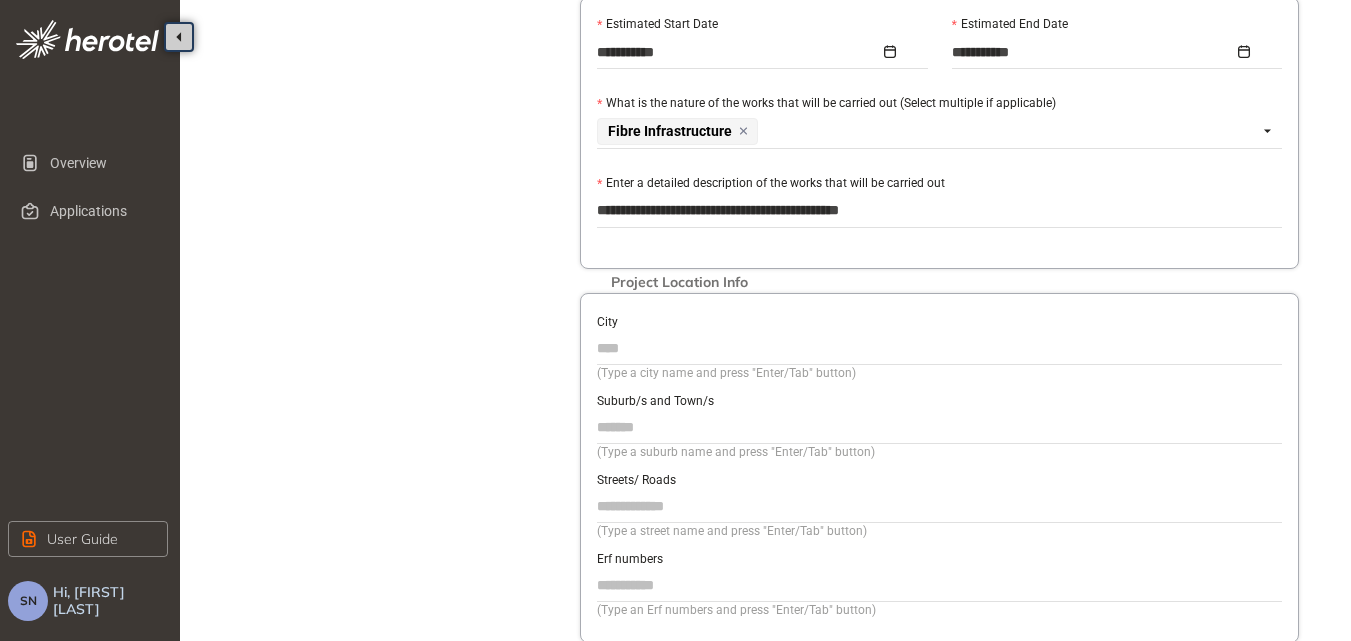type on "**********" 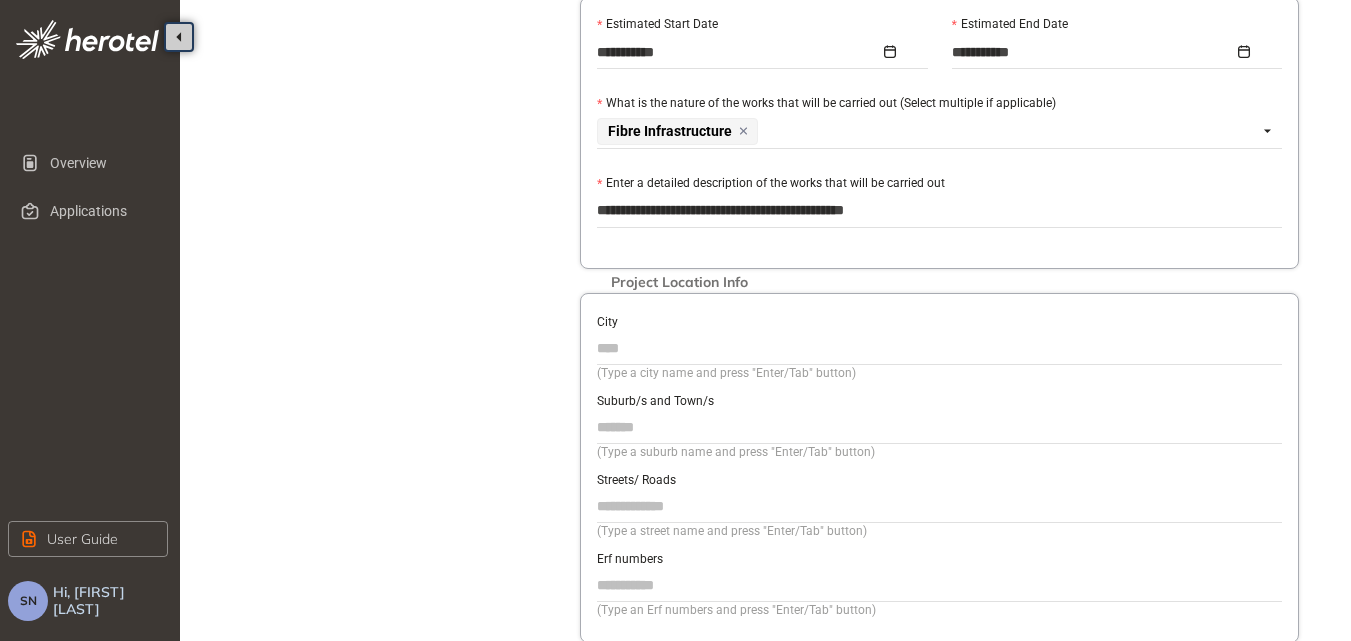 type on "**********" 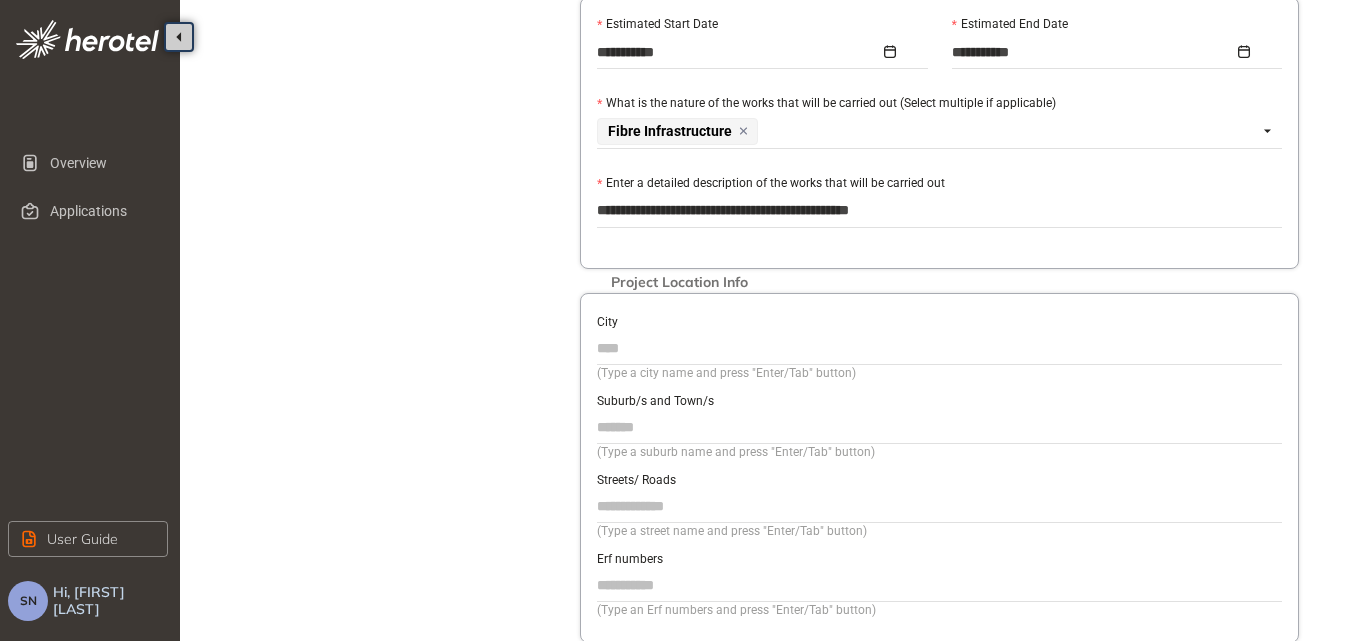 type on "**********" 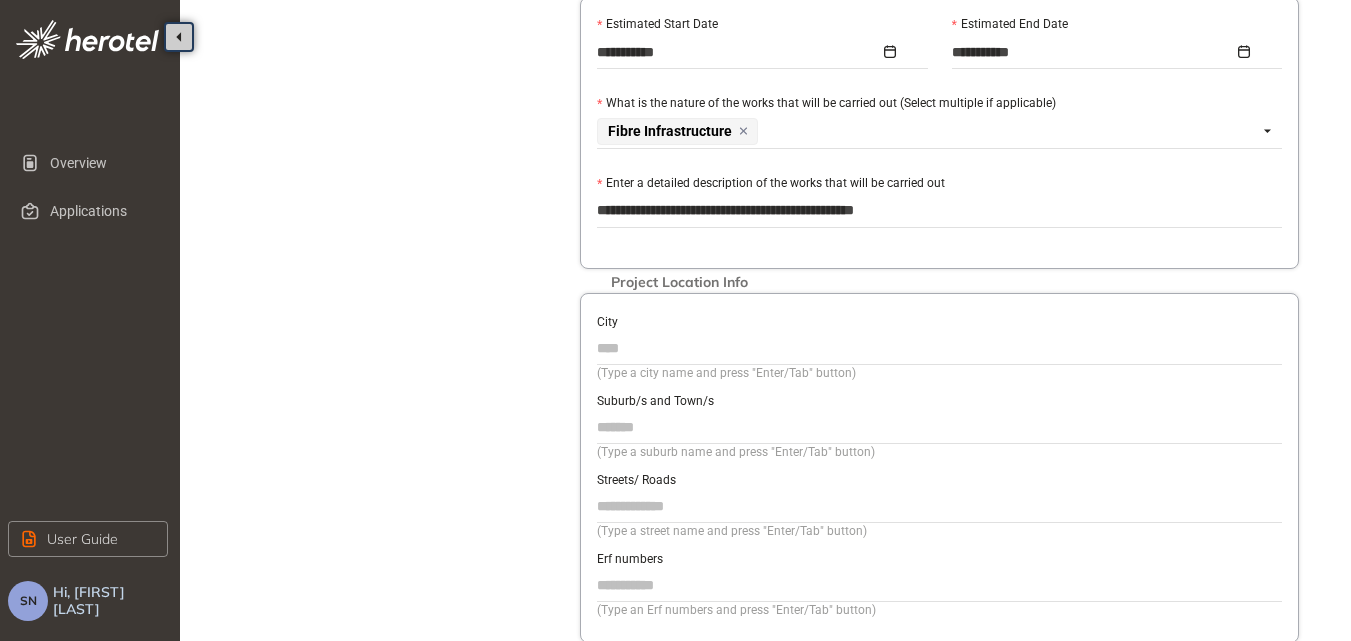 type on "**********" 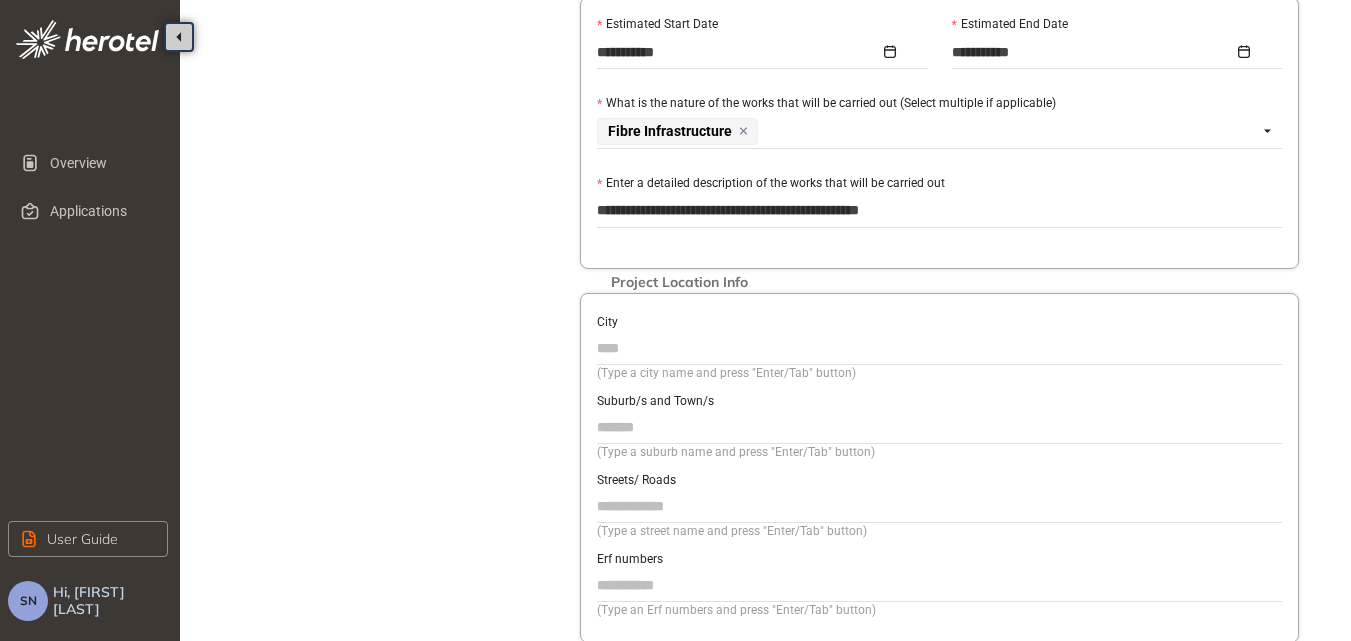 type on "**********" 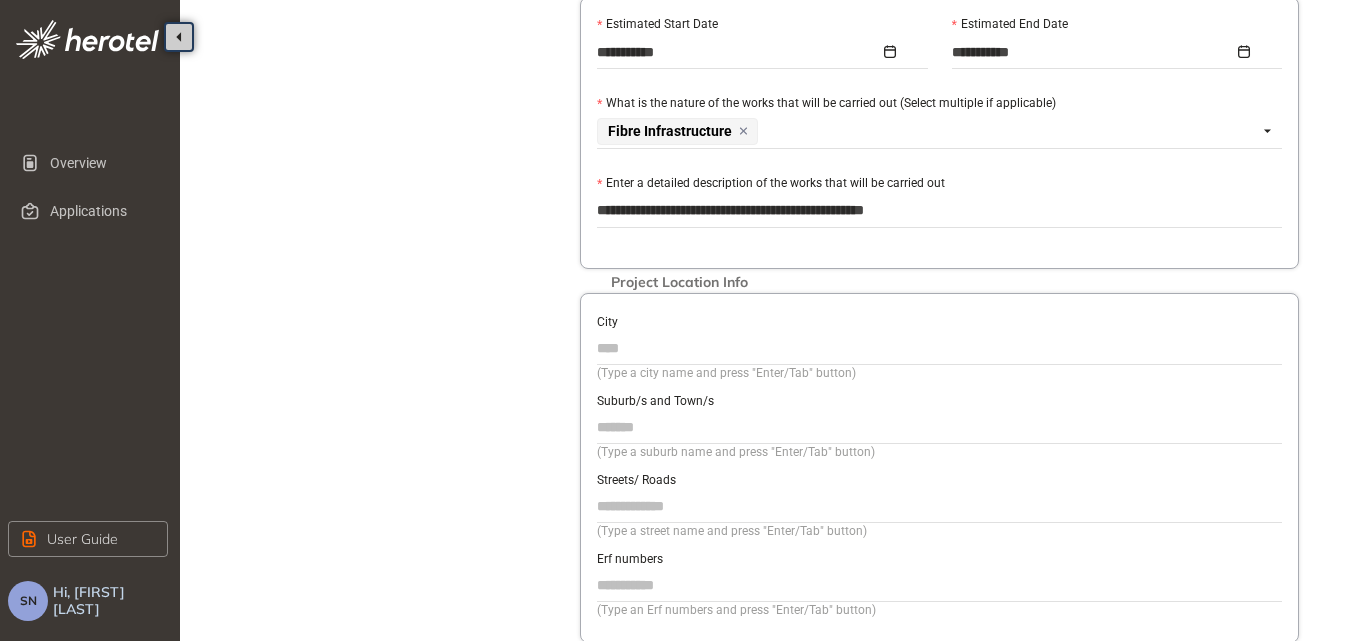 type on "**********" 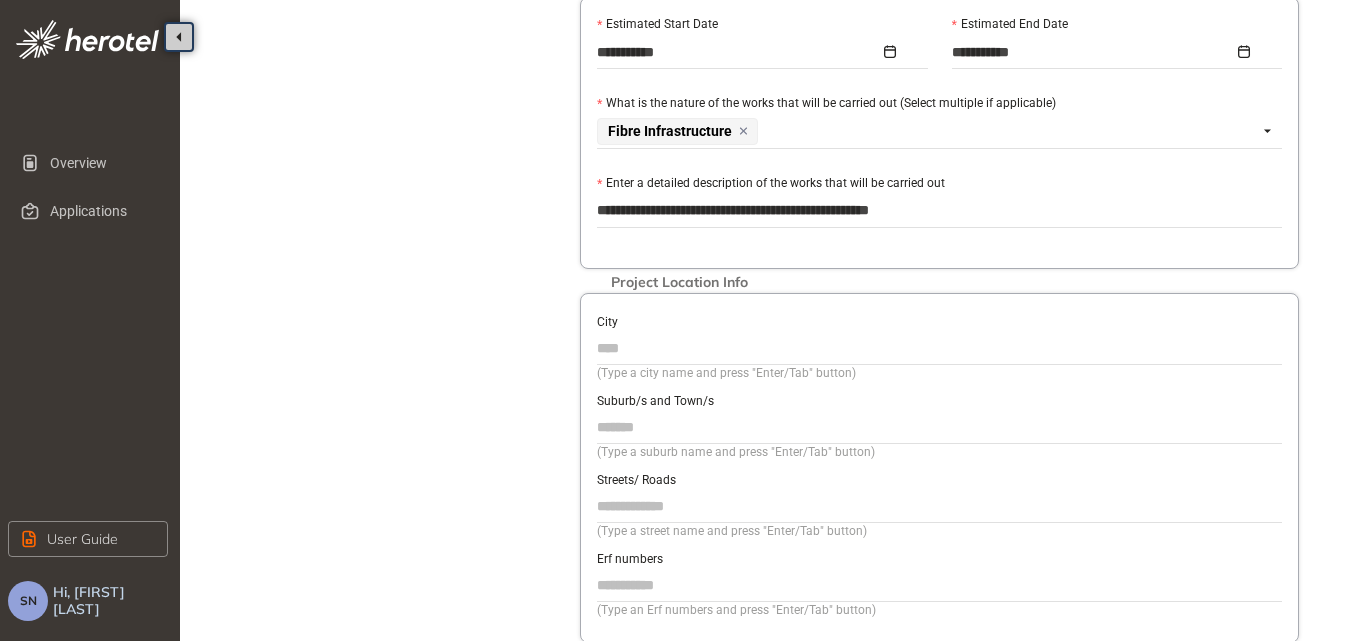 type on "**********" 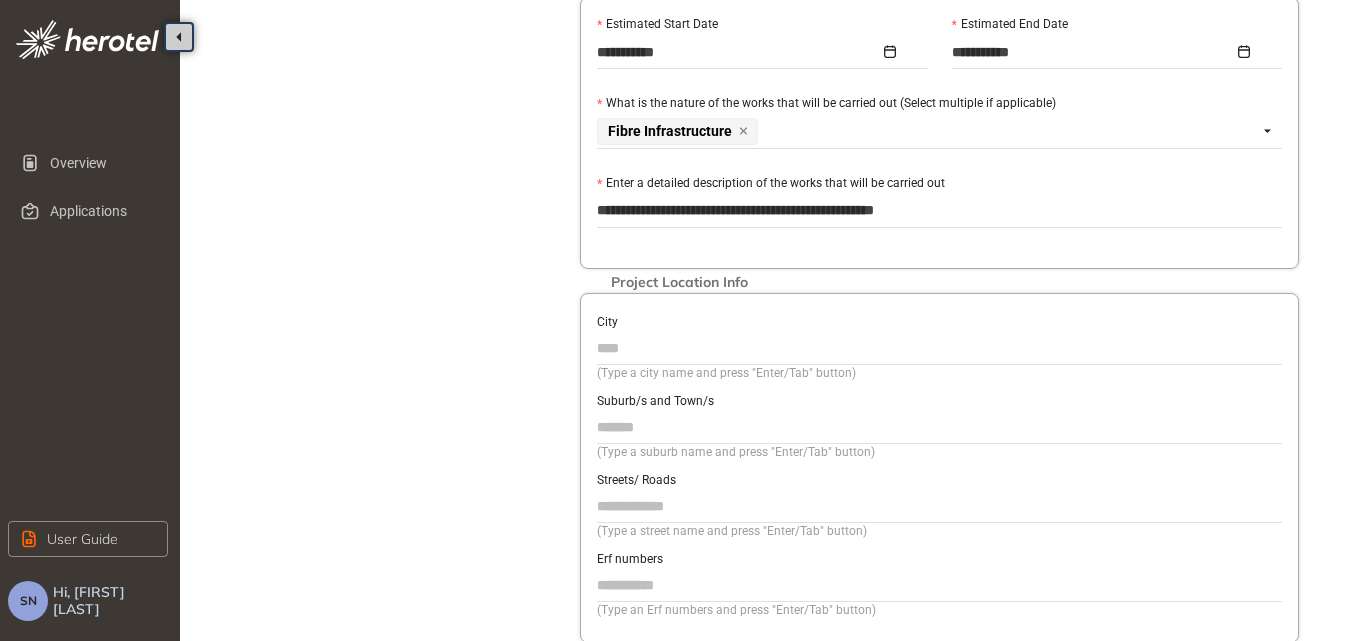 type on "**********" 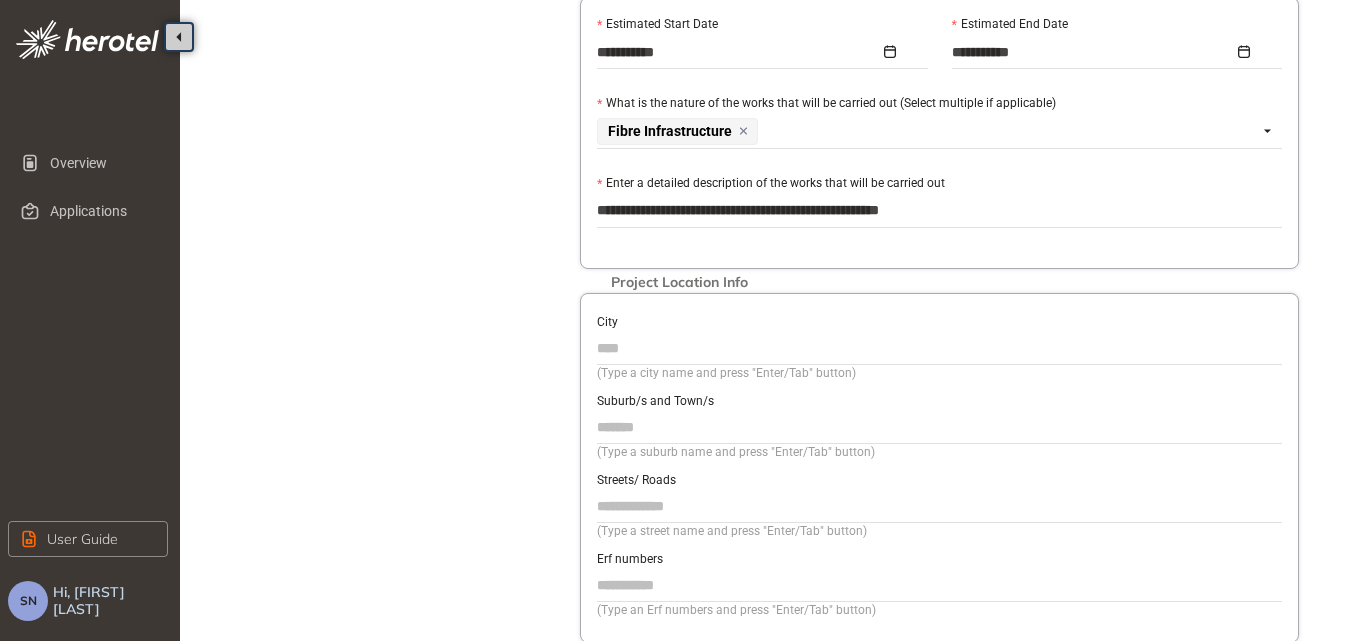 type on "**********" 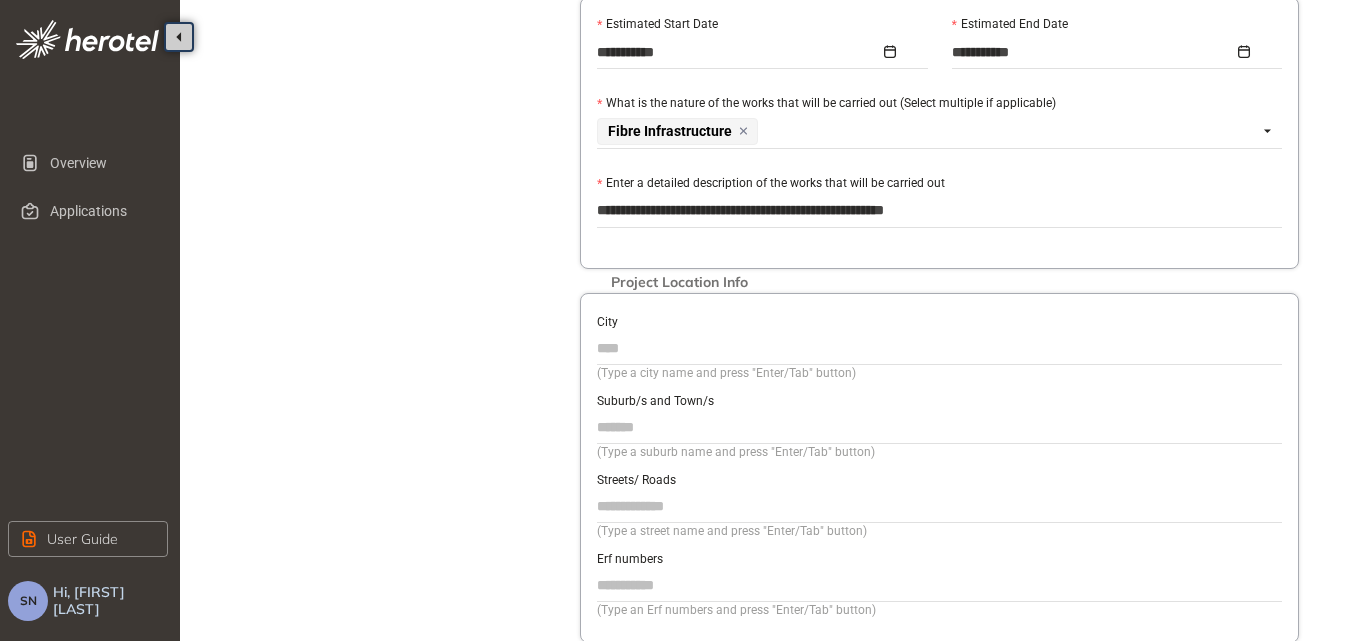 type on "**********" 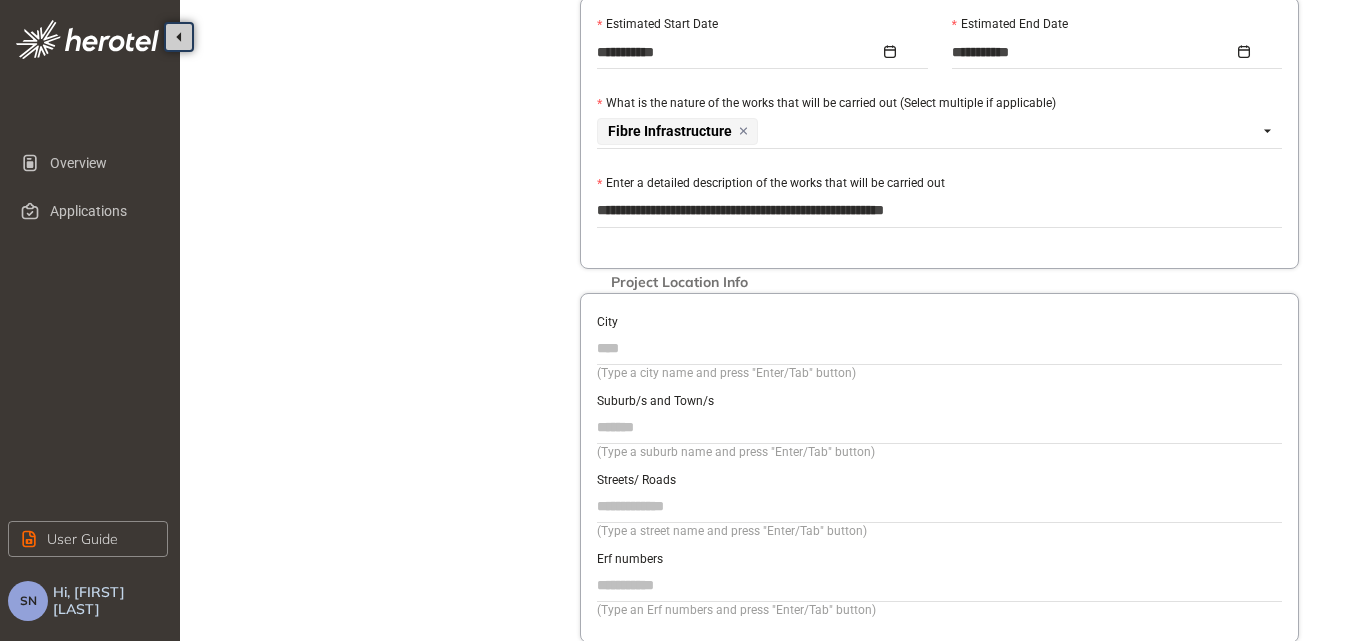 type on "********" 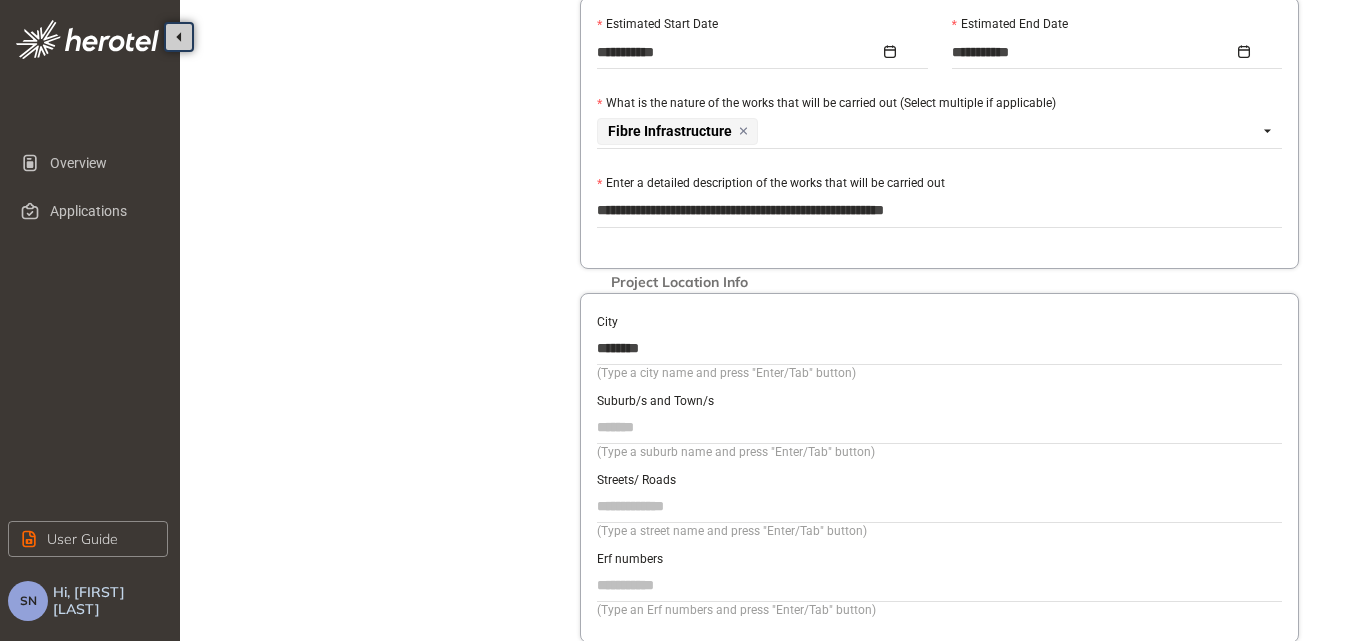 click on "Suburb/s and Town/s" at bounding box center [939, 427] 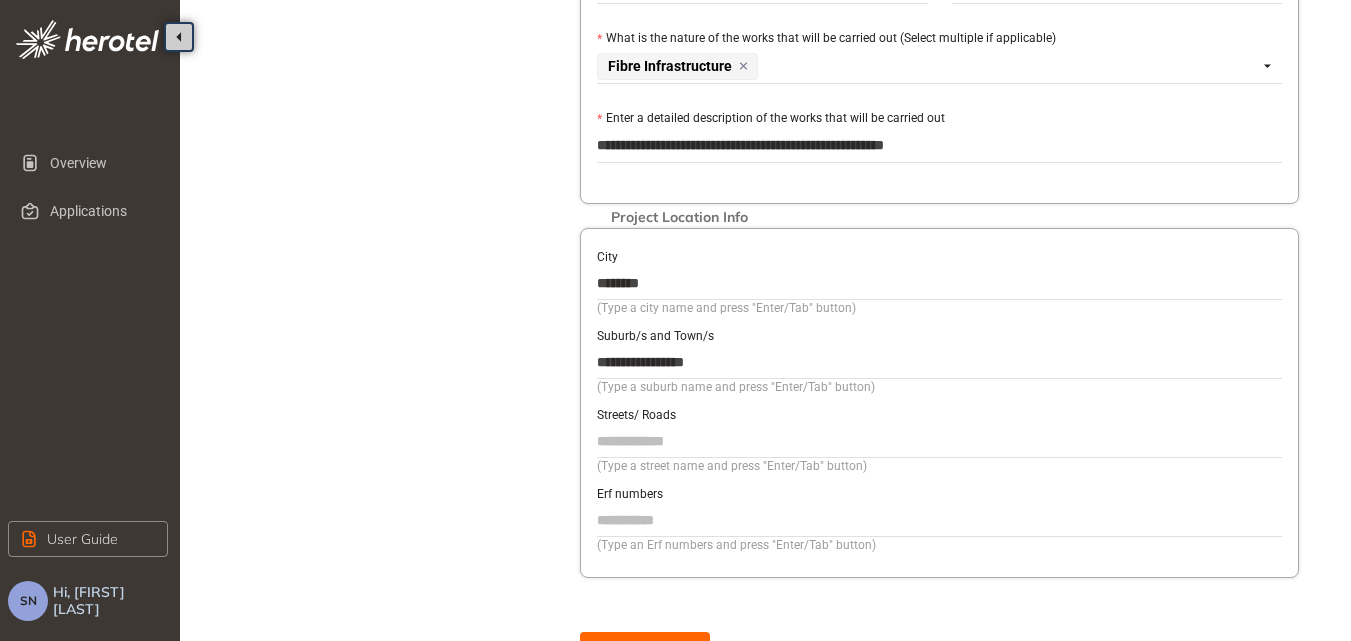 scroll, scrollTop: 742, scrollLeft: 0, axis: vertical 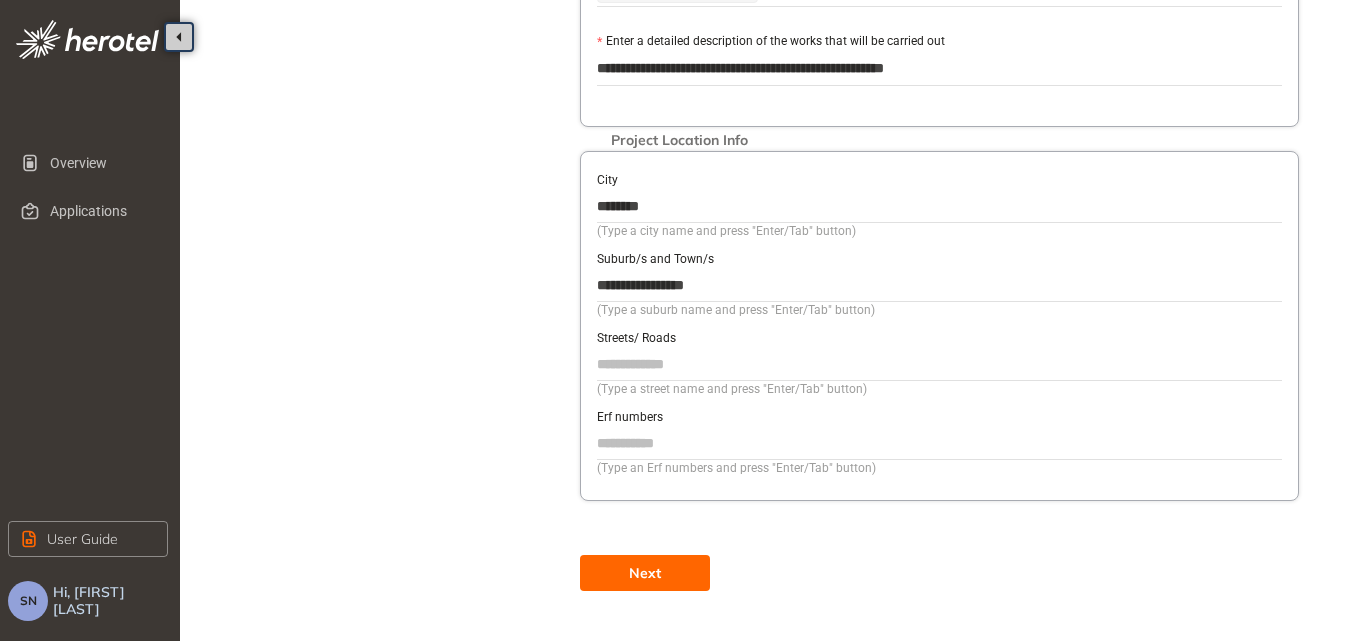 type on "**********" 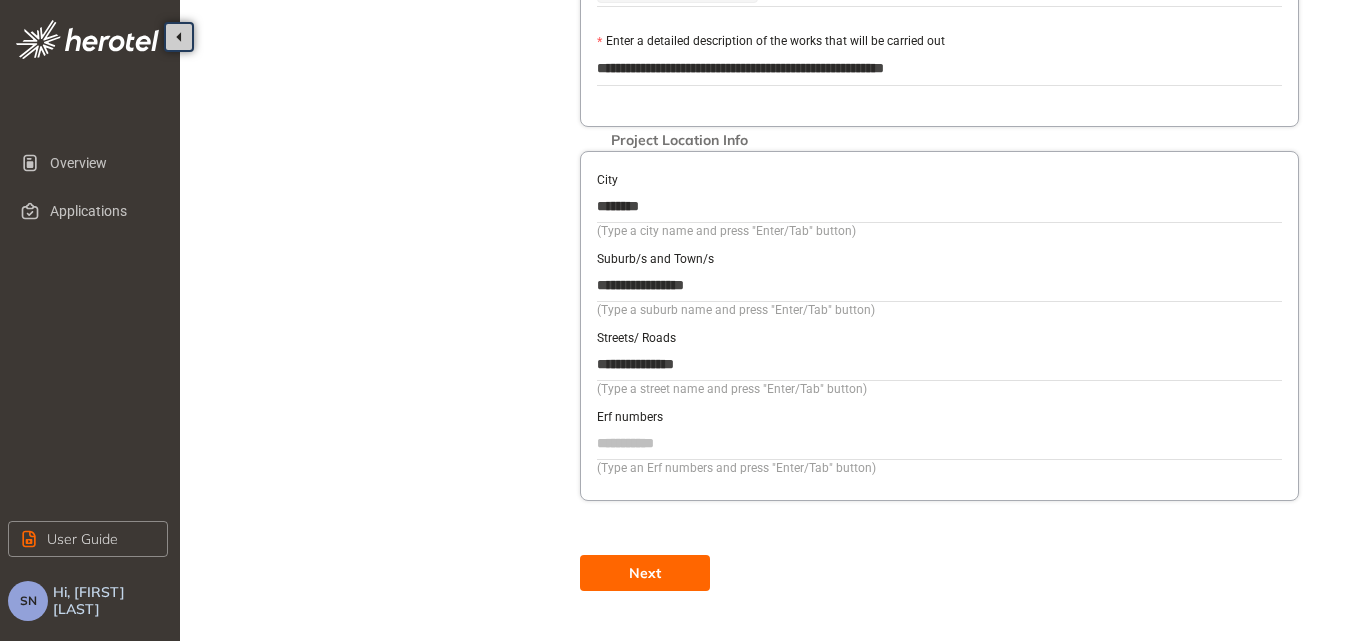 click on "Next" at bounding box center (645, 573) 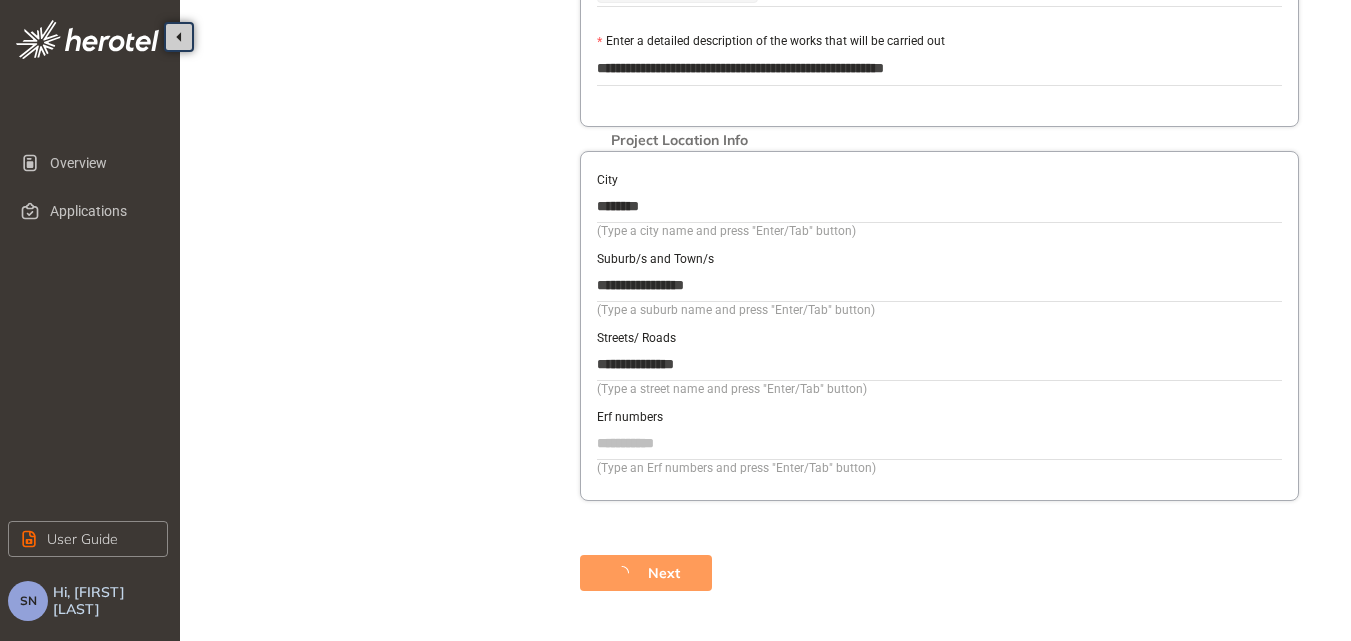 scroll, scrollTop: 92, scrollLeft: 0, axis: vertical 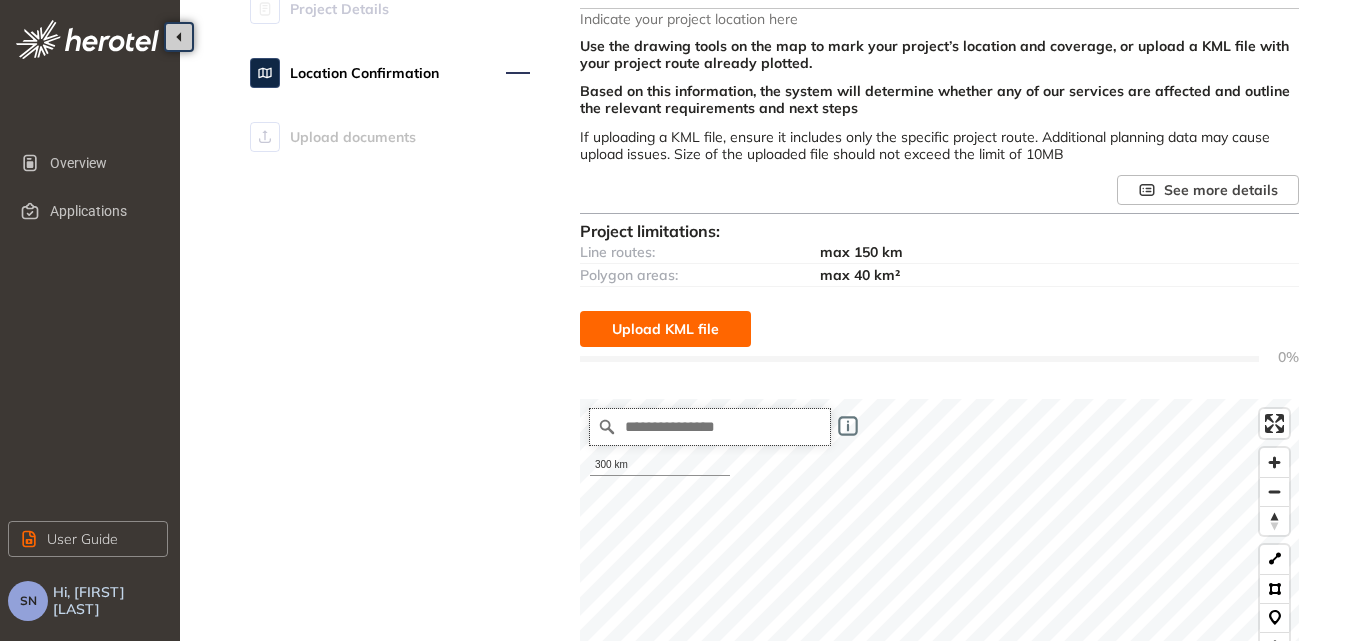 click at bounding box center (710, 427) 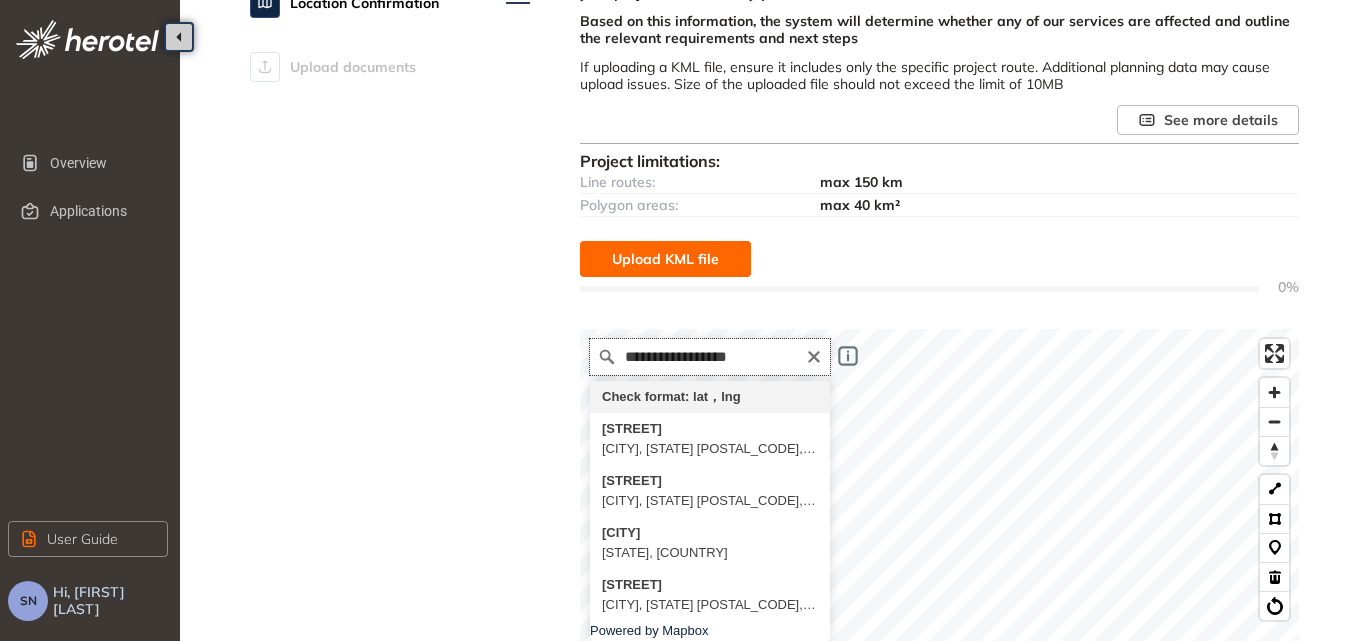 scroll, scrollTop: 192, scrollLeft: 0, axis: vertical 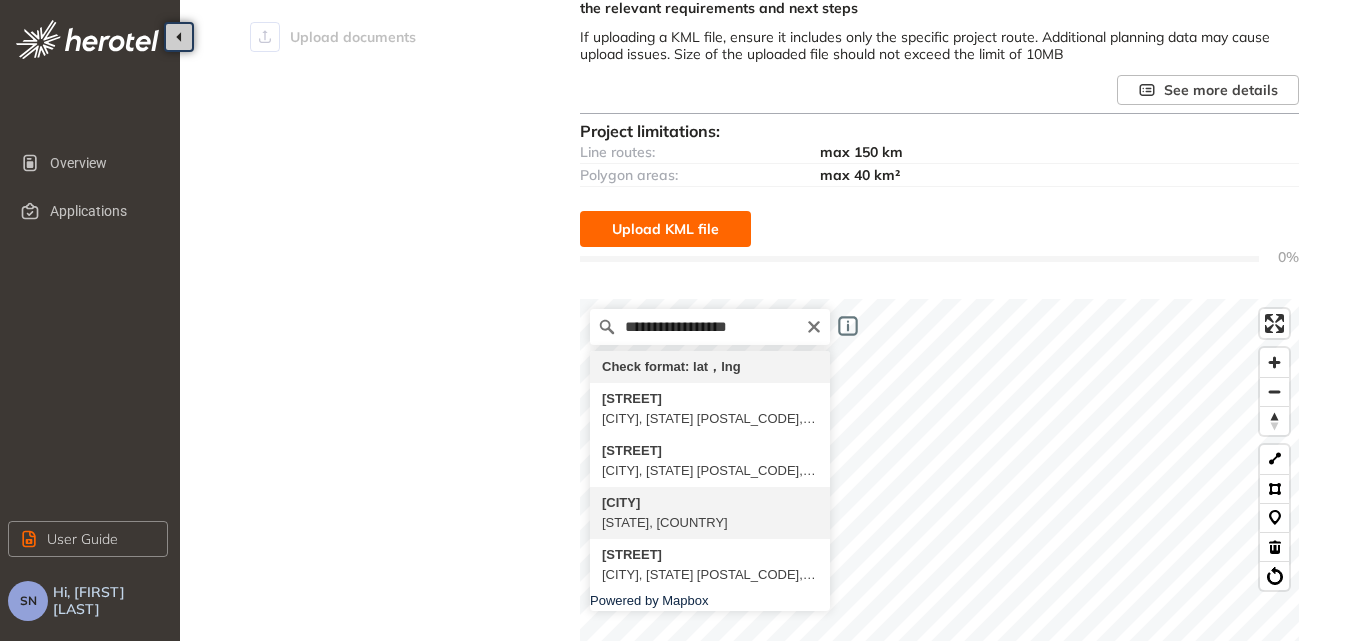 type on "**********" 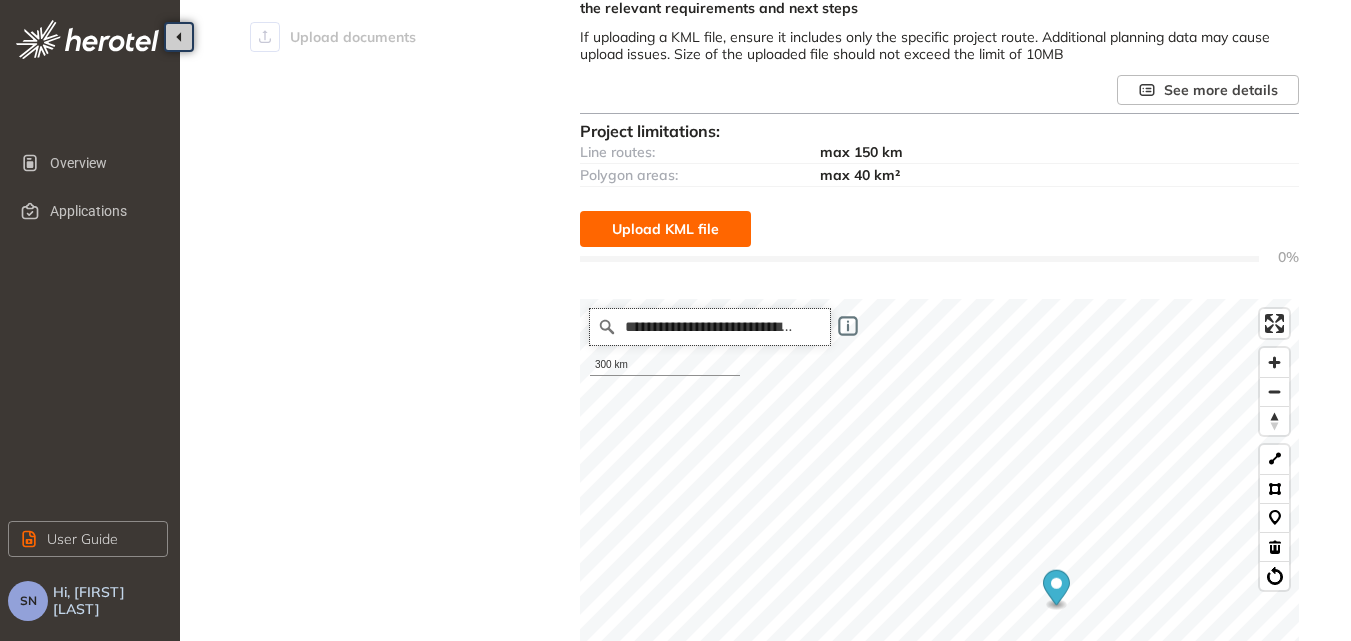 scroll, scrollTop: 0, scrollLeft: 0, axis: both 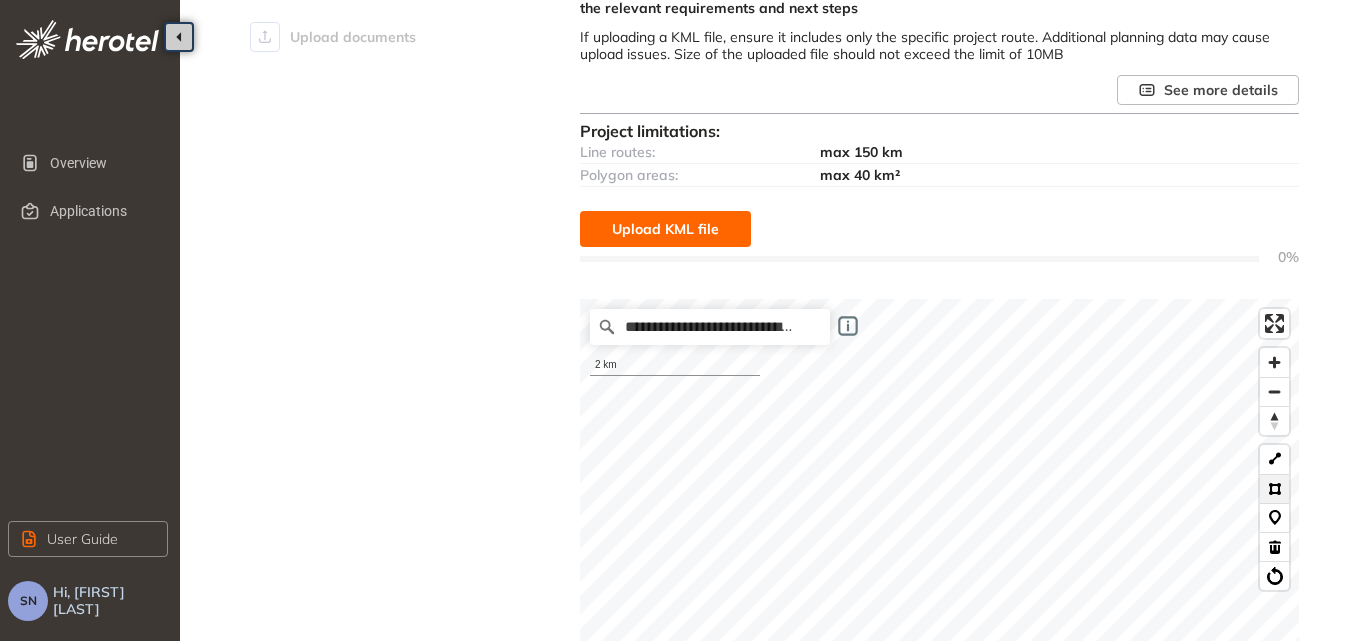 click at bounding box center (1274, 488) 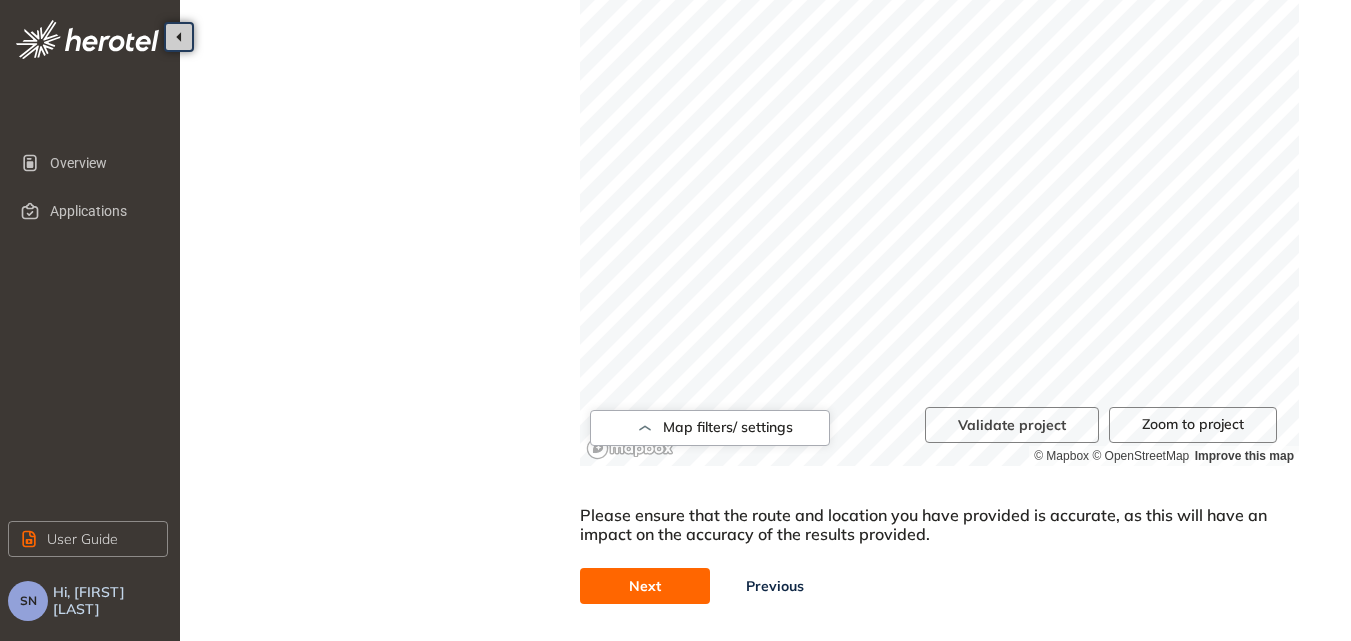 scroll, scrollTop: 838, scrollLeft: 0, axis: vertical 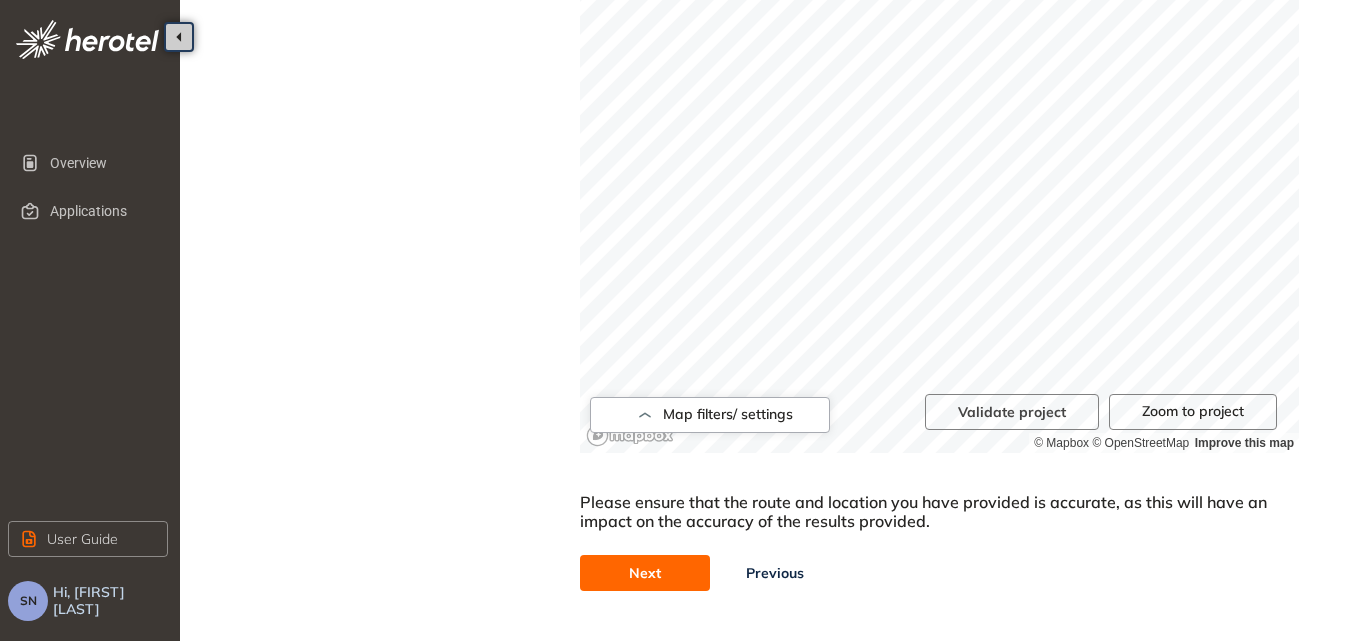 click on "Next" at bounding box center [645, 573] 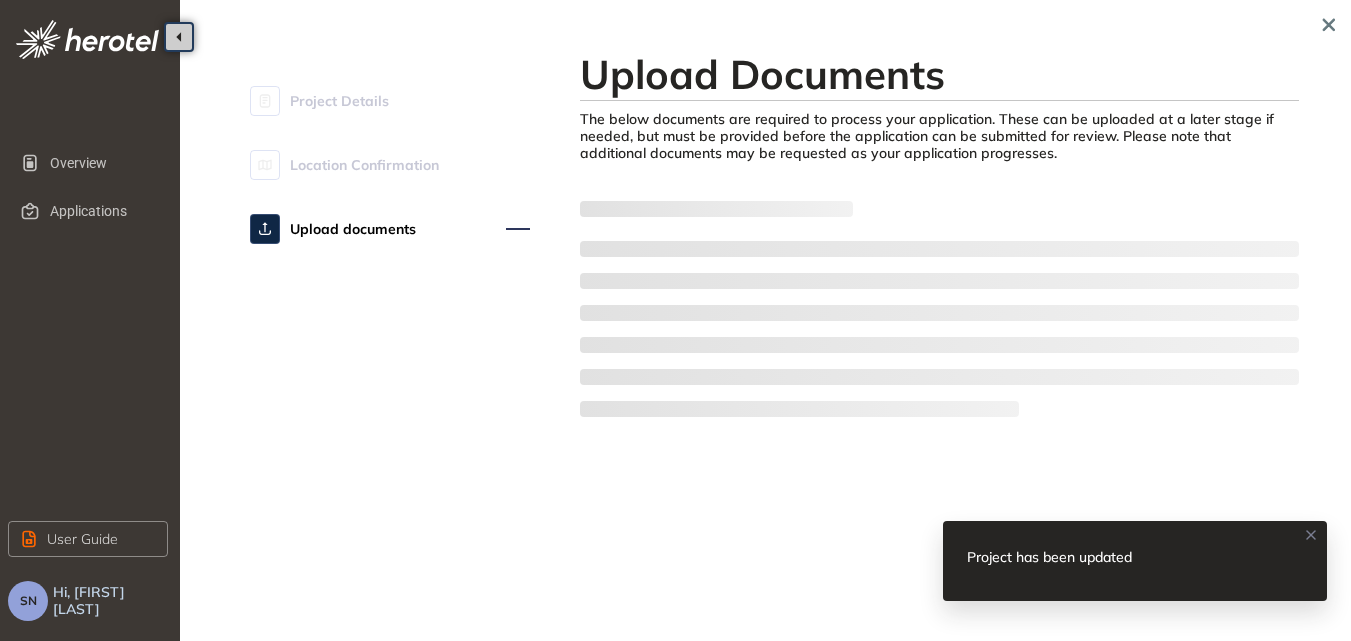 scroll, scrollTop: 0, scrollLeft: 0, axis: both 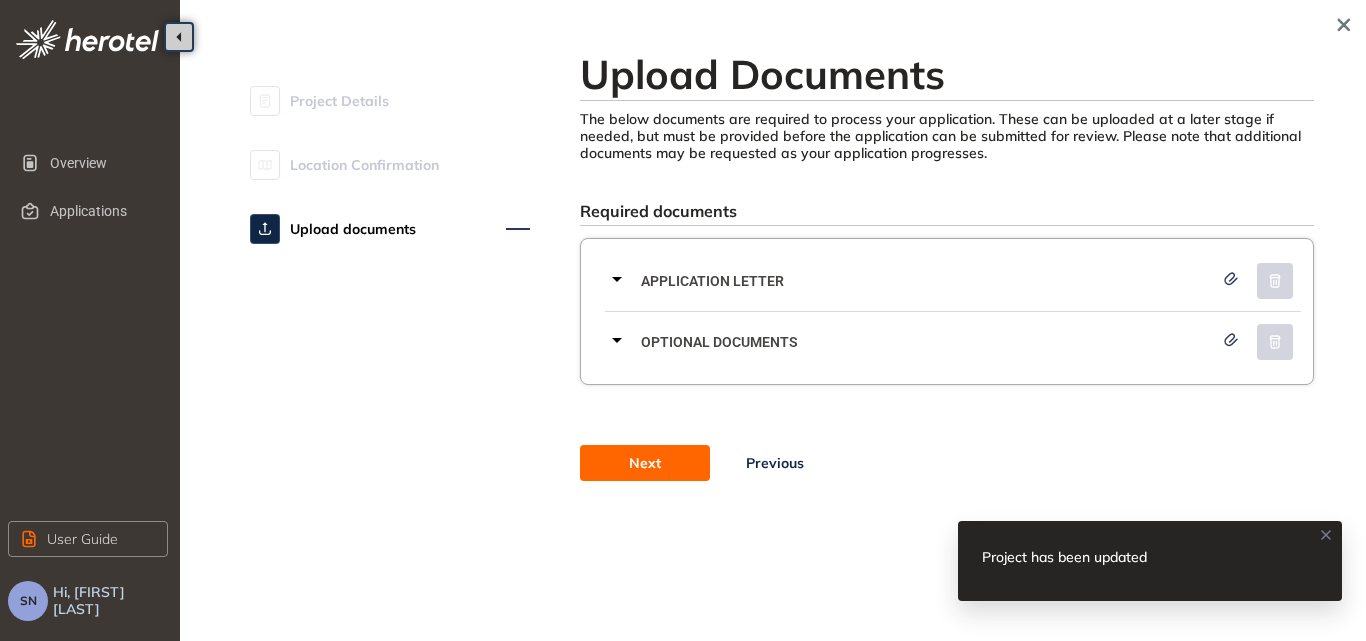 click on "Next" at bounding box center [645, 463] 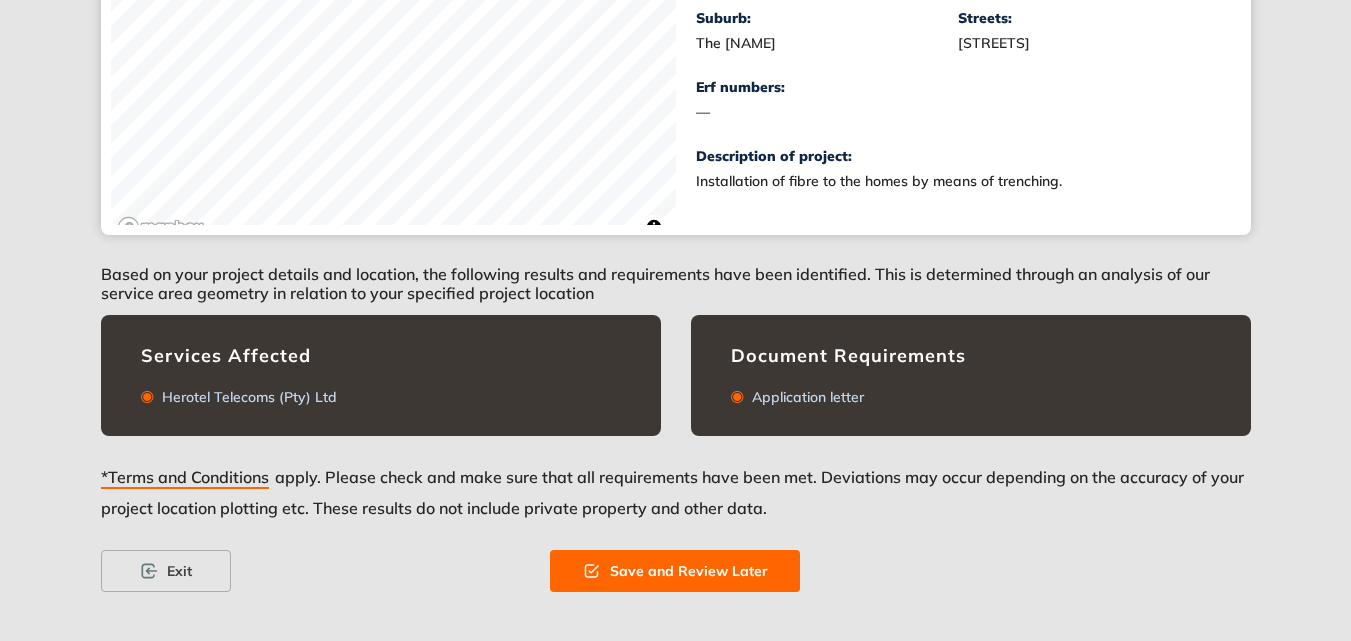 scroll, scrollTop: 536, scrollLeft: 0, axis: vertical 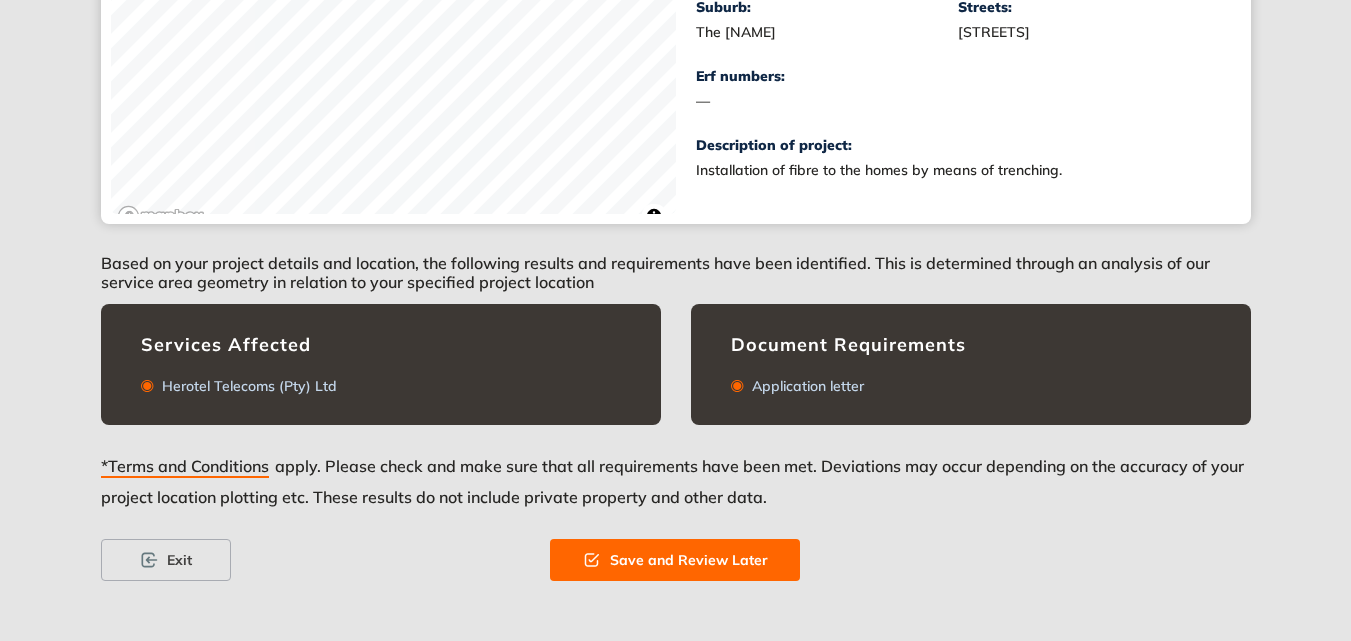 click on "Application letter" at bounding box center (804, 386) 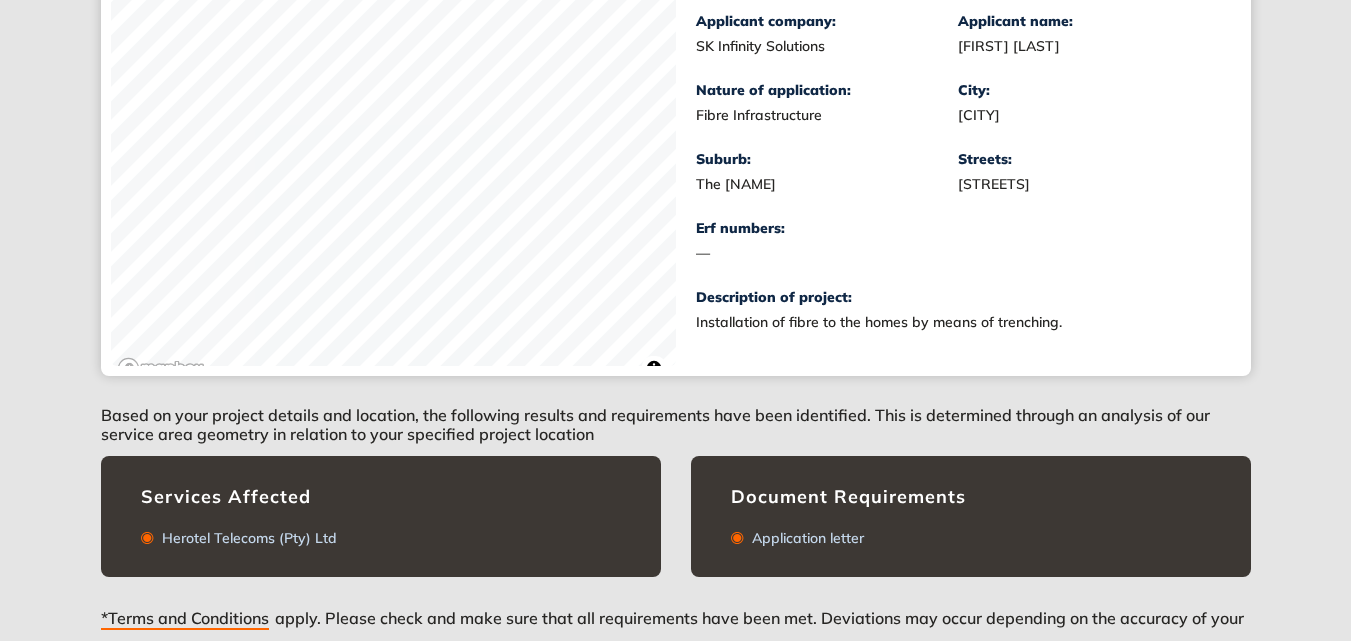 scroll, scrollTop: 536, scrollLeft: 0, axis: vertical 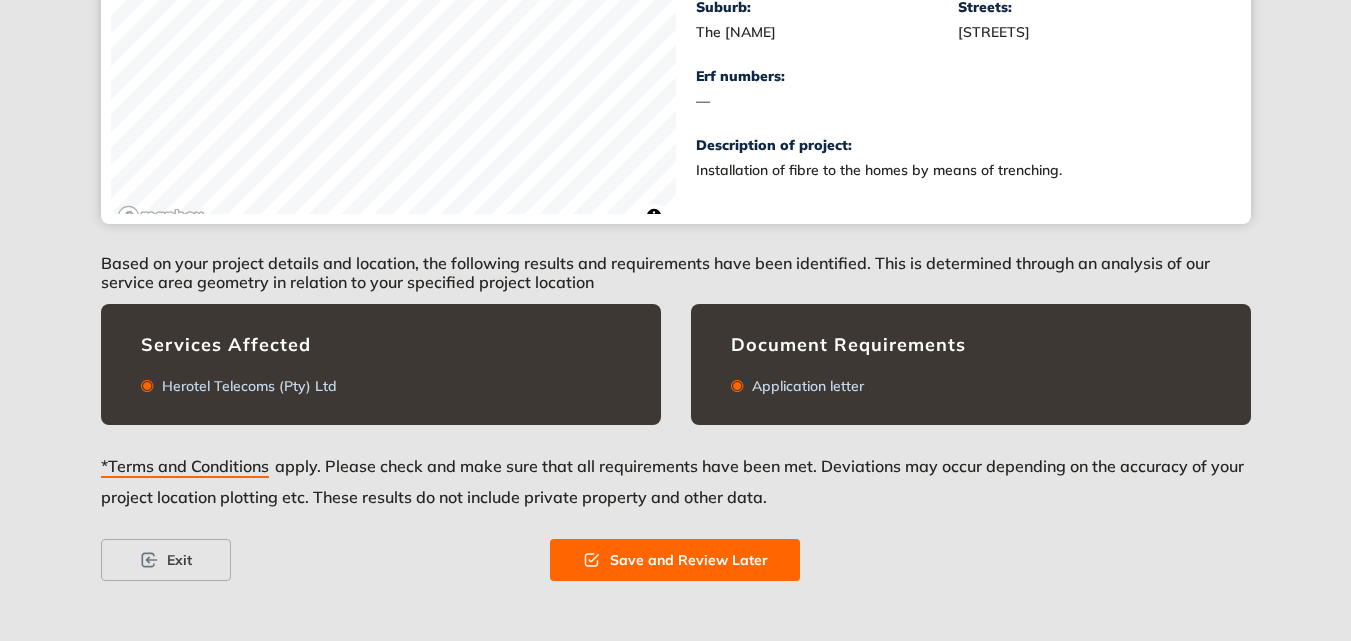 click on "Save and Review Later" at bounding box center (689, 560) 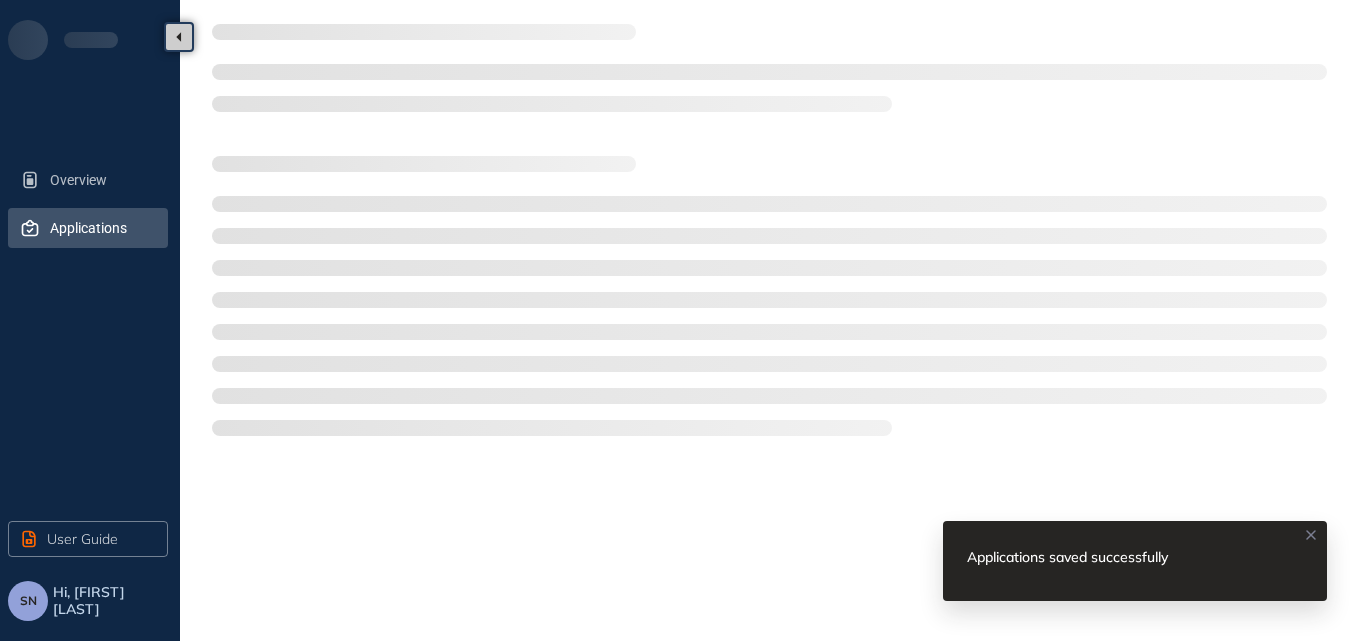 scroll, scrollTop: 0, scrollLeft: 0, axis: both 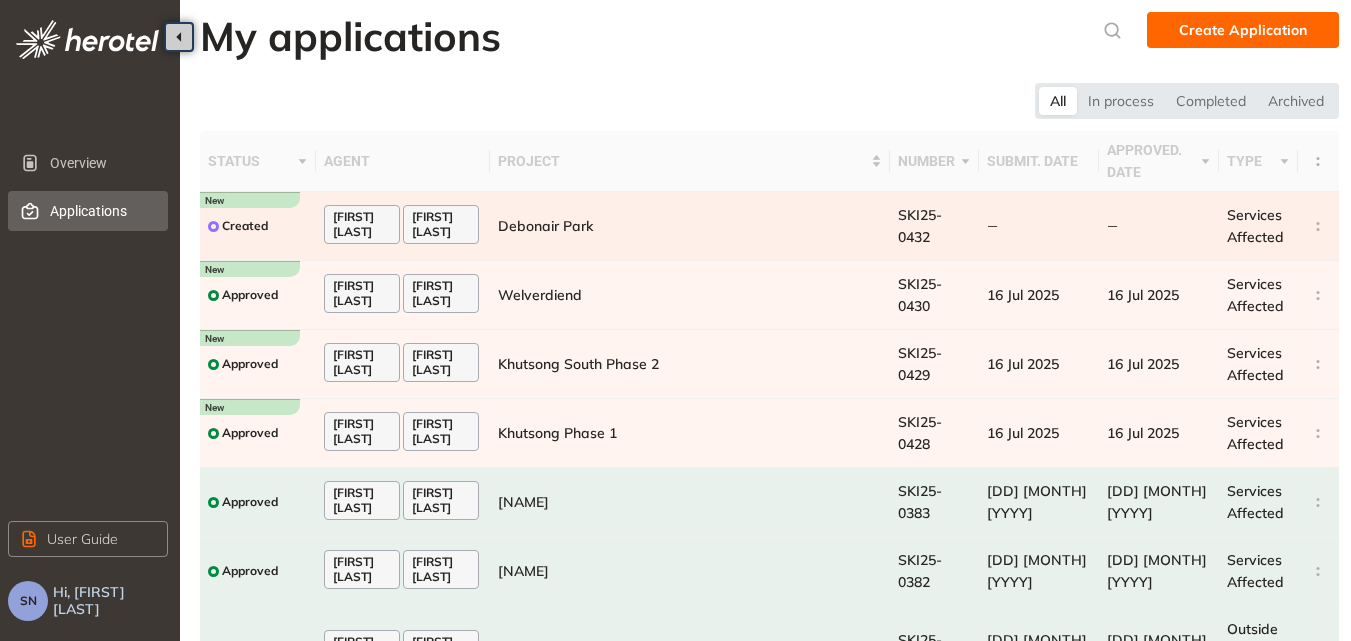 click on "Debonair Park" at bounding box center [545, 226] 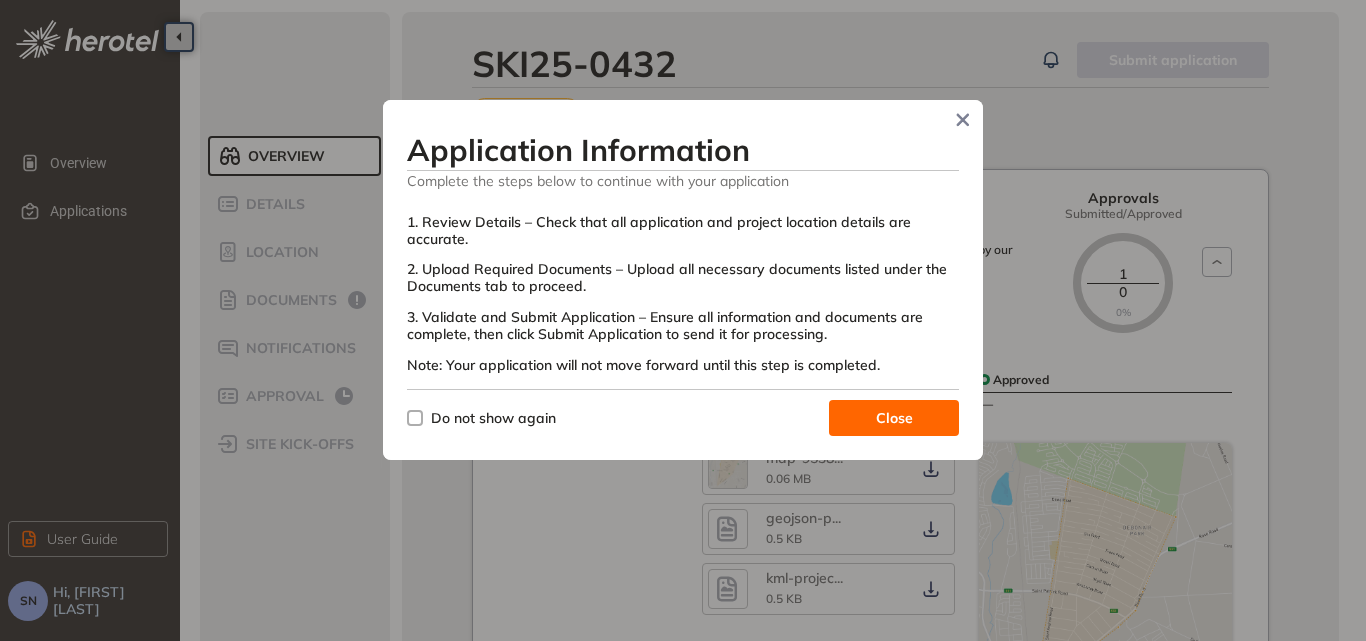 click on "Close" at bounding box center [894, 418] 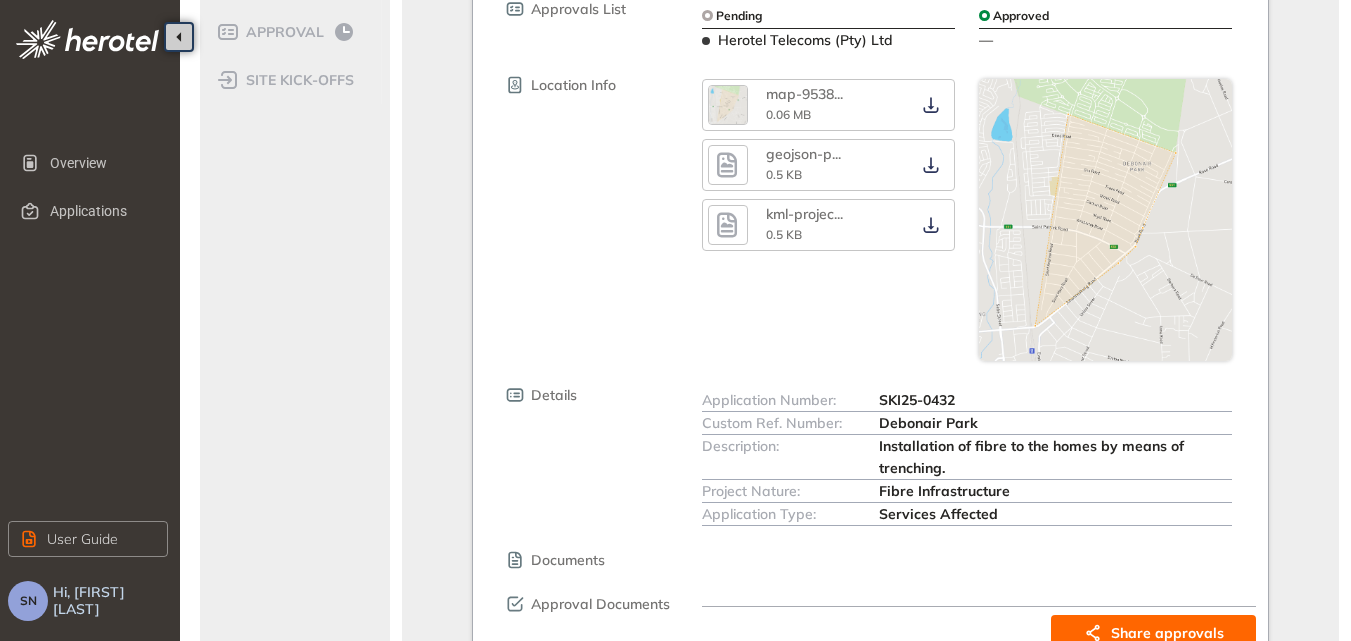 scroll, scrollTop: 0, scrollLeft: 0, axis: both 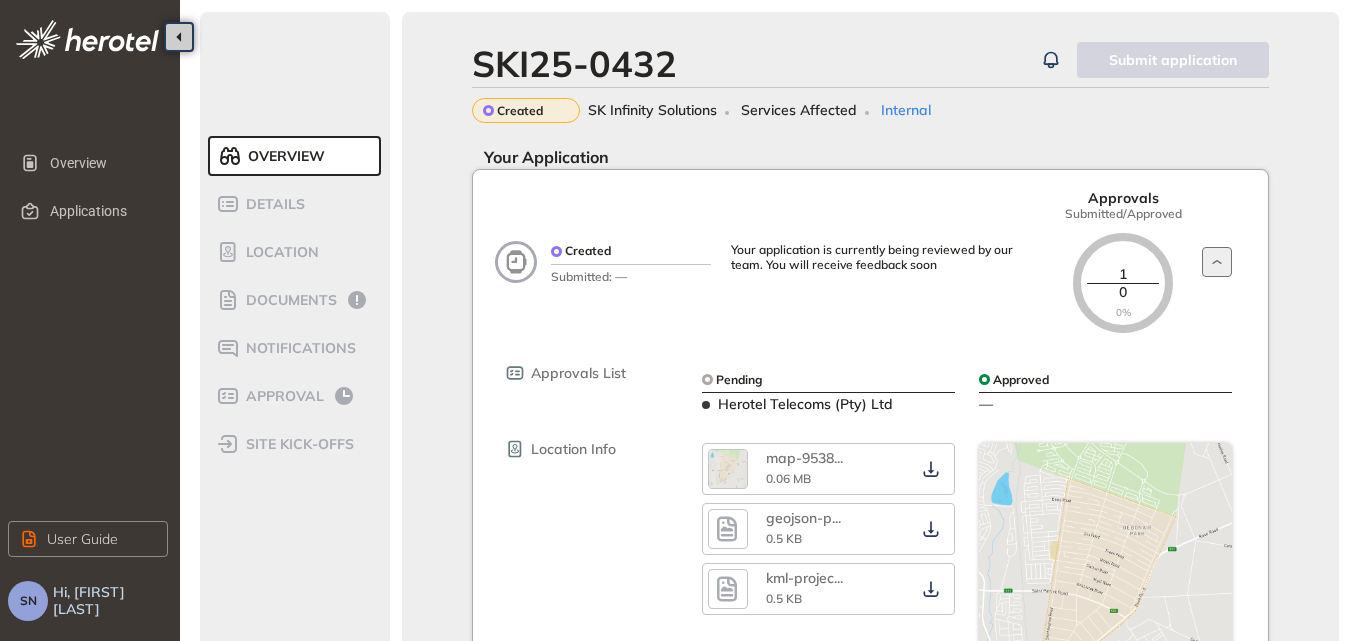 click 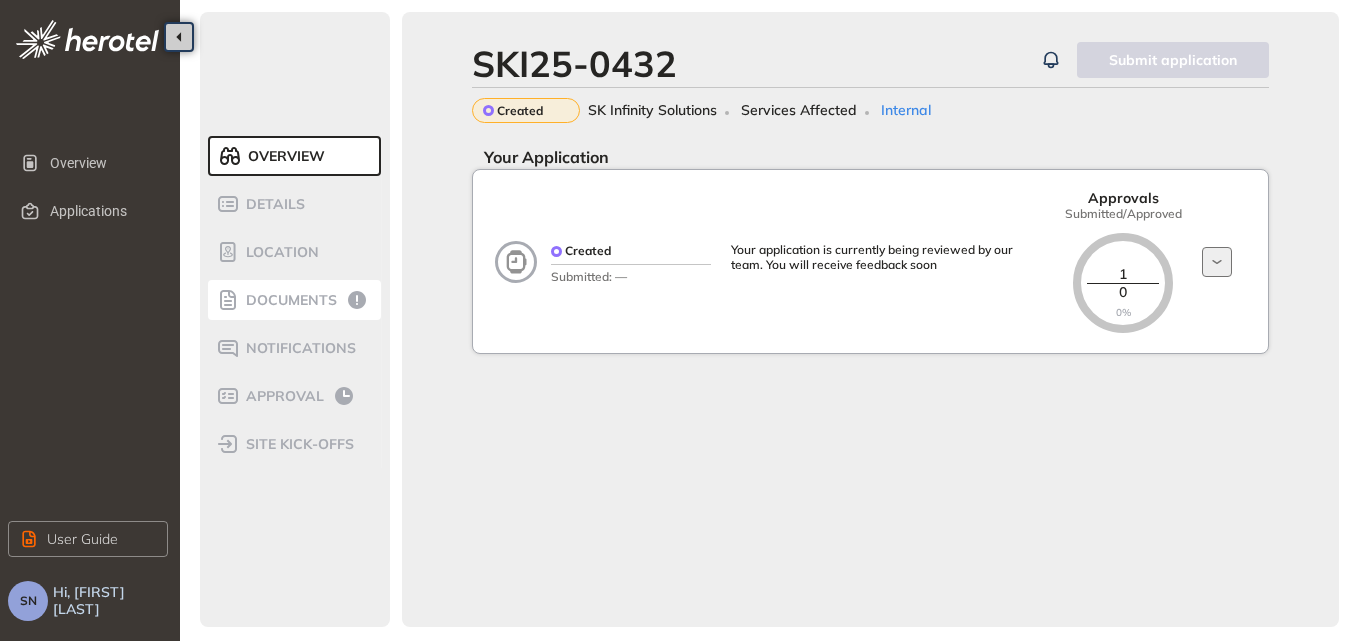 click on "Documents" at bounding box center (288, 300) 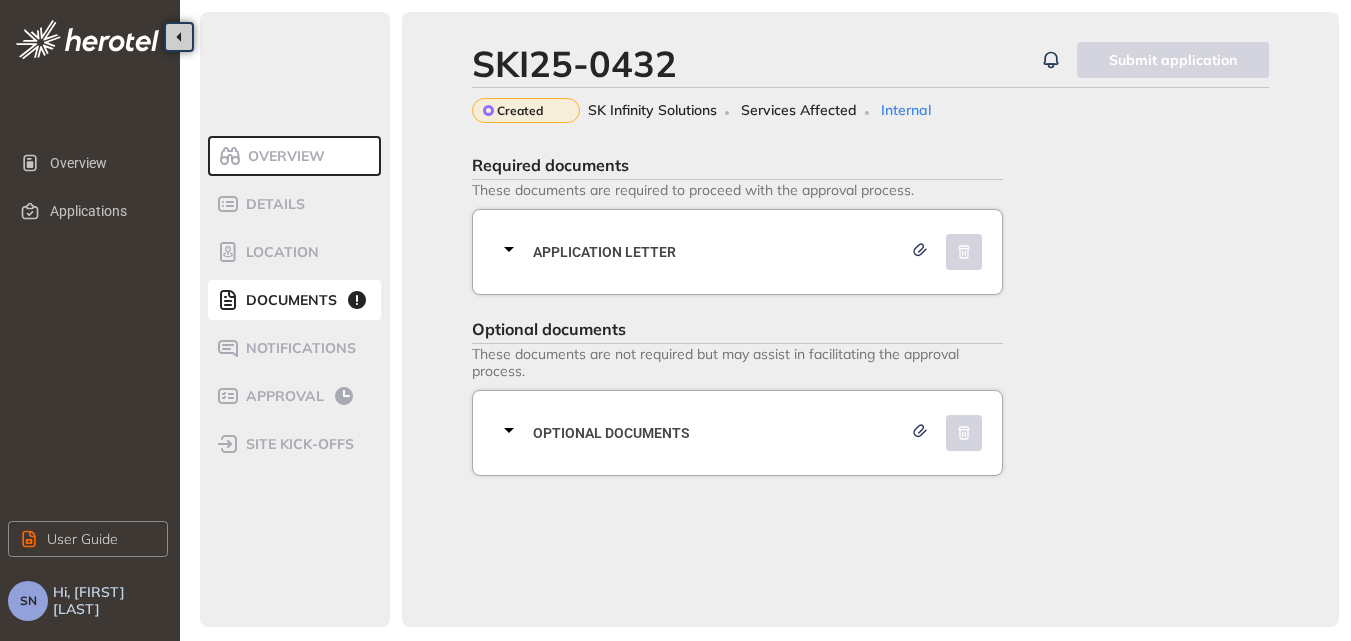 click at bounding box center (946, 252) 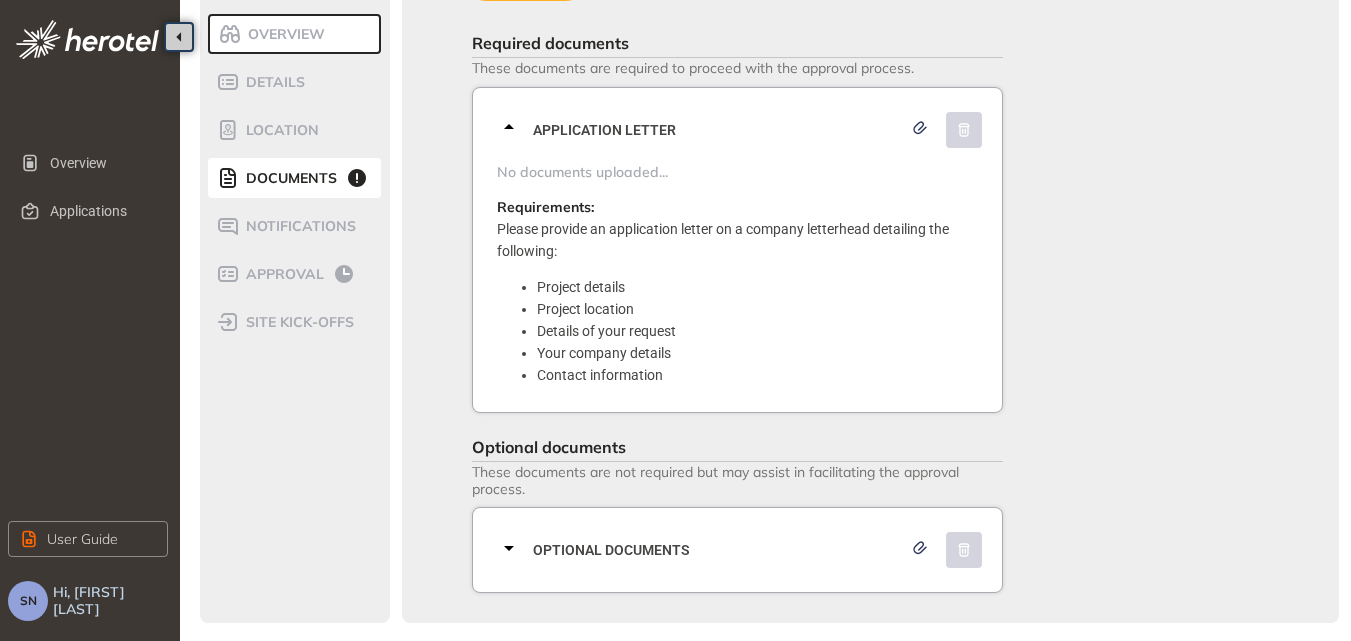 scroll, scrollTop: 124, scrollLeft: 0, axis: vertical 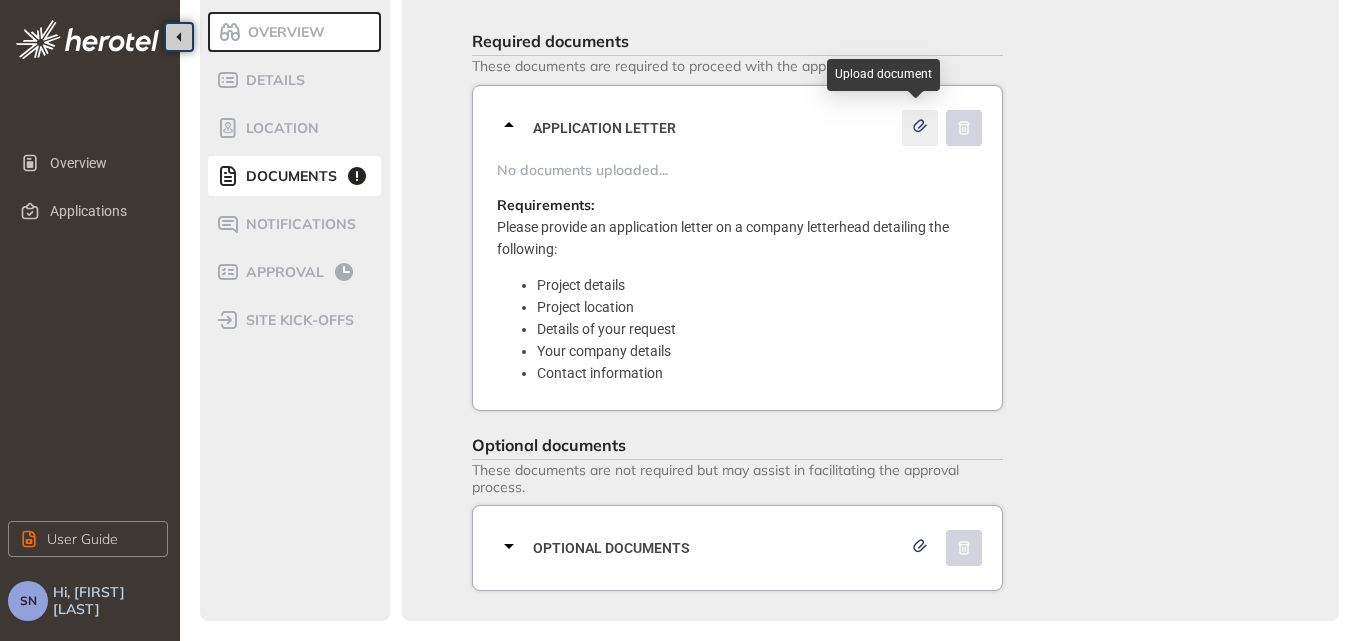 click 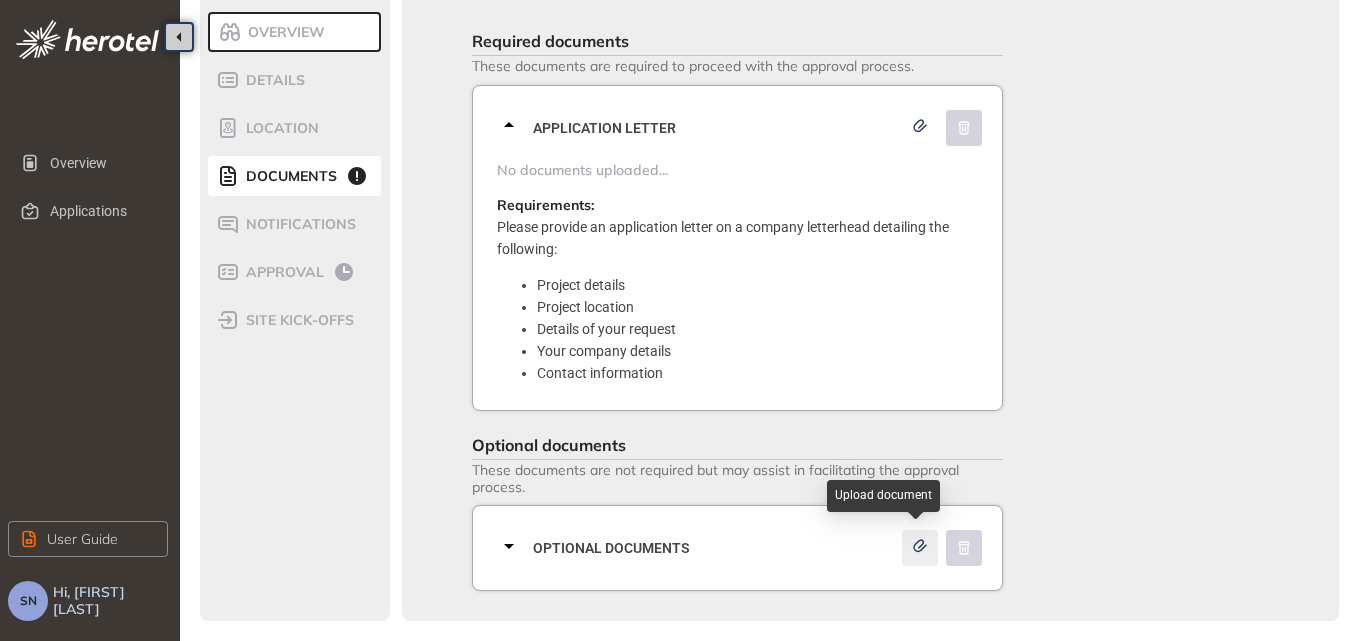 click 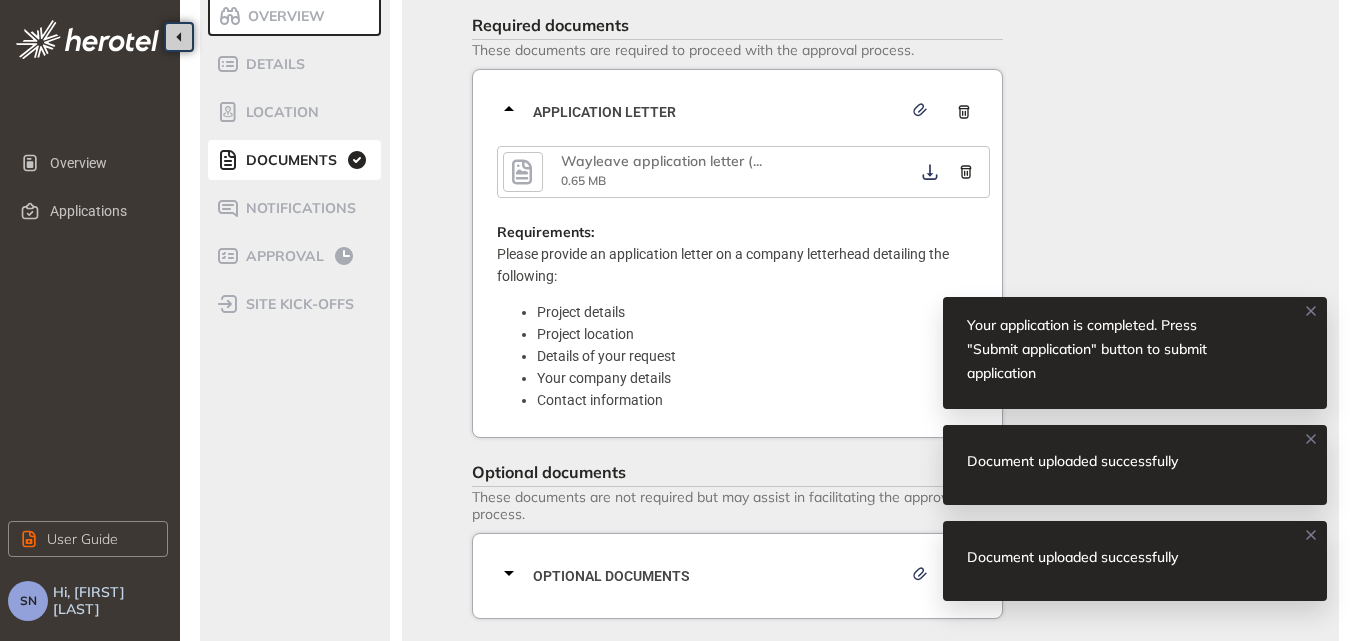 scroll, scrollTop: 168, scrollLeft: 0, axis: vertical 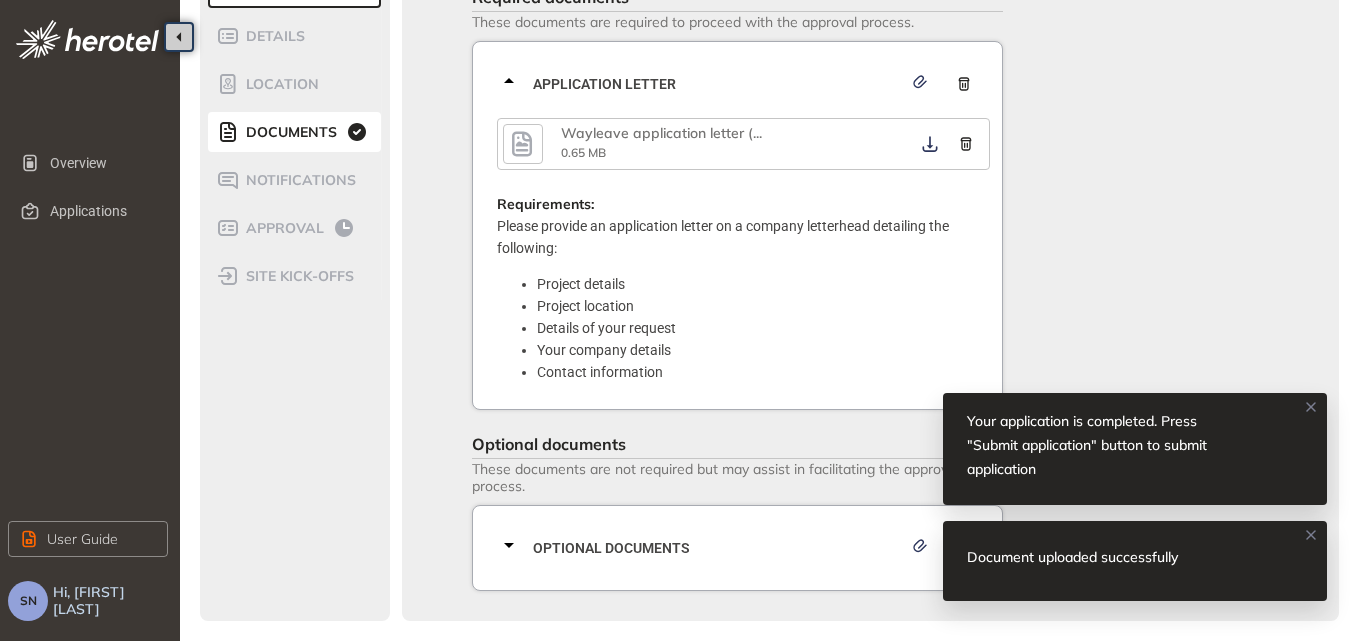 click 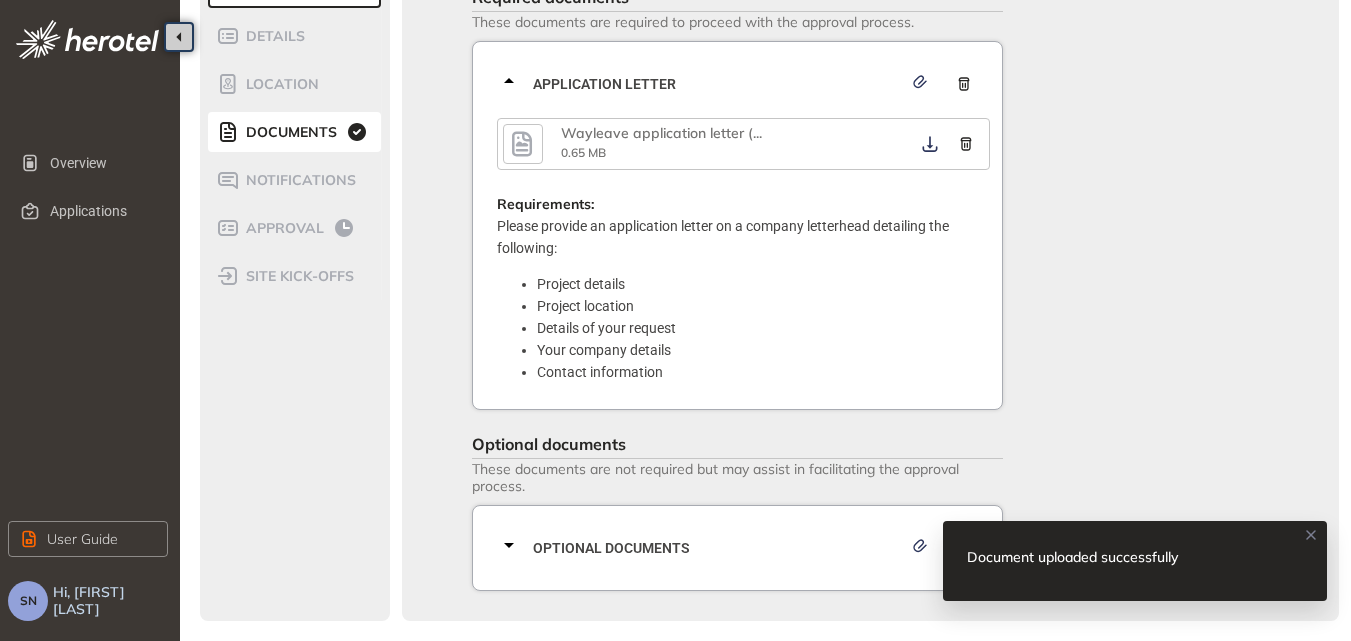click 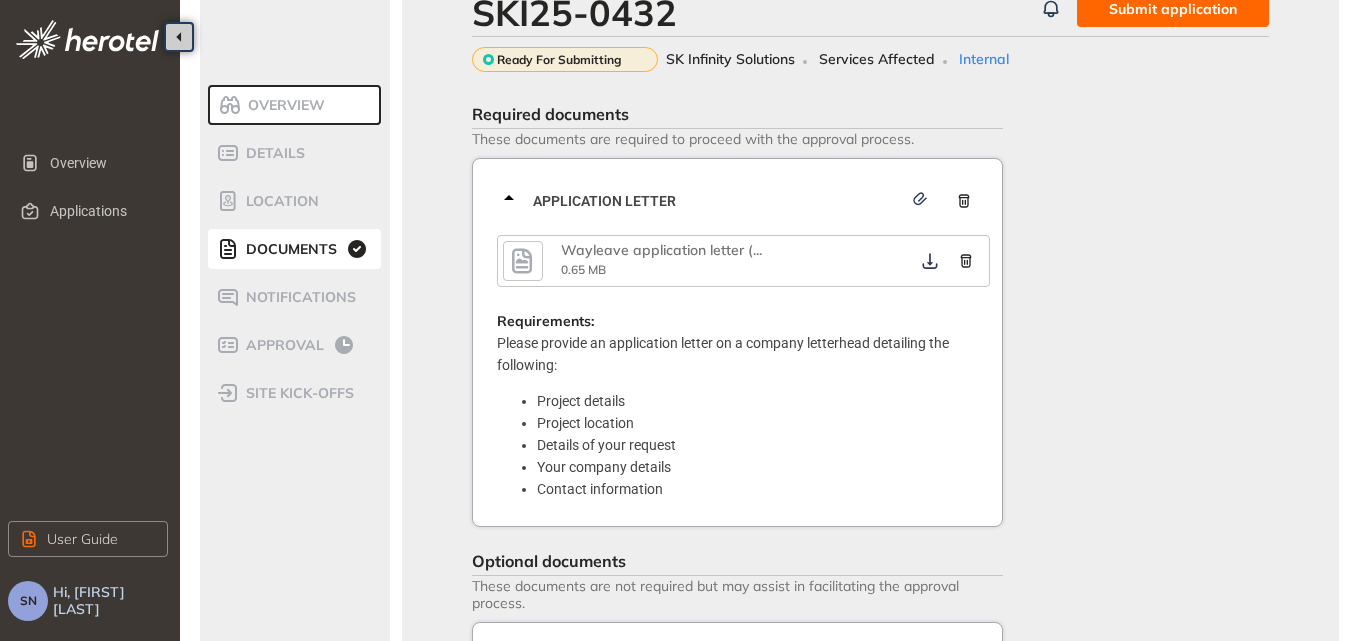 scroll, scrollTop: 0, scrollLeft: 0, axis: both 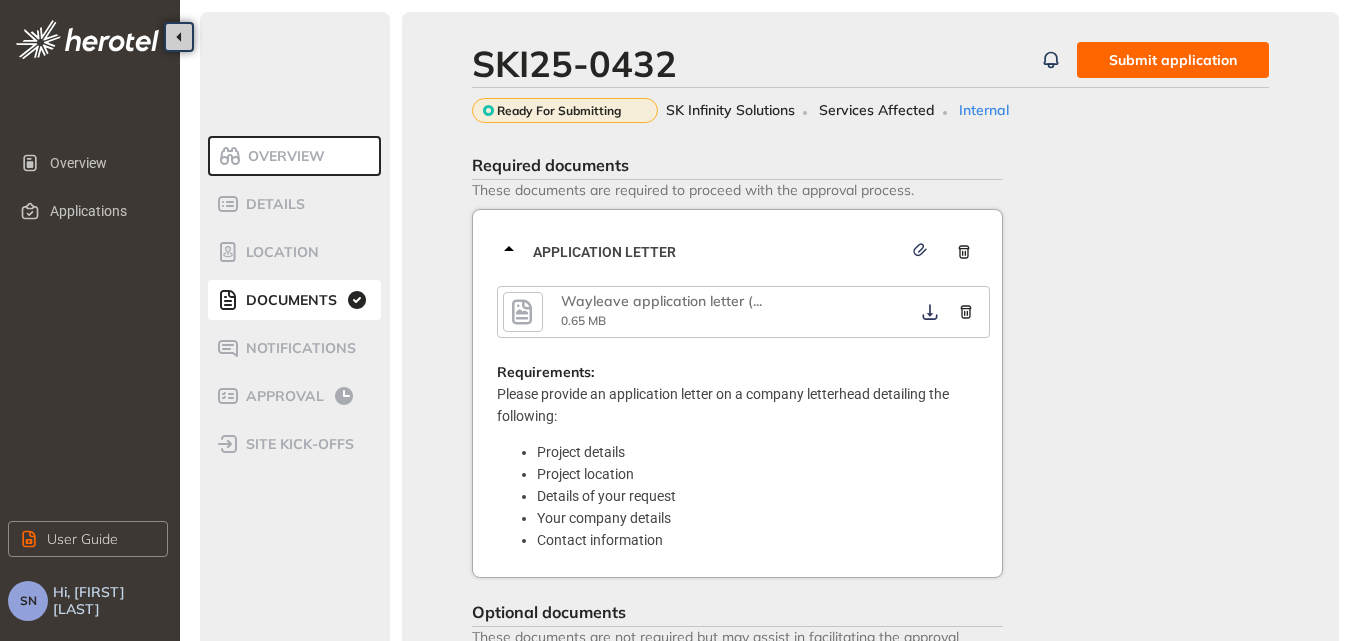 click on "Submit application" at bounding box center [1173, 60] 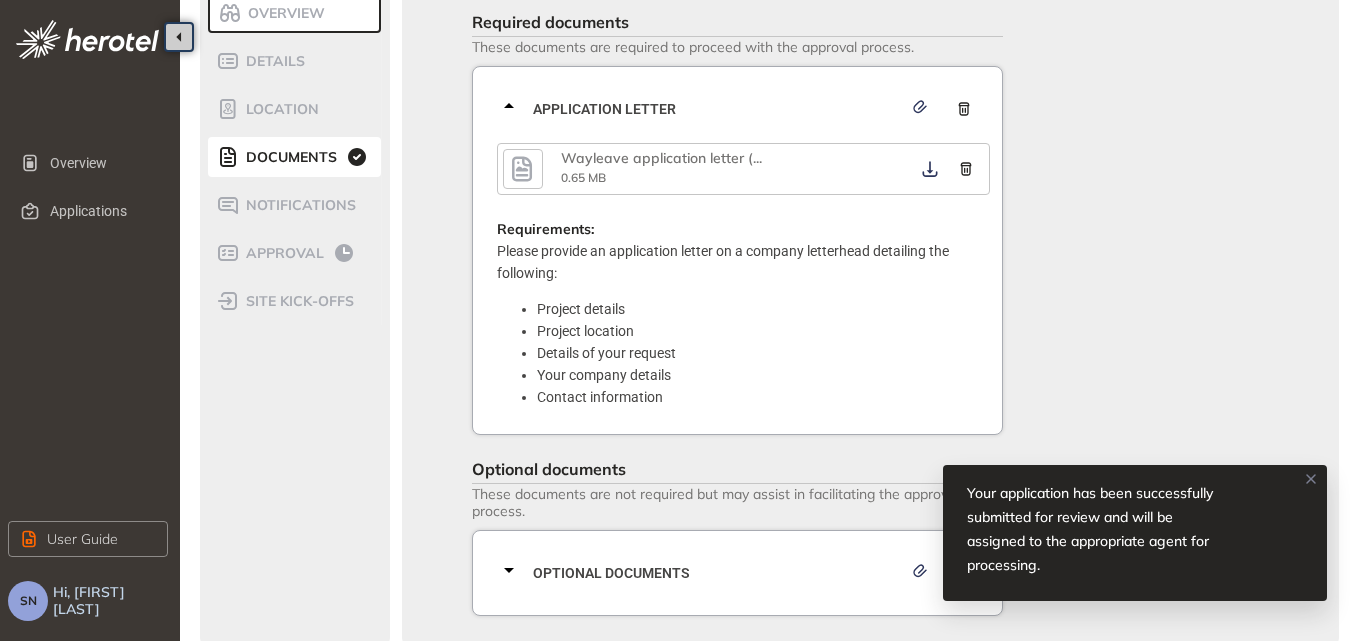 scroll, scrollTop: 168, scrollLeft: 0, axis: vertical 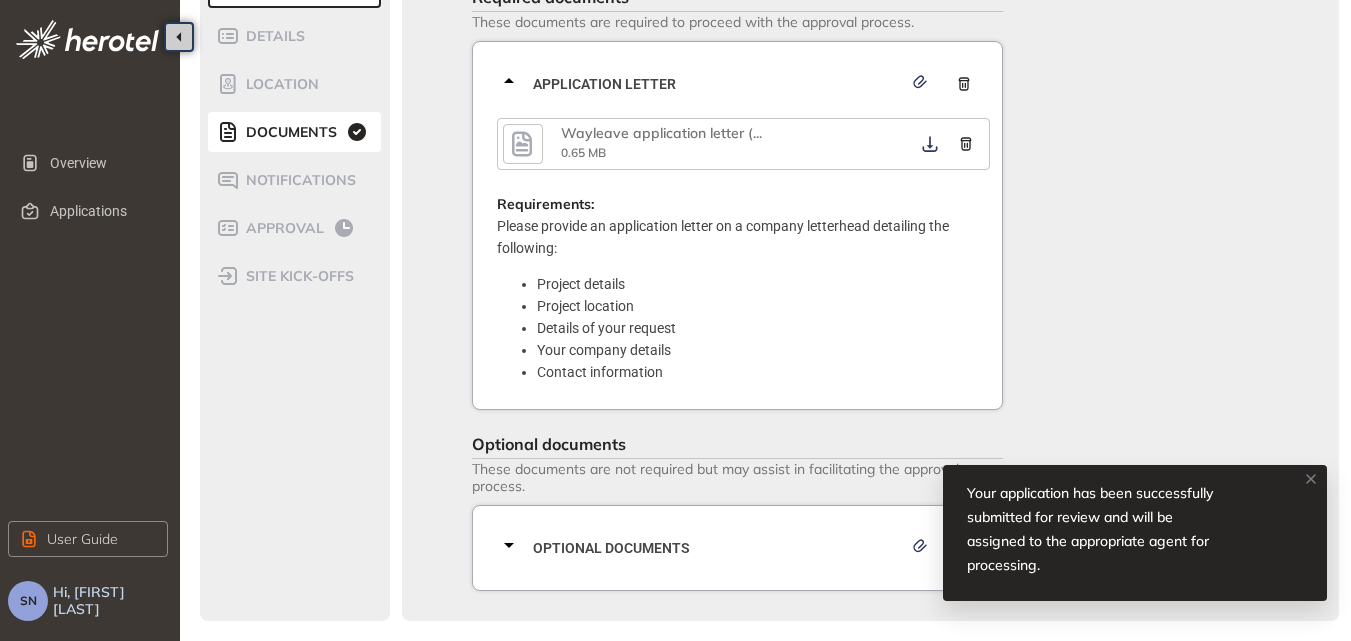 click 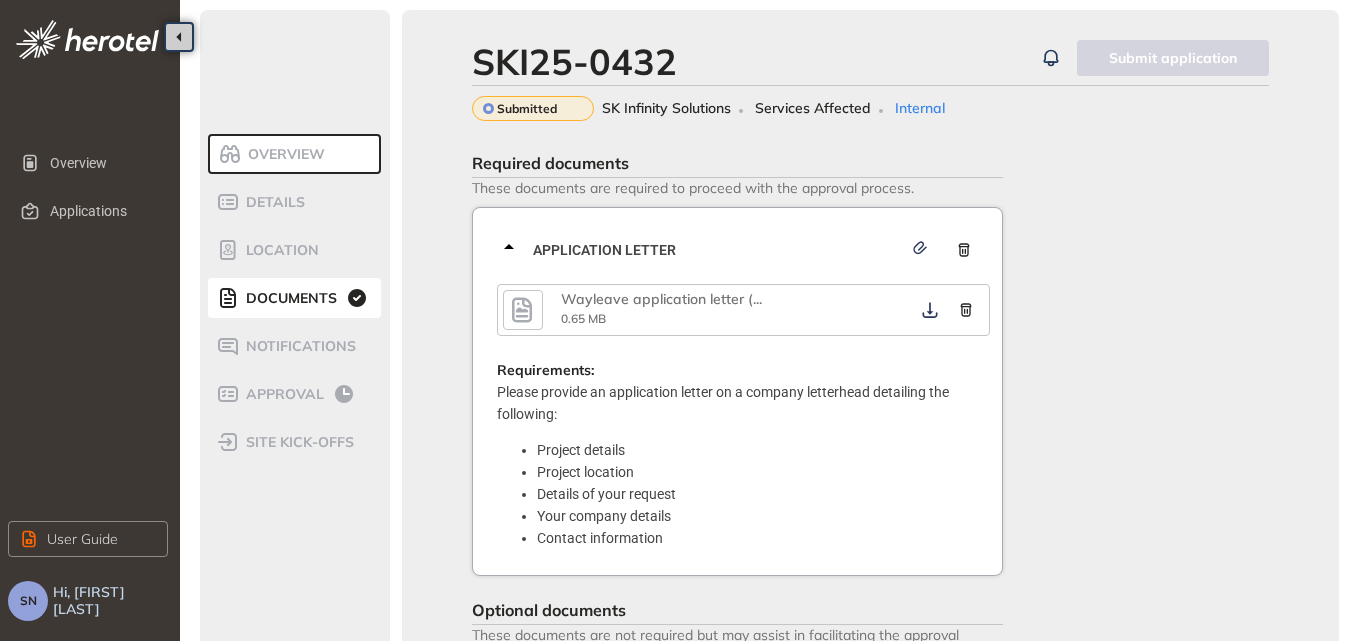 scroll, scrollTop: 0, scrollLeft: 0, axis: both 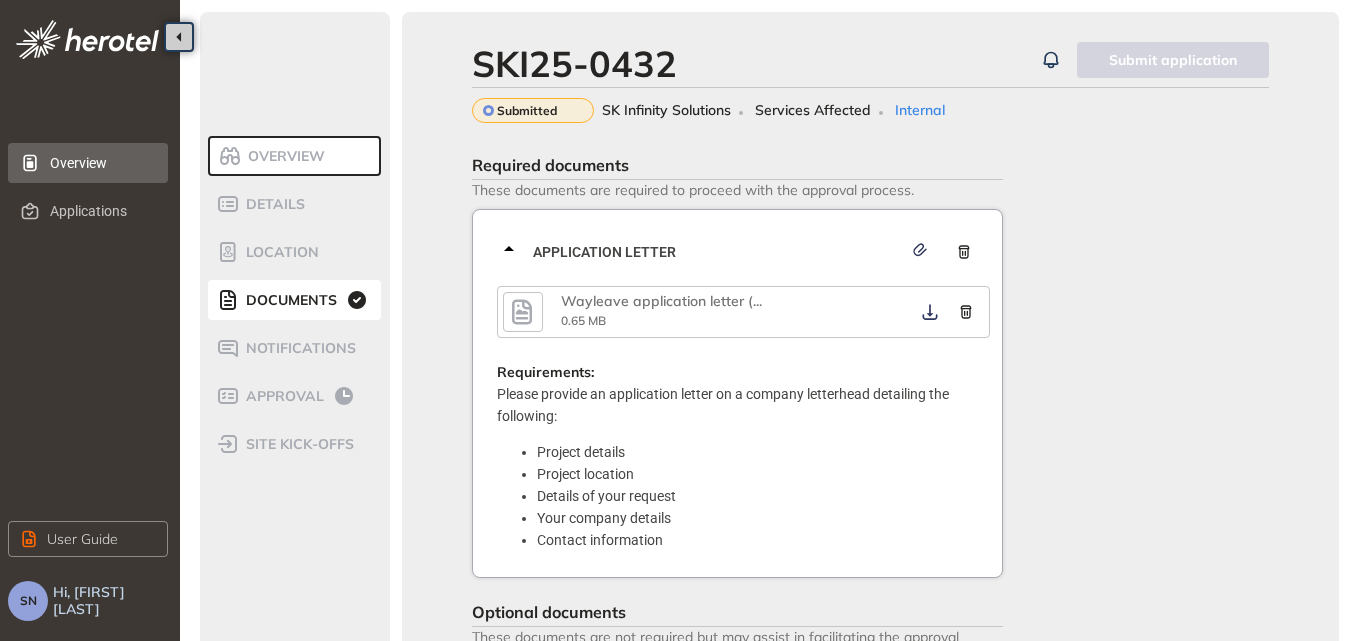 click on "Overview" at bounding box center (101, 163) 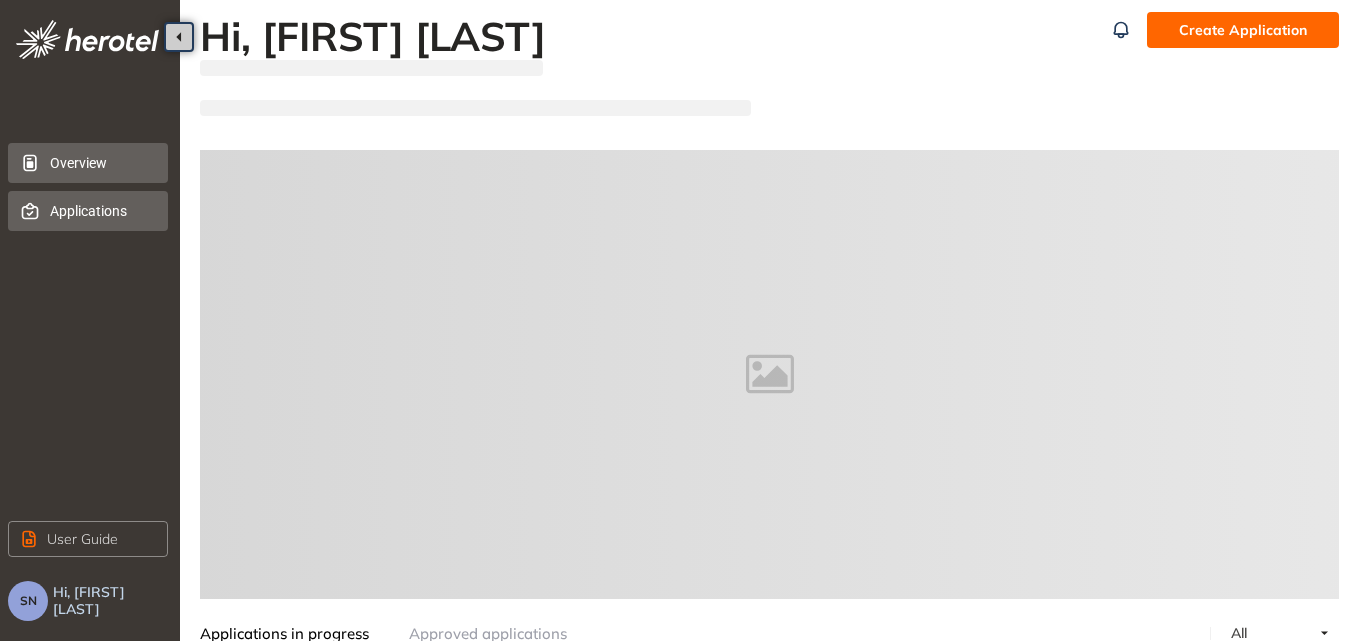 click on "Applications" at bounding box center (101, 211) 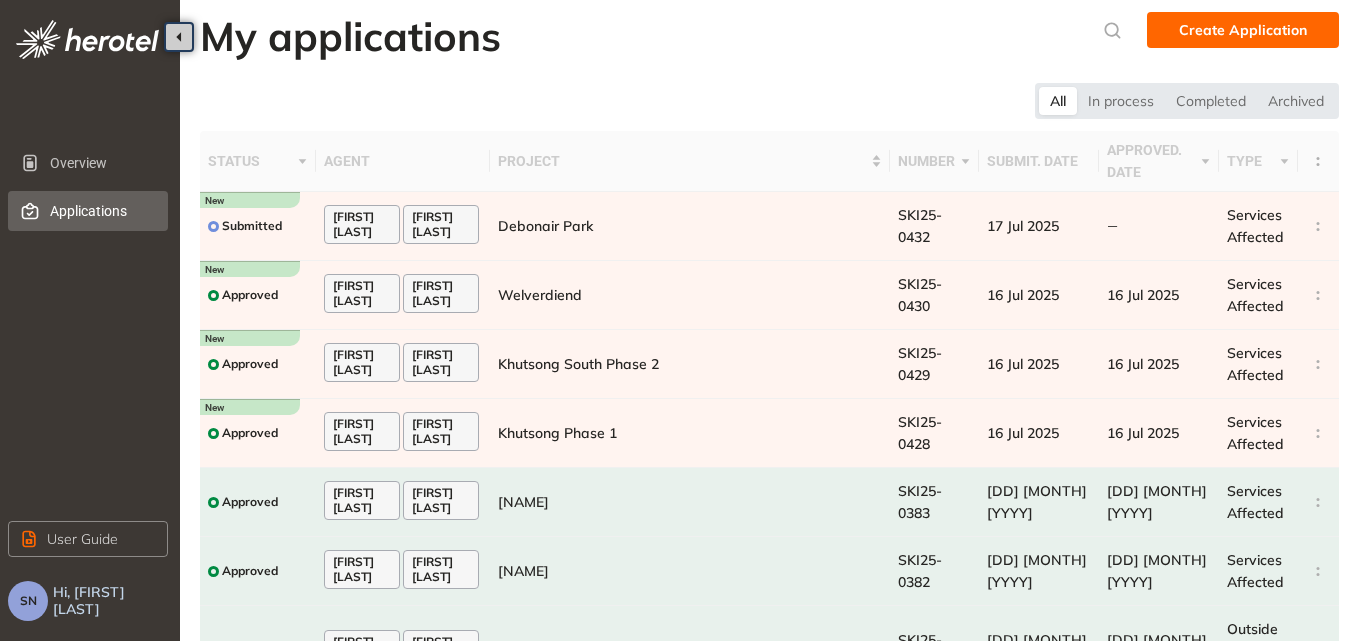 click on "Create Application" at bounding box center (1243, 30) 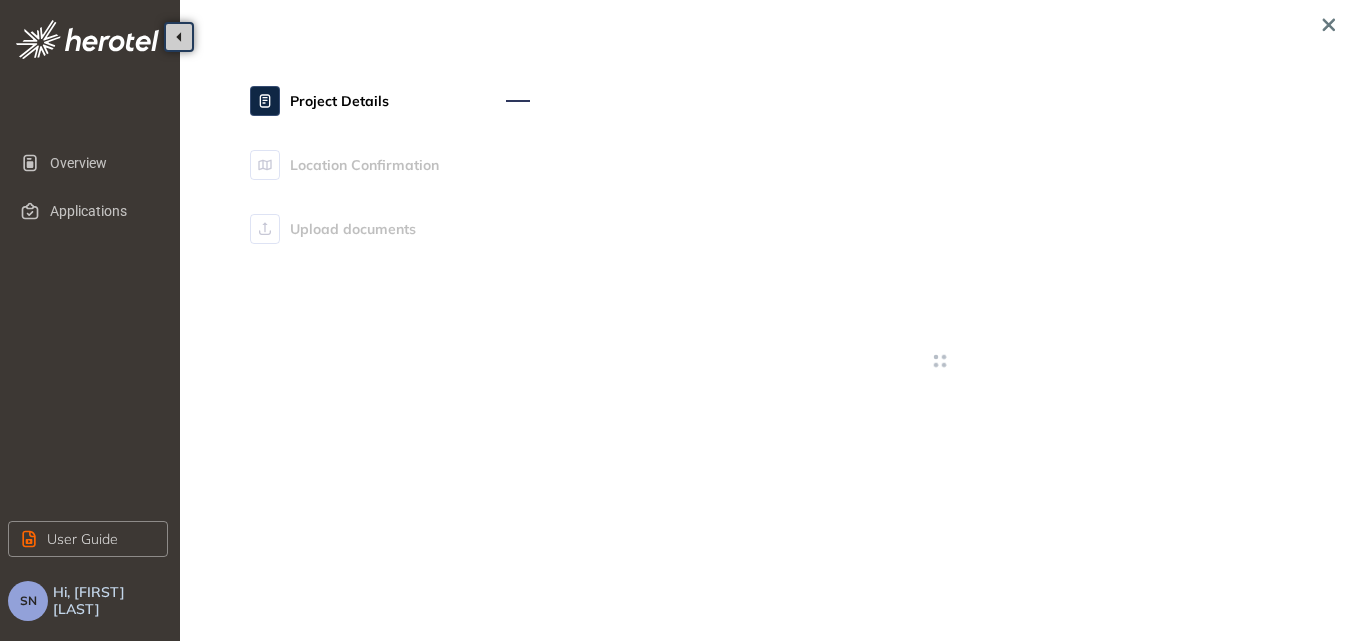 type on "**********" 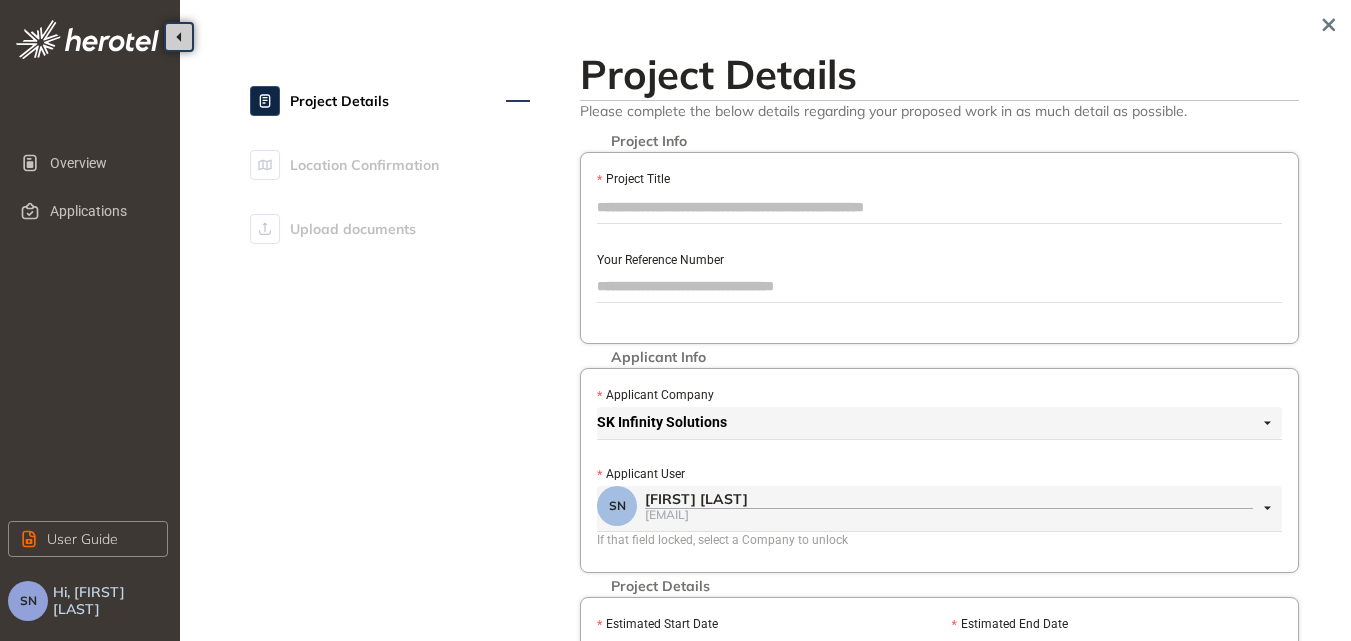 click on "Project Title" at bounding box center (939, 207) 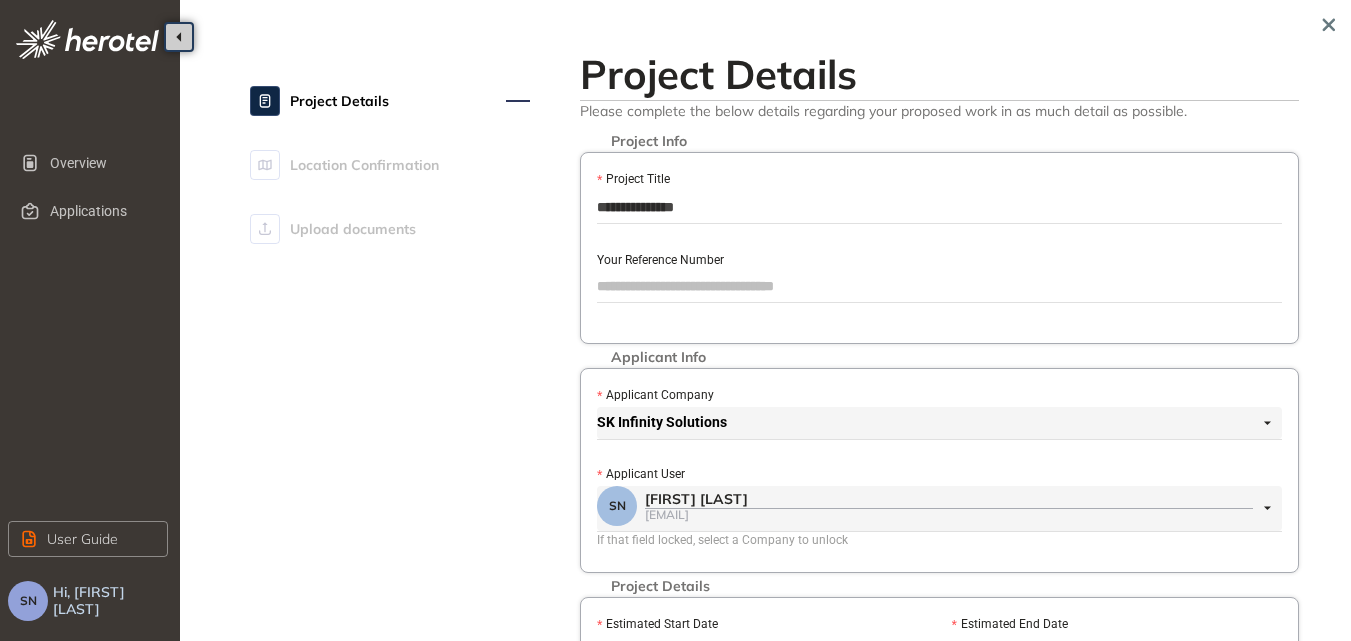 drag, startPoint x: 726, startPoint y: 210, endPoint x: 574, endPoint y: 215, distance: 152.08221 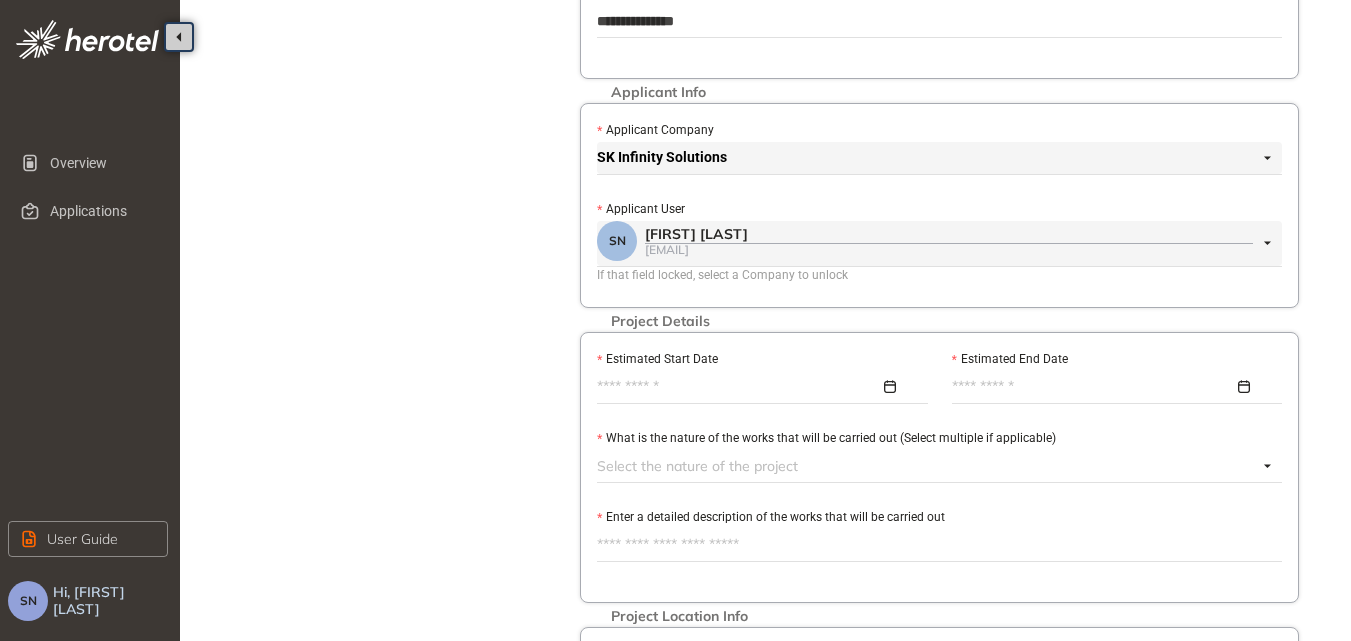 scroll, scrollTop: 300, scrollLeft: 0, axis: vertical 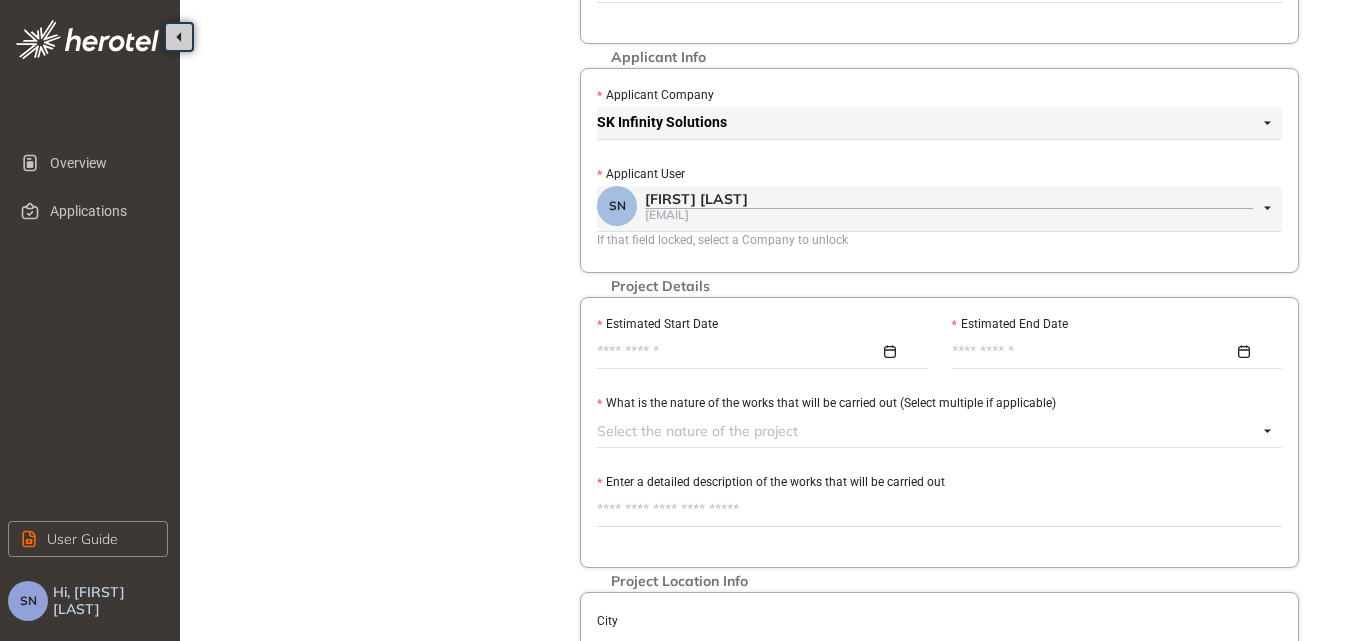 type on "**********" 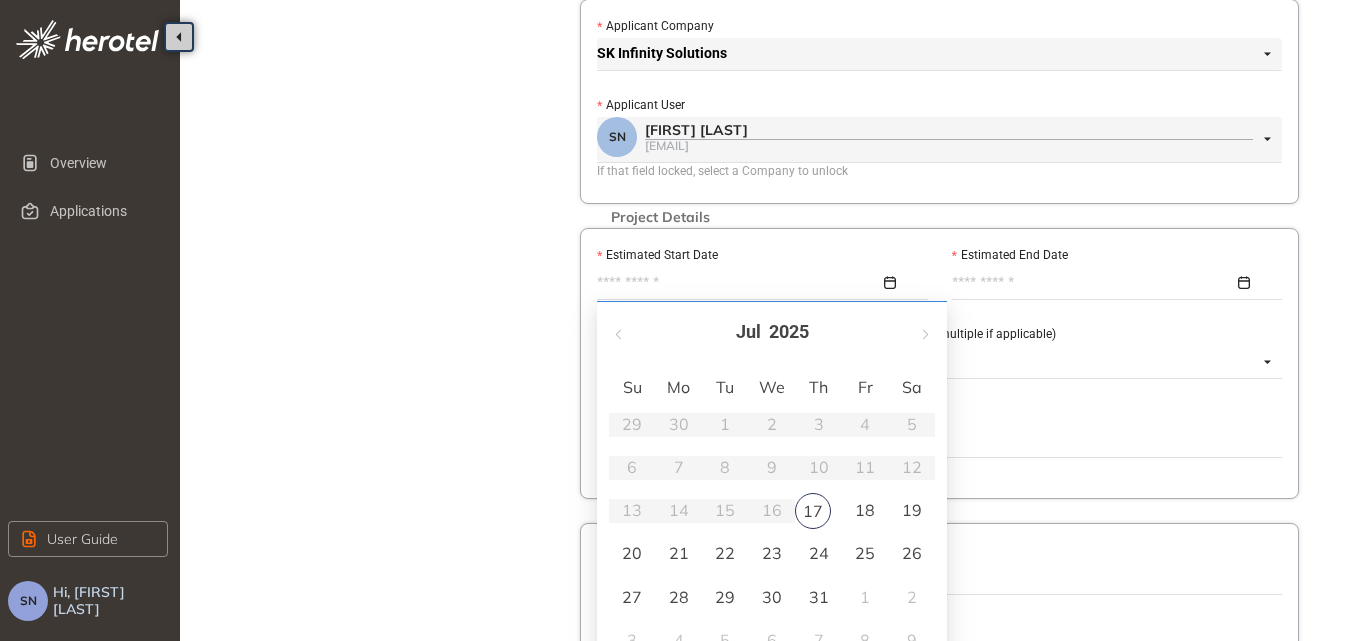 scroll, scrollTop: 400, scrollLeft: 0, axis: vertical 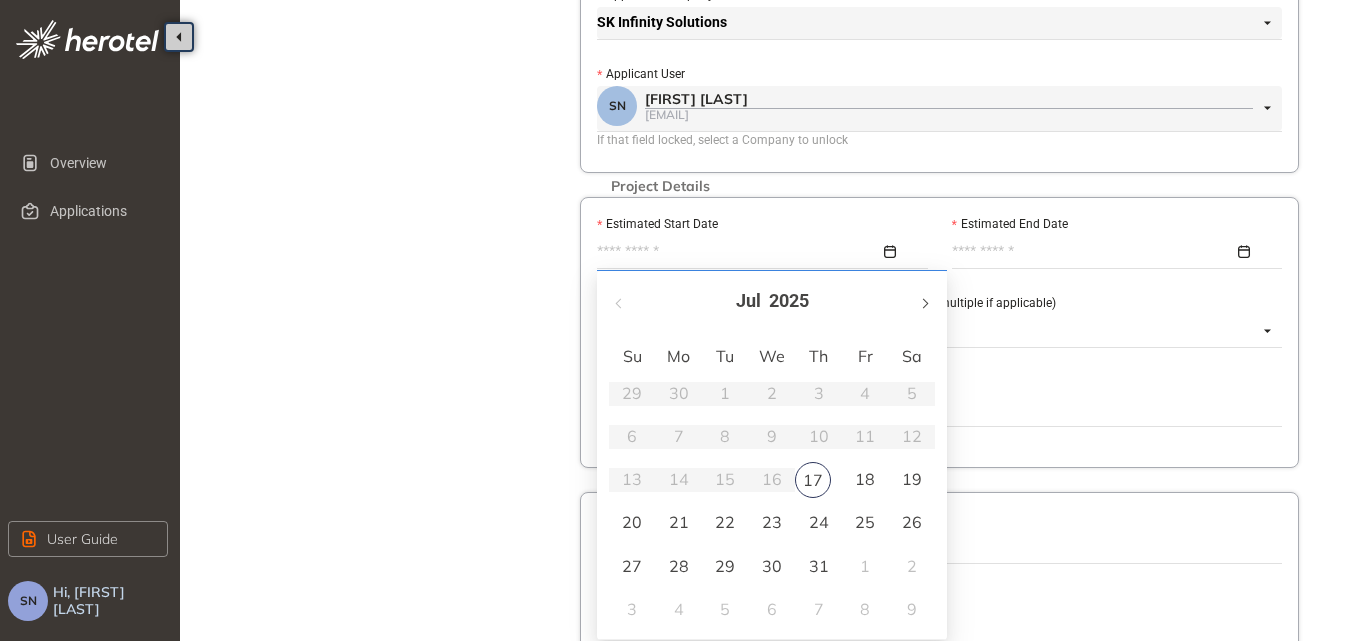click at bounding box center (924, 303) 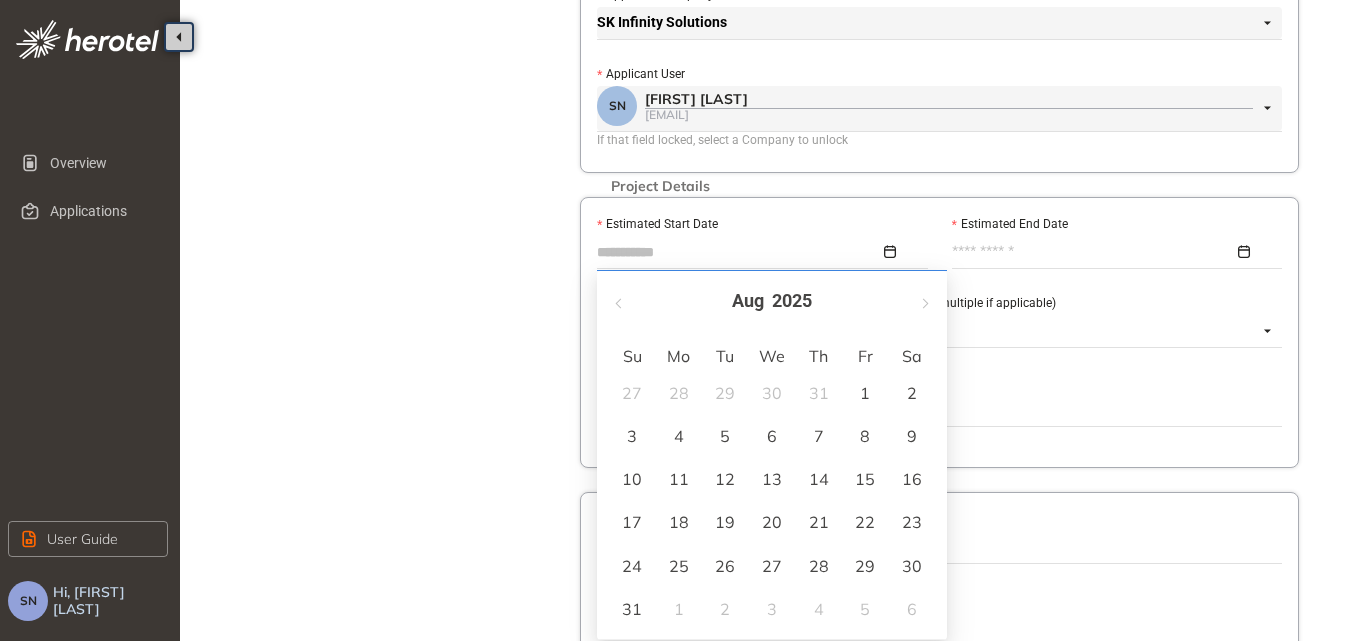 type on "**********" 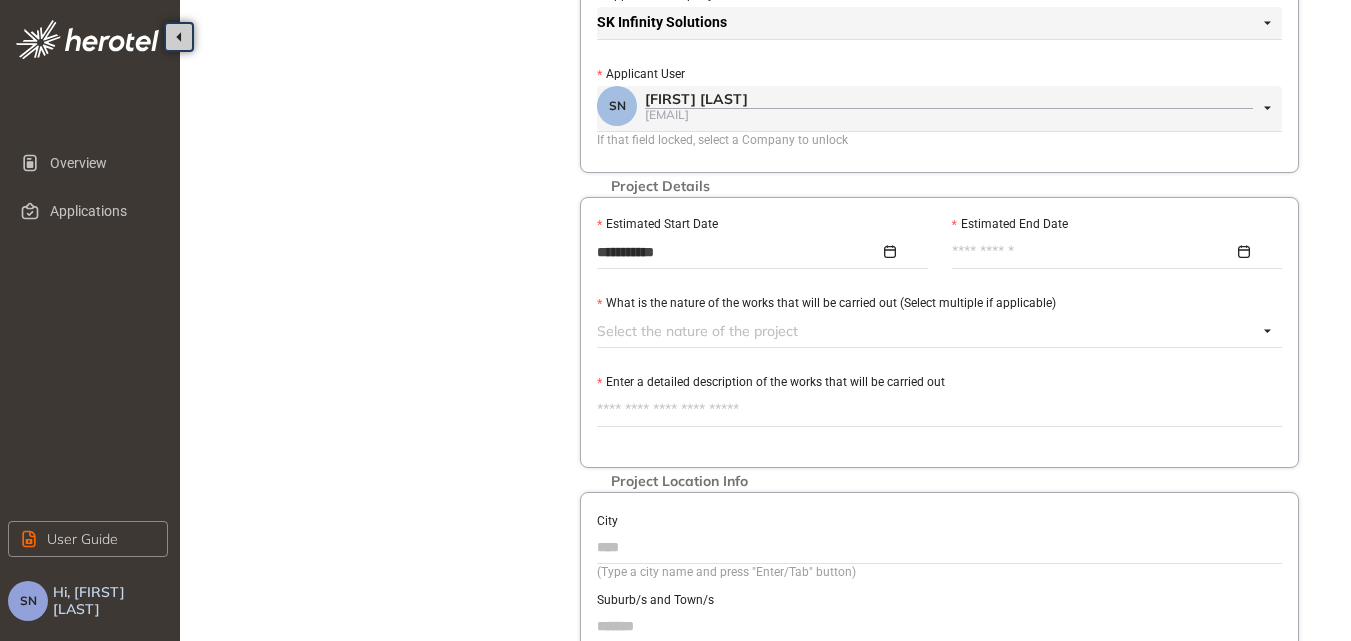 click at bounding box center (1112, 252) 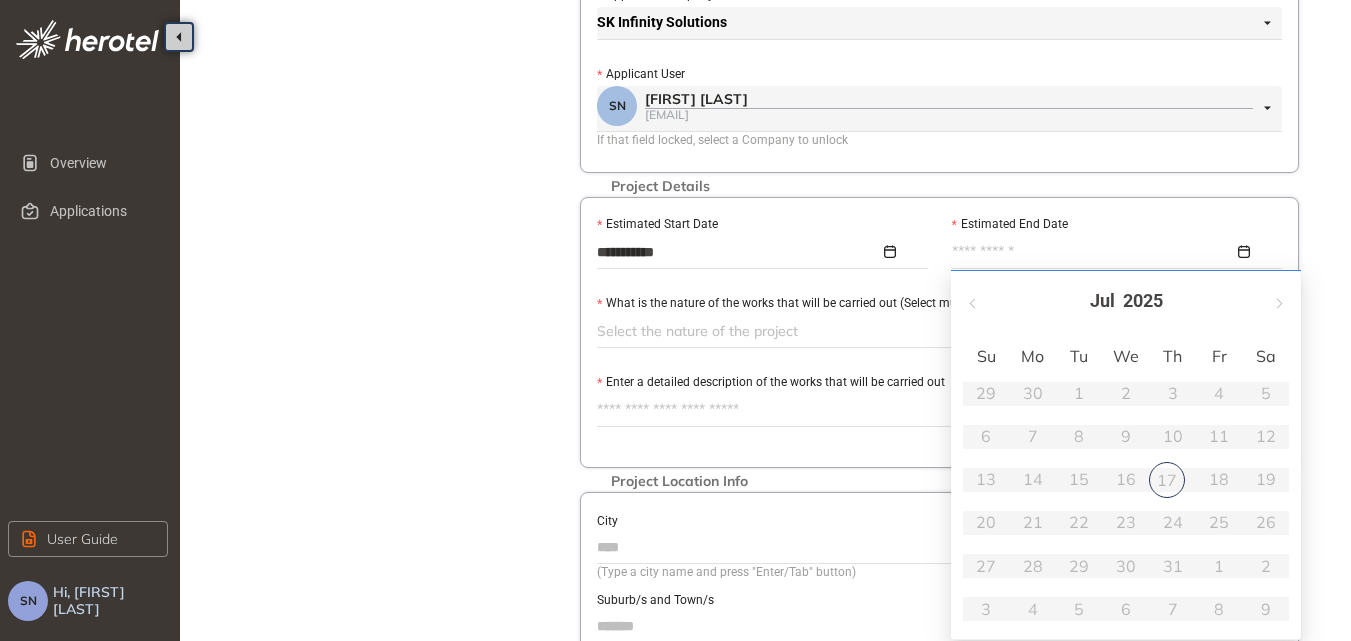 click at bounding box center [1112, 252] 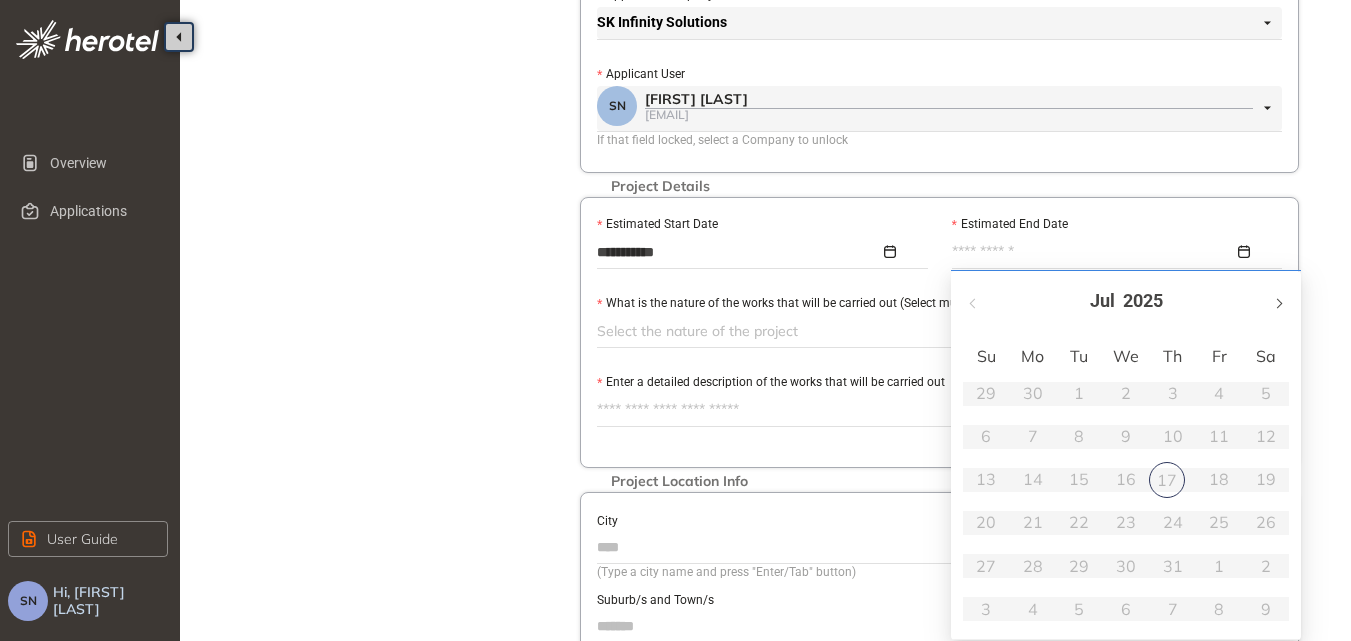click at bounding box center (1278, 303) 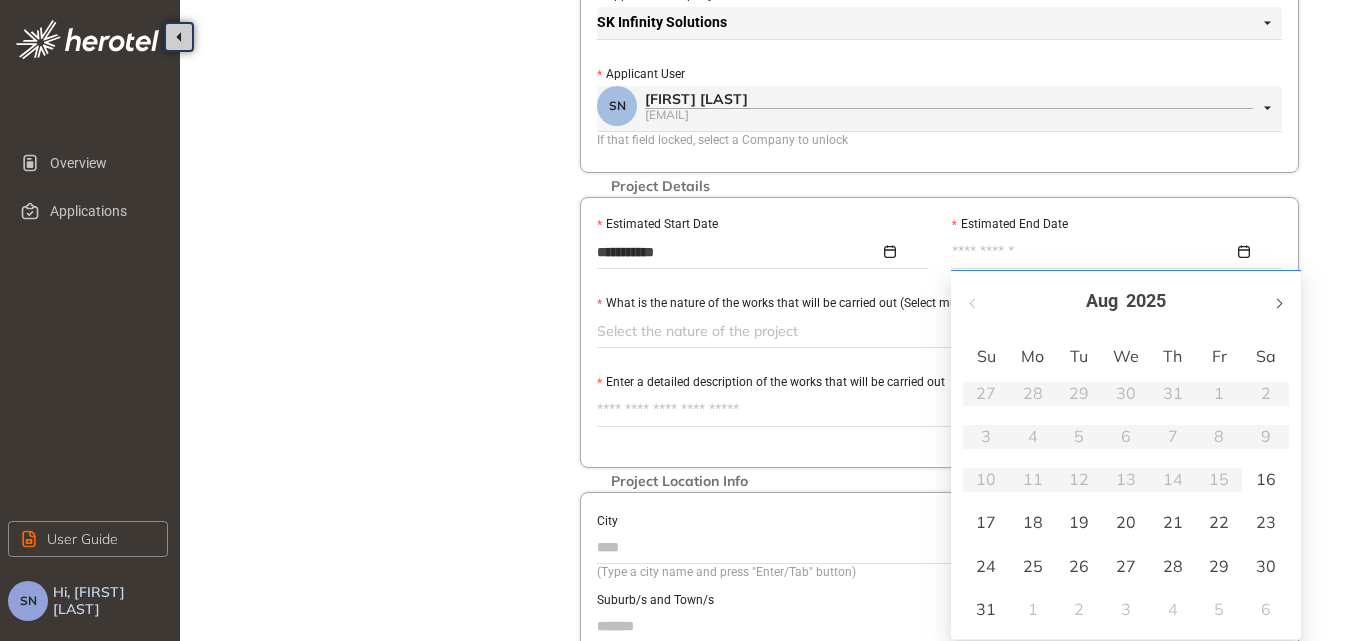 click at bounding box center [1278, 303] 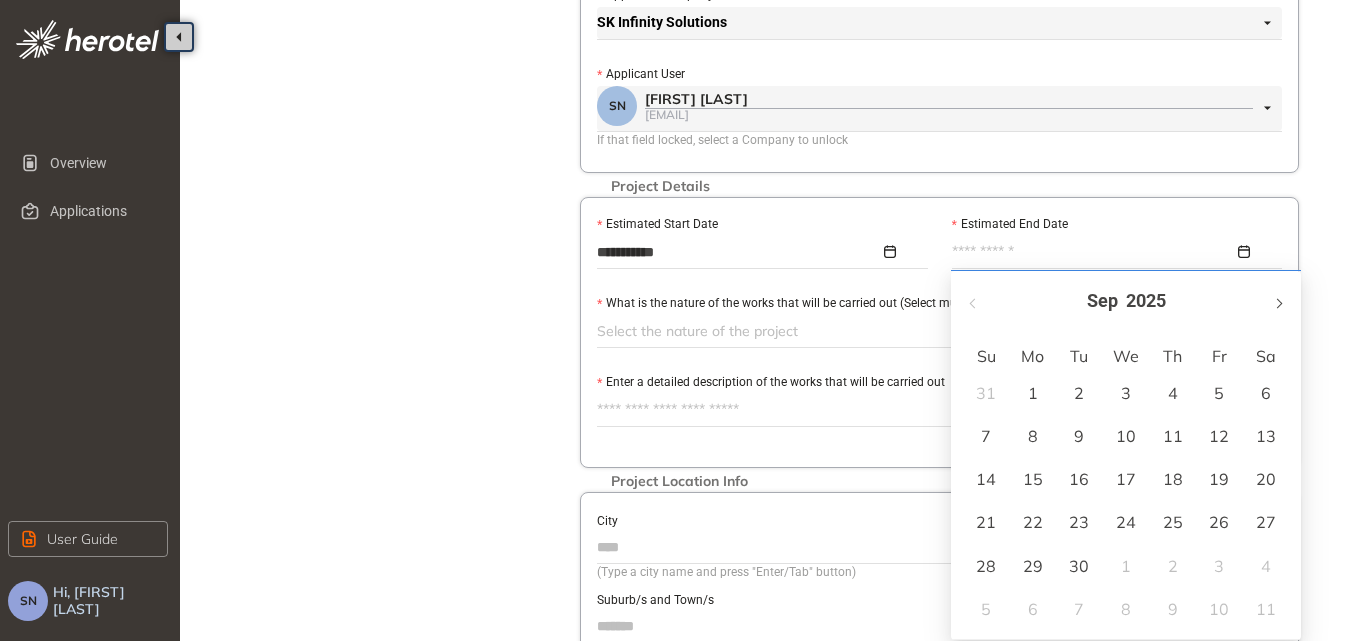 click at bounding box center (1278, 303) 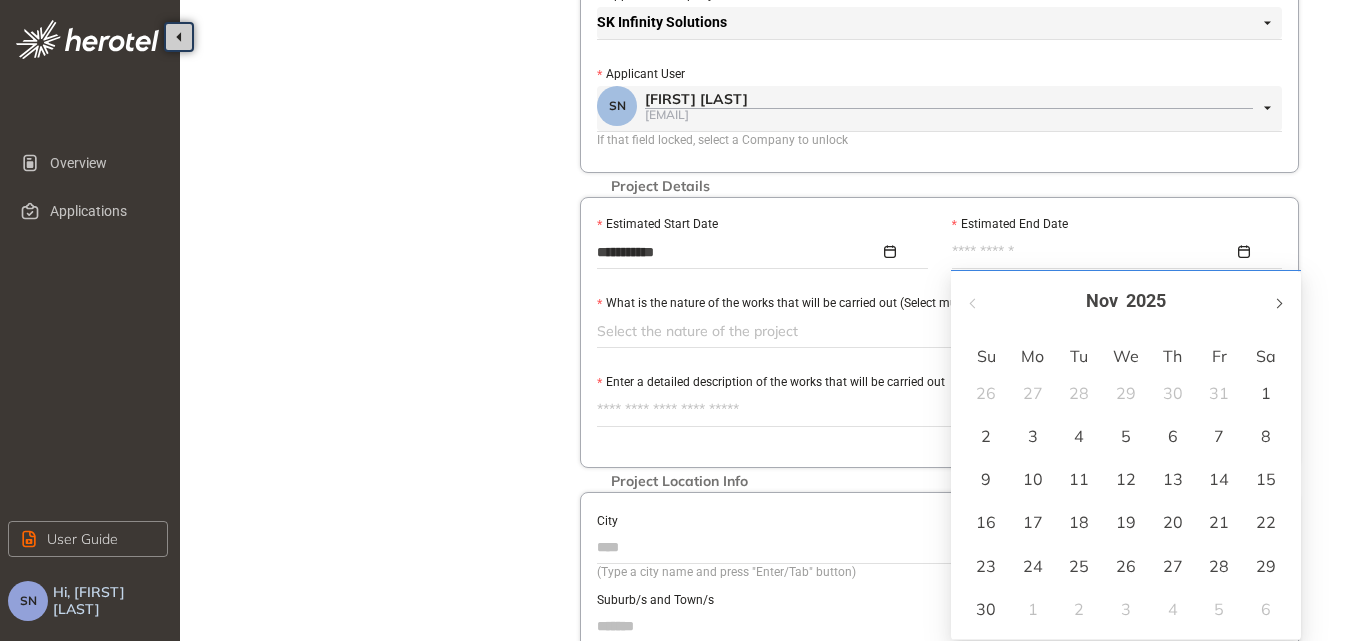 click at bounding box center [1278, 303] 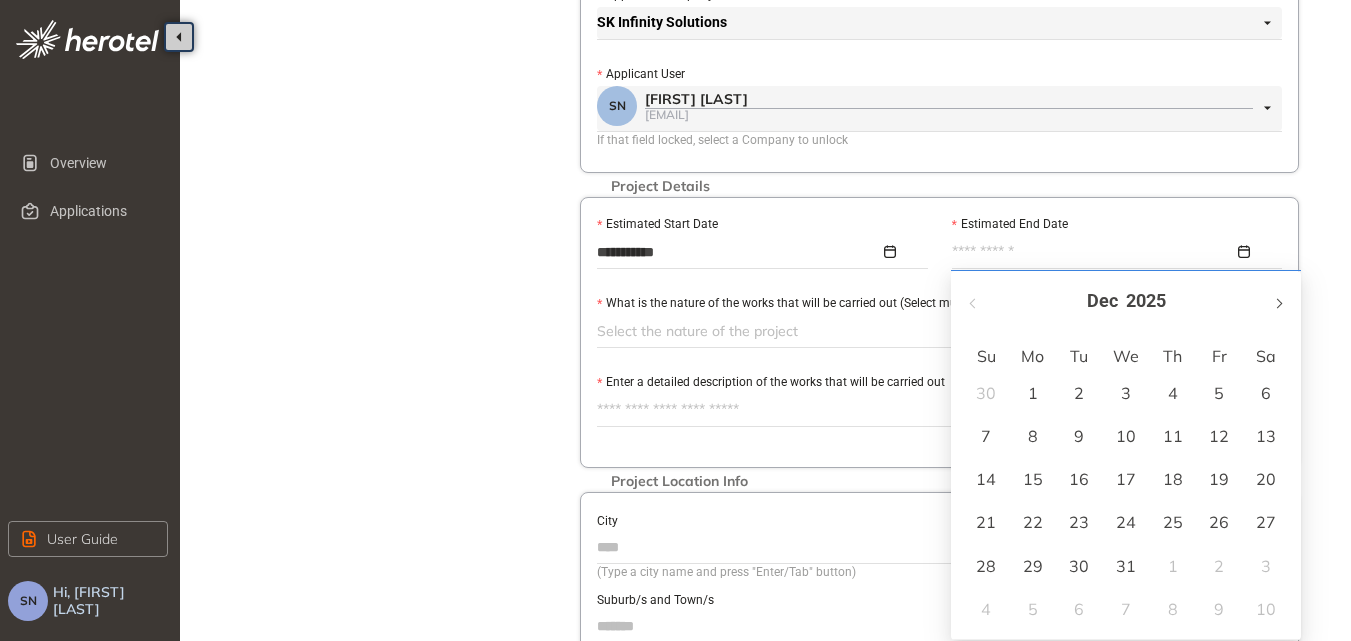 click at bounding box center (1278, 303) 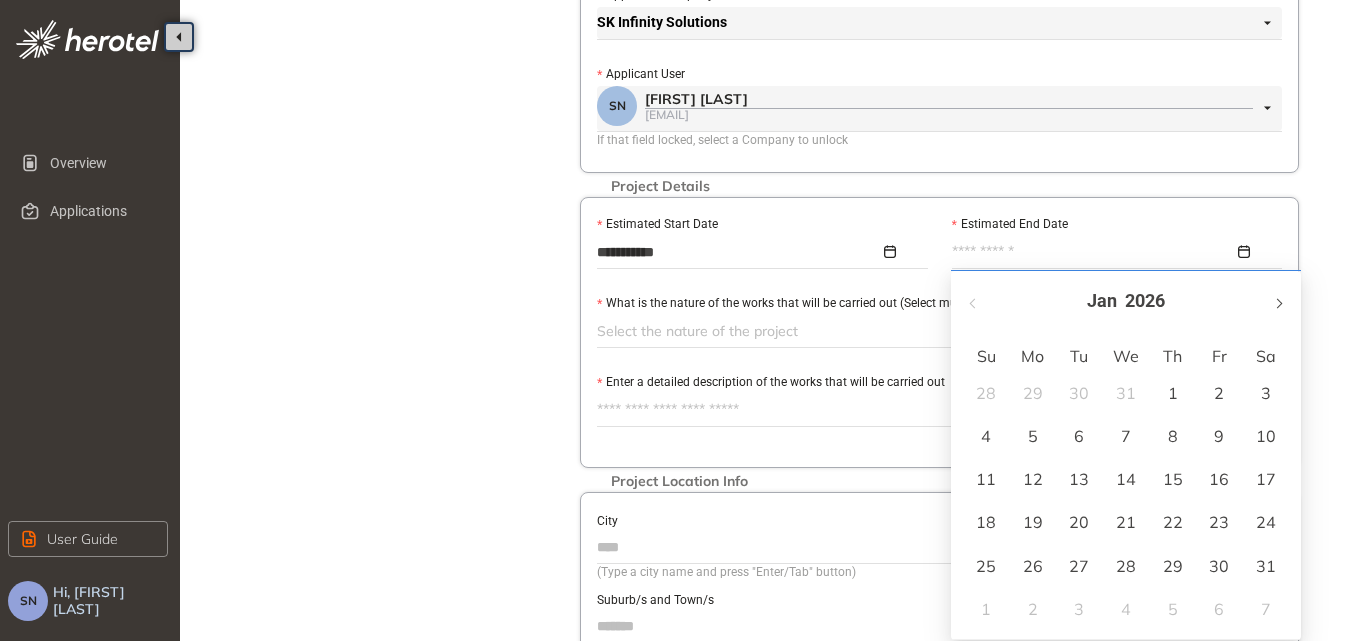 click at bounding box center [1278, 303] 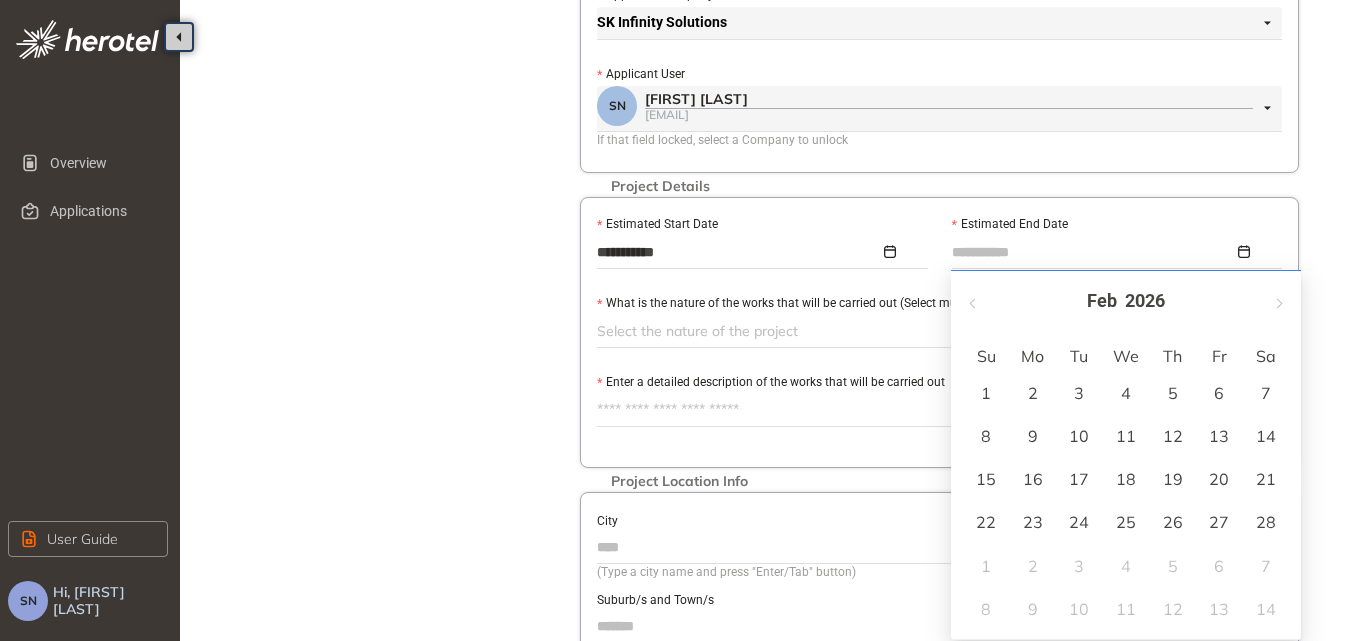 type on "**********" 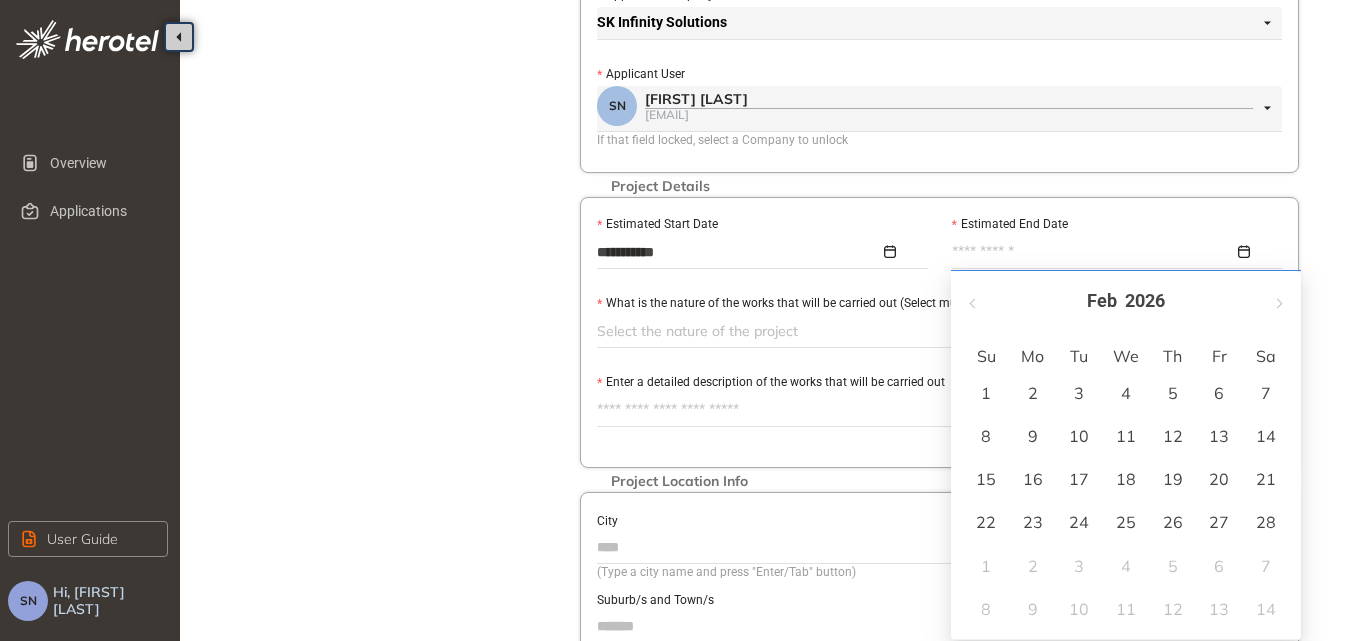 type on "**********" 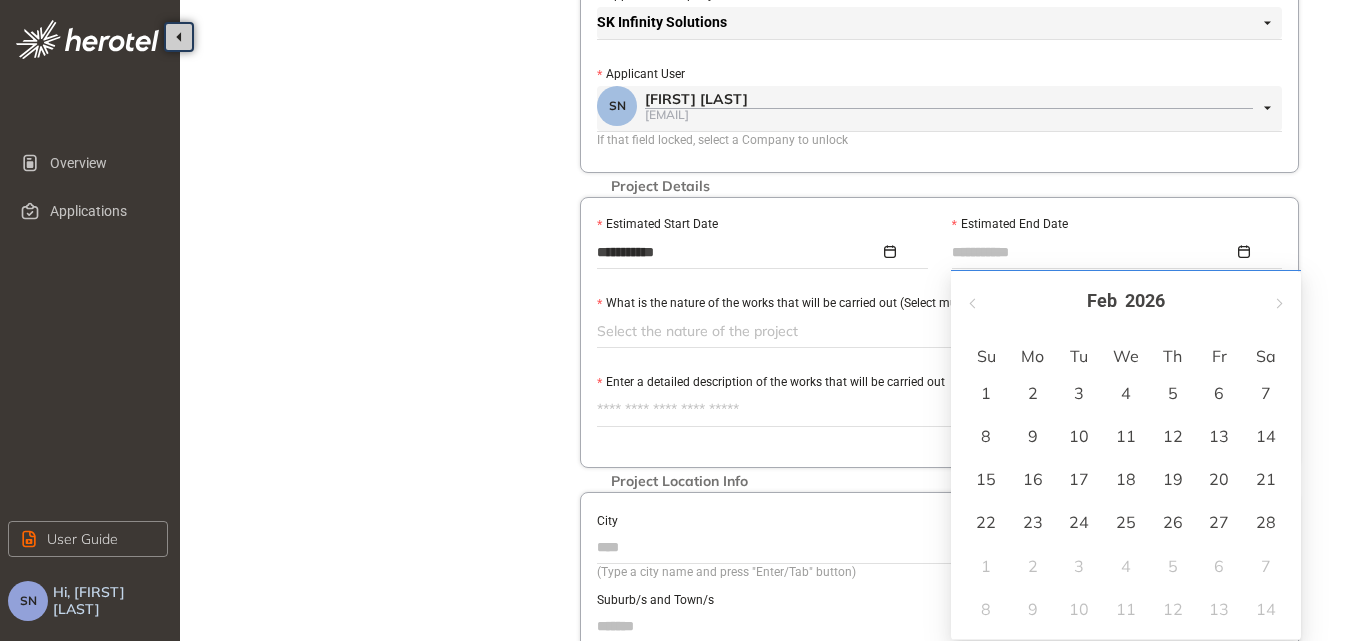 click on "15" at bounding box center [986, 479] 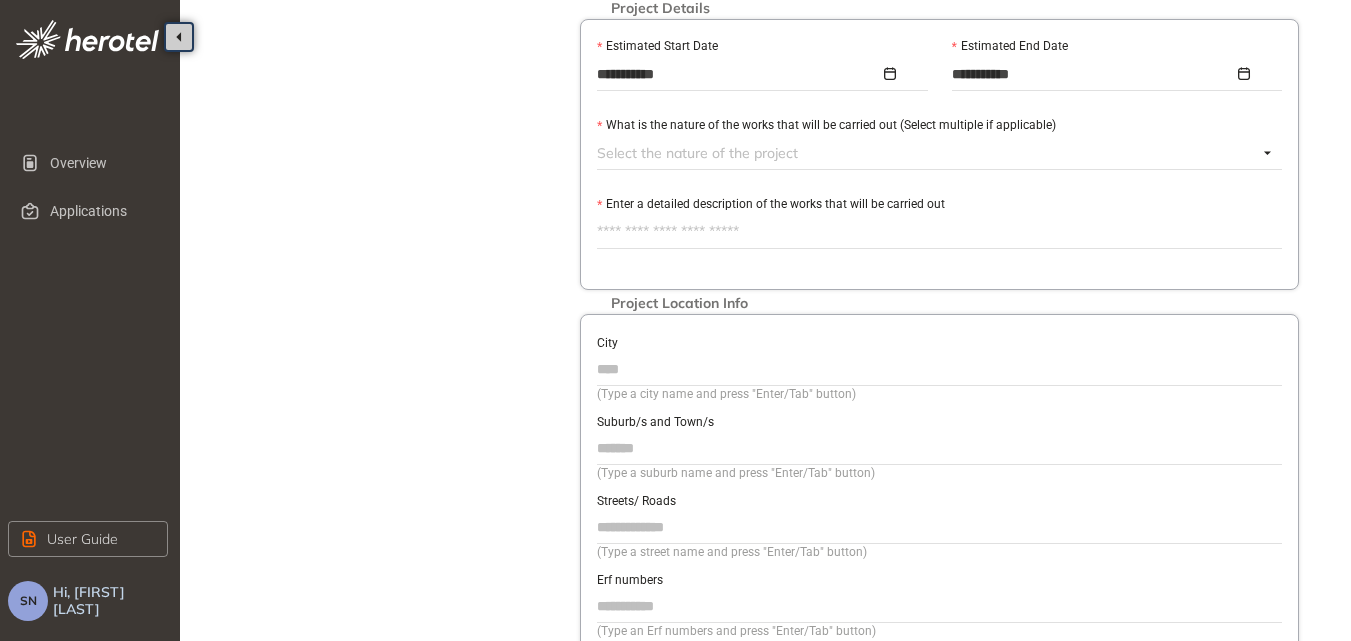 scroll, scrollTop: 600, scrollLeft: 0, axis: vertical 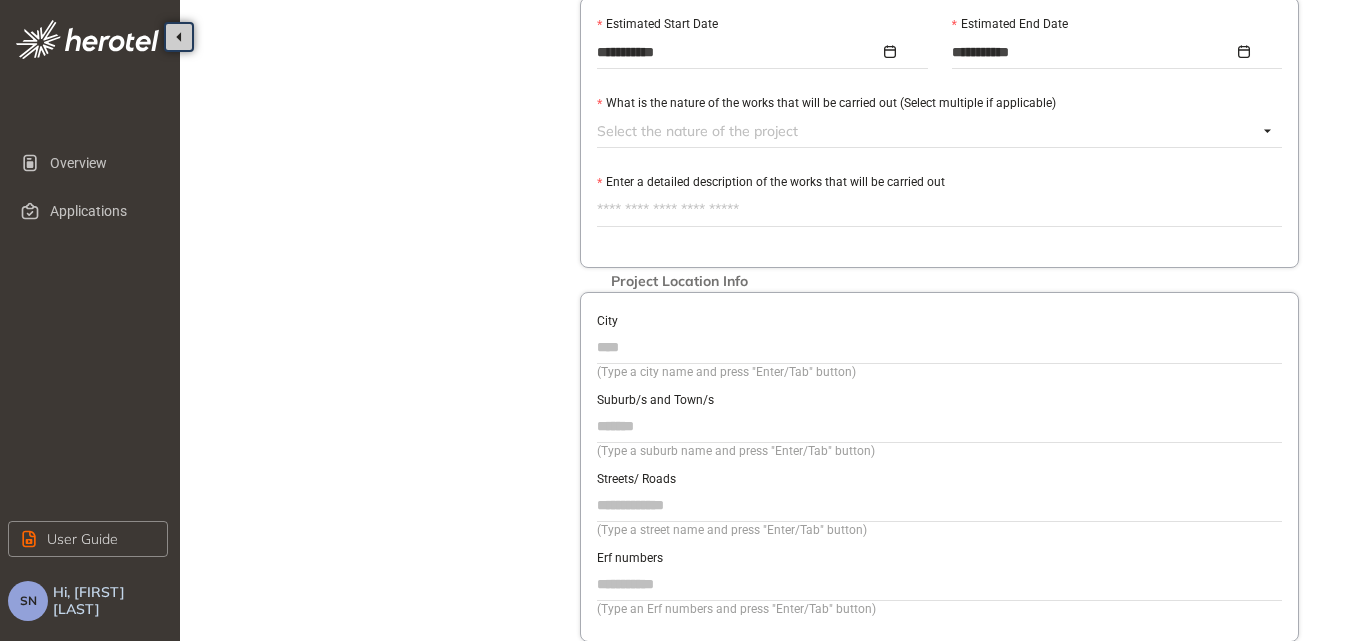 click at bounding box center [927, 131] 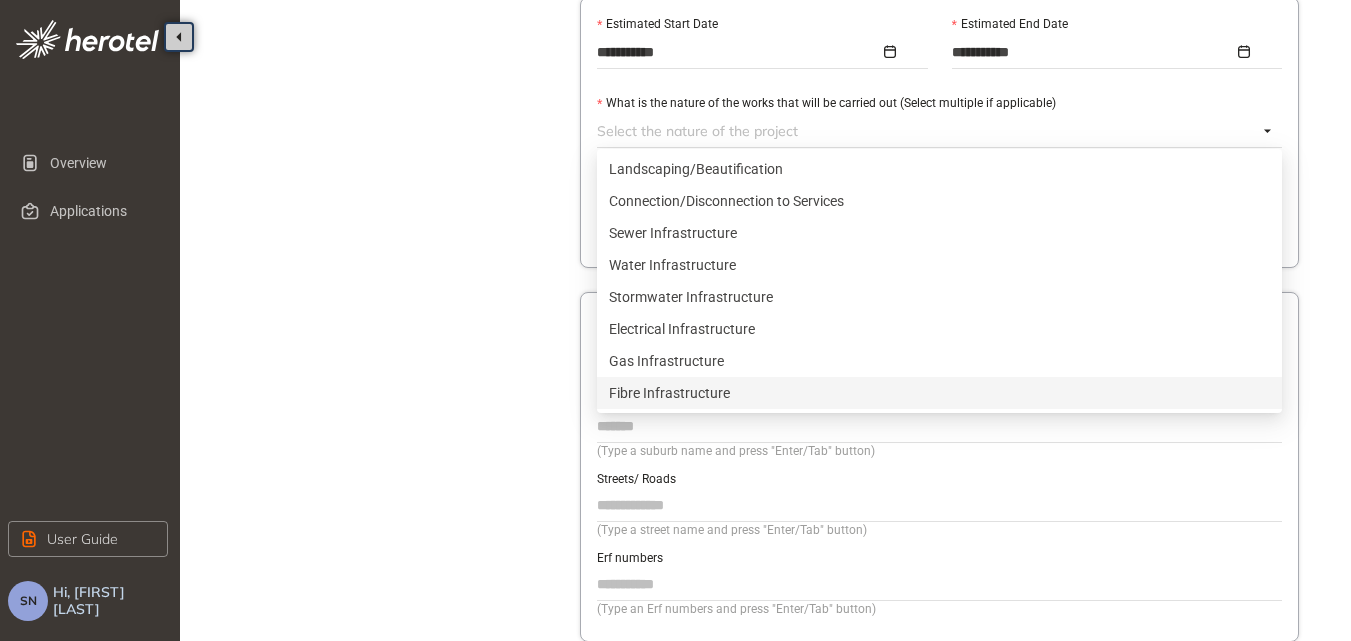 click on "Fibre Infrastructure" at bounding box center (939, 393) 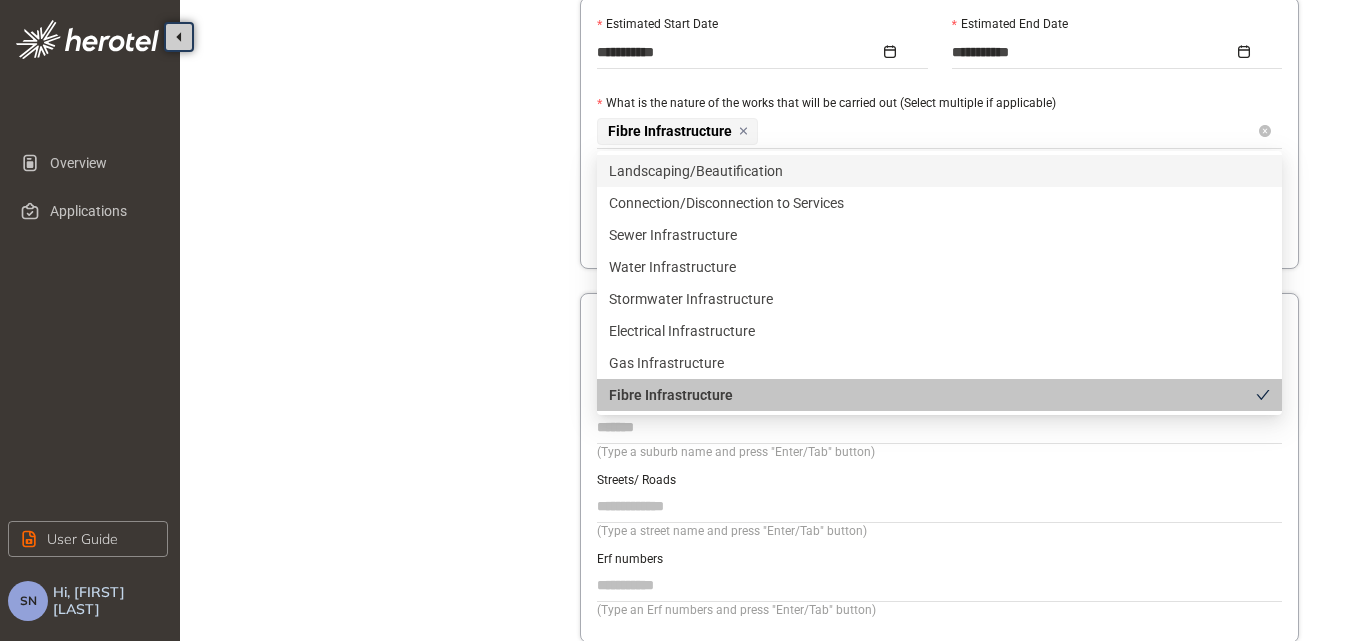 click on "Fibre Infrastructure" at bounding box center [927, 131] 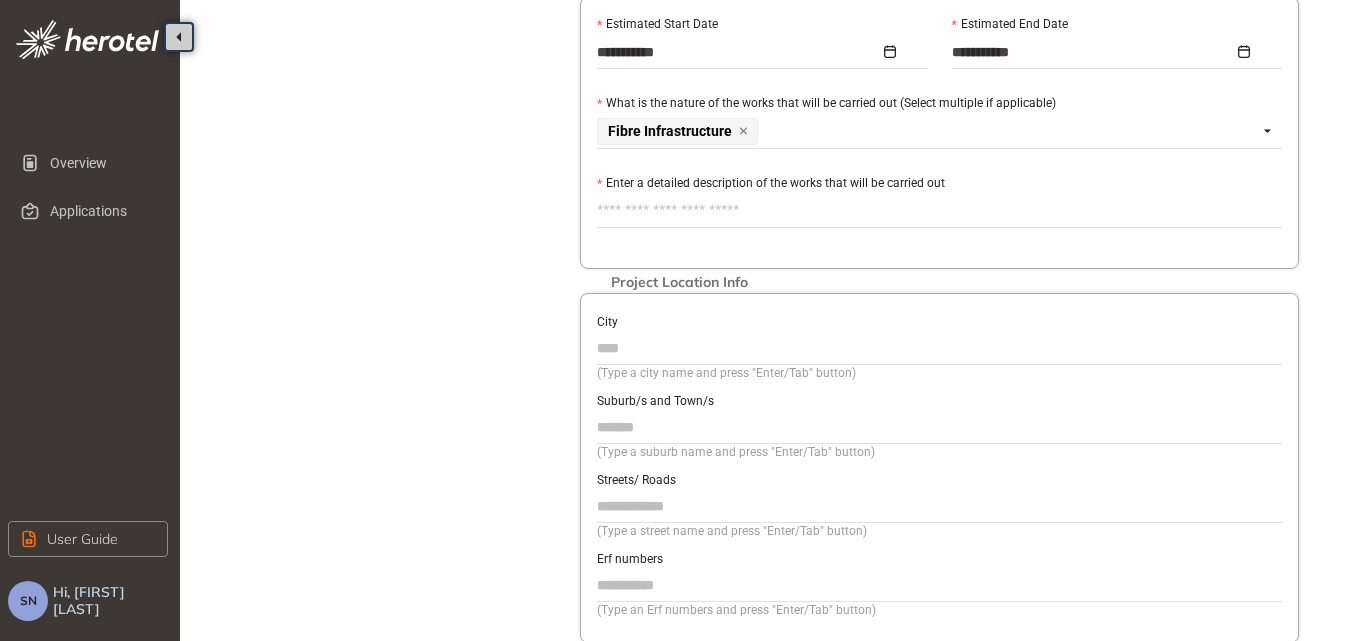 click on "Enter a detailed description of the works that will be carried out" at bounding box center [939, 211] 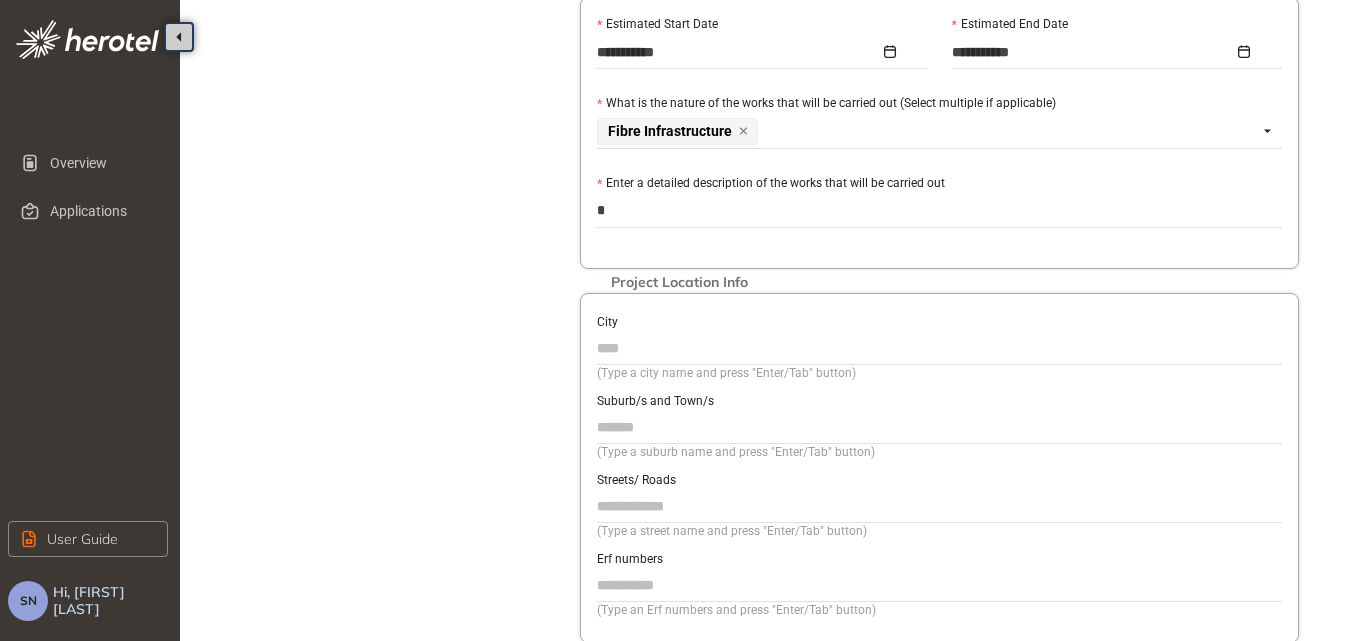 type on "**" 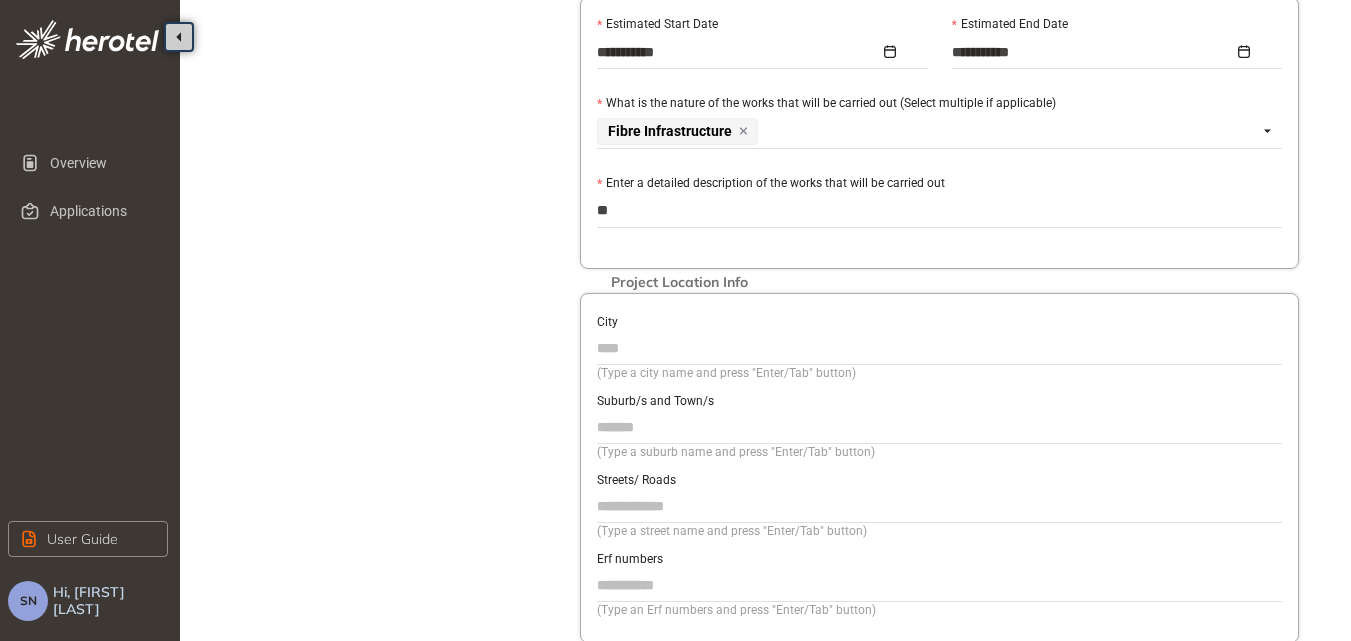 type on "***" 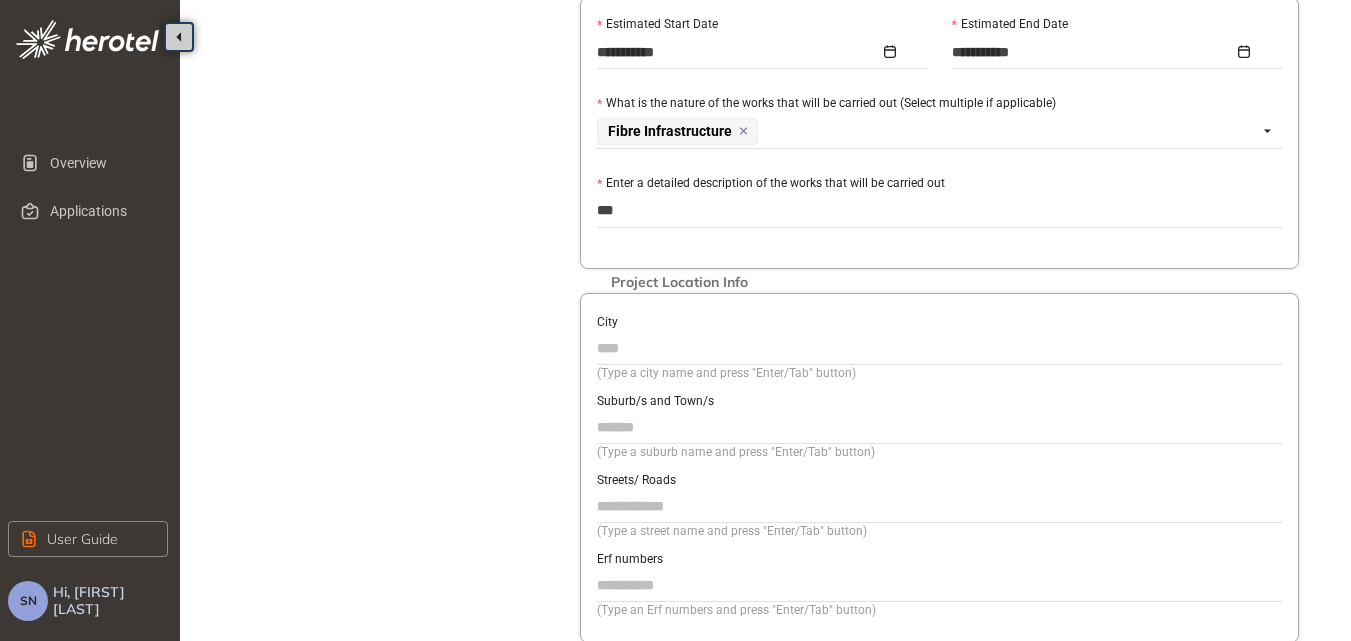 type on "****" 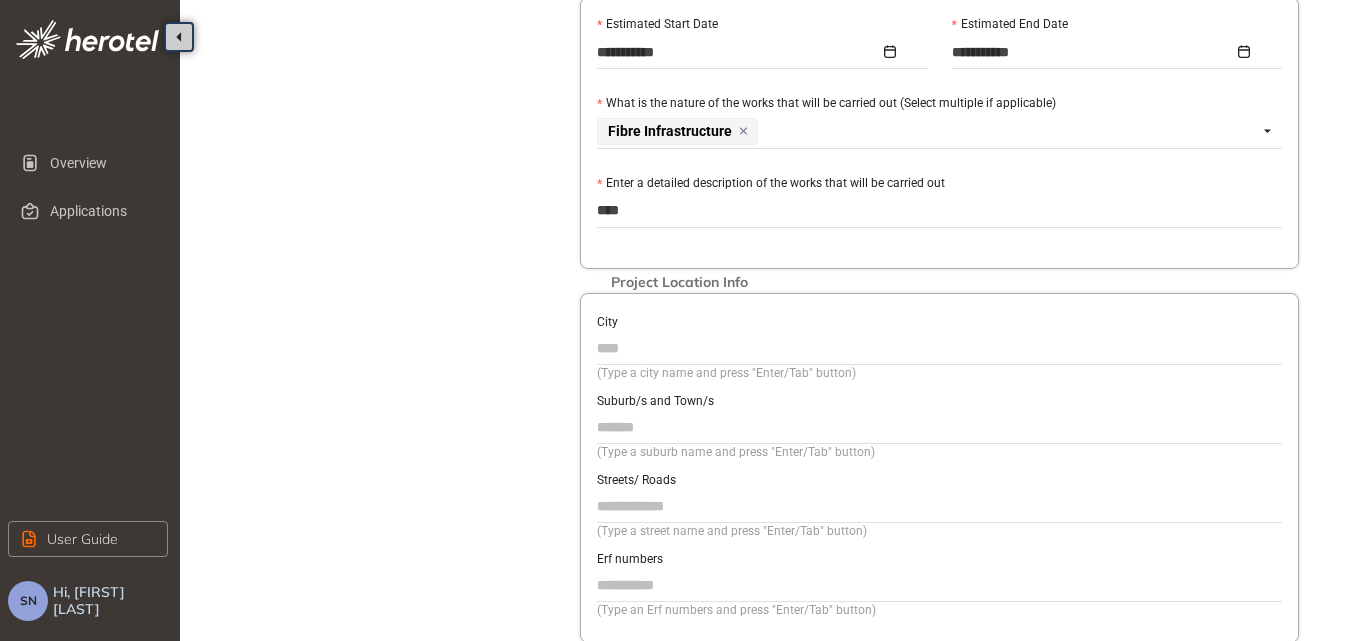 type on "*****" 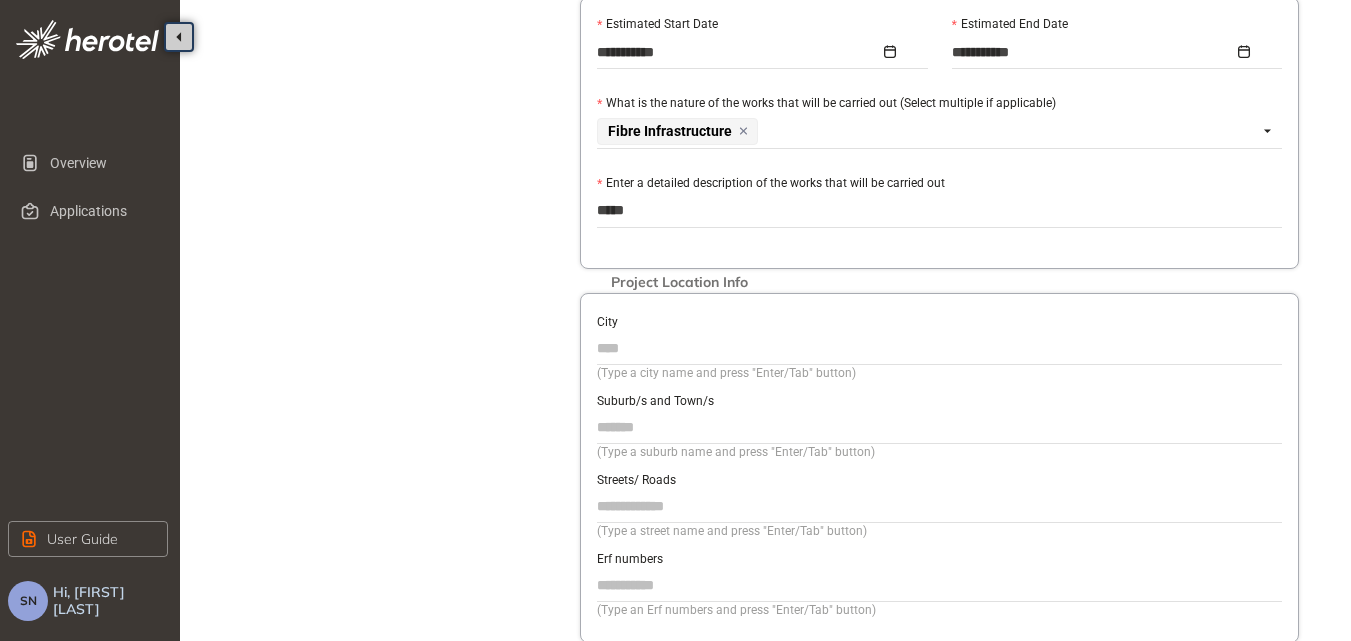 type on "******" 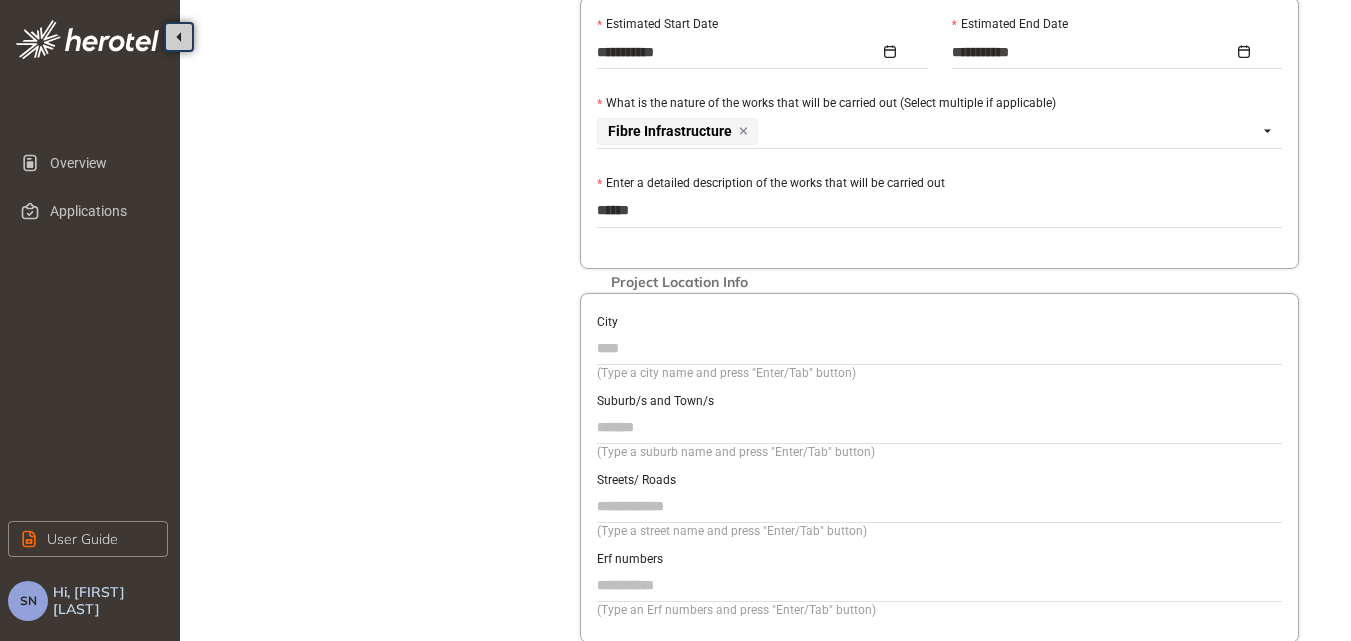 type on "*******" 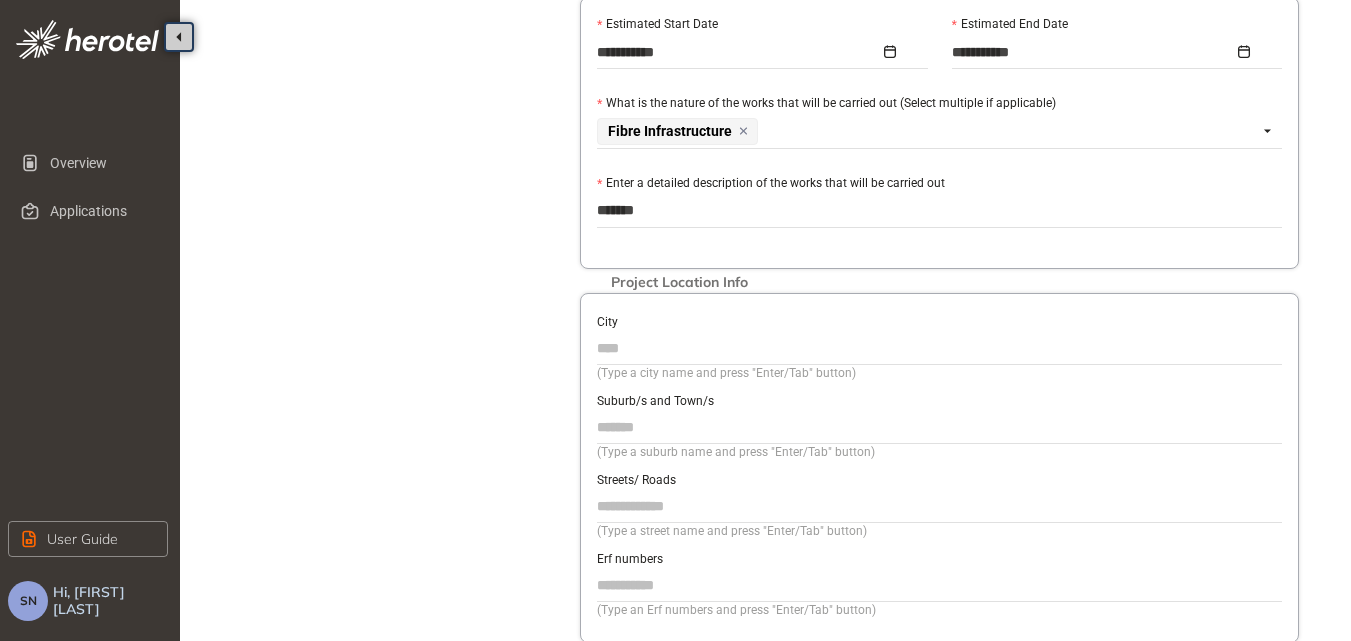 type on "********" 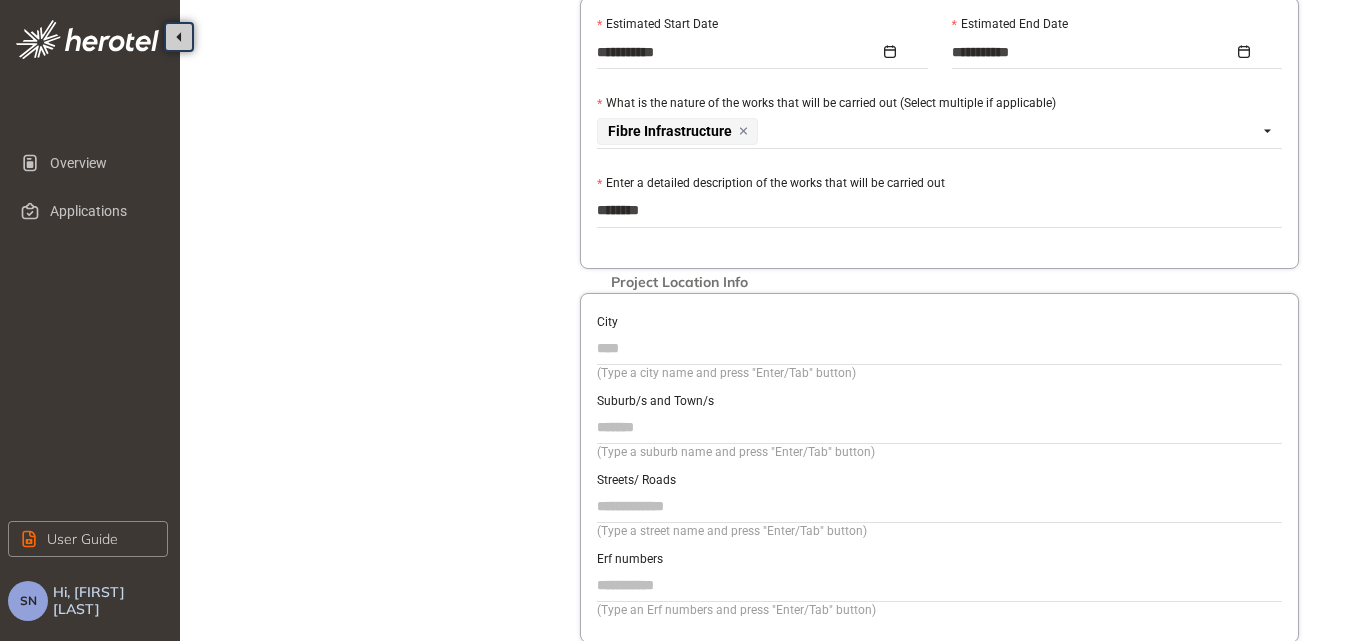 type on "*********" 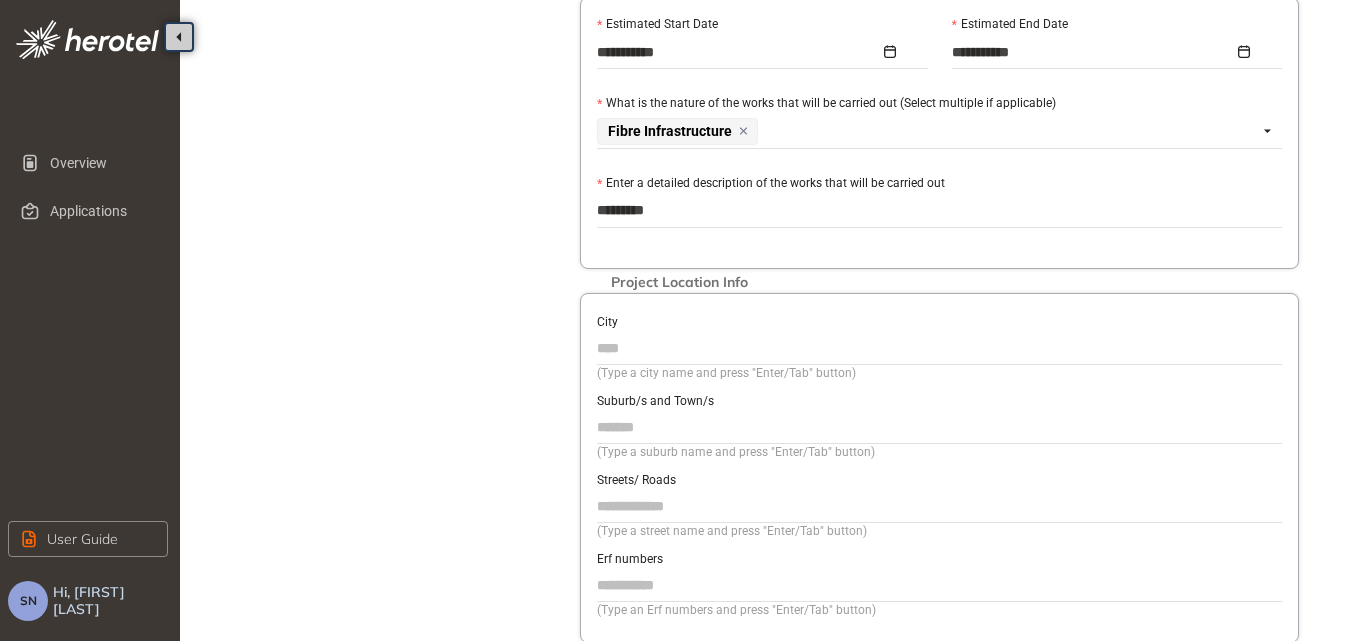 type on "**********" 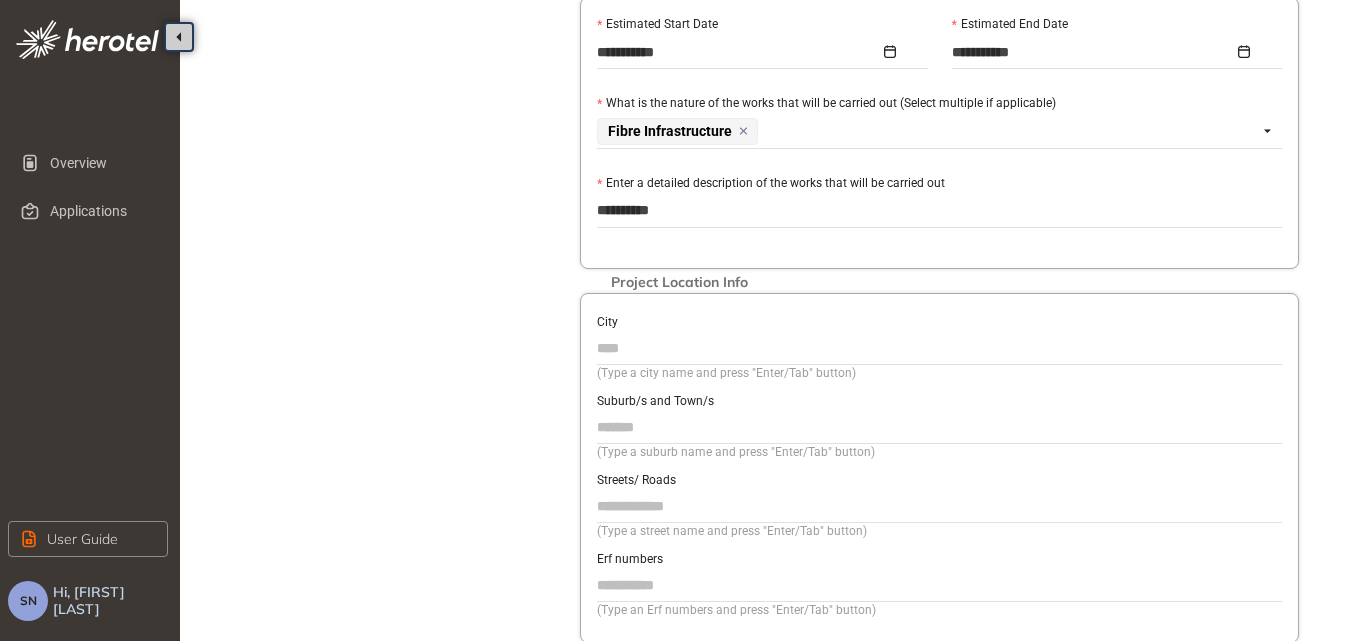 type on "**********" 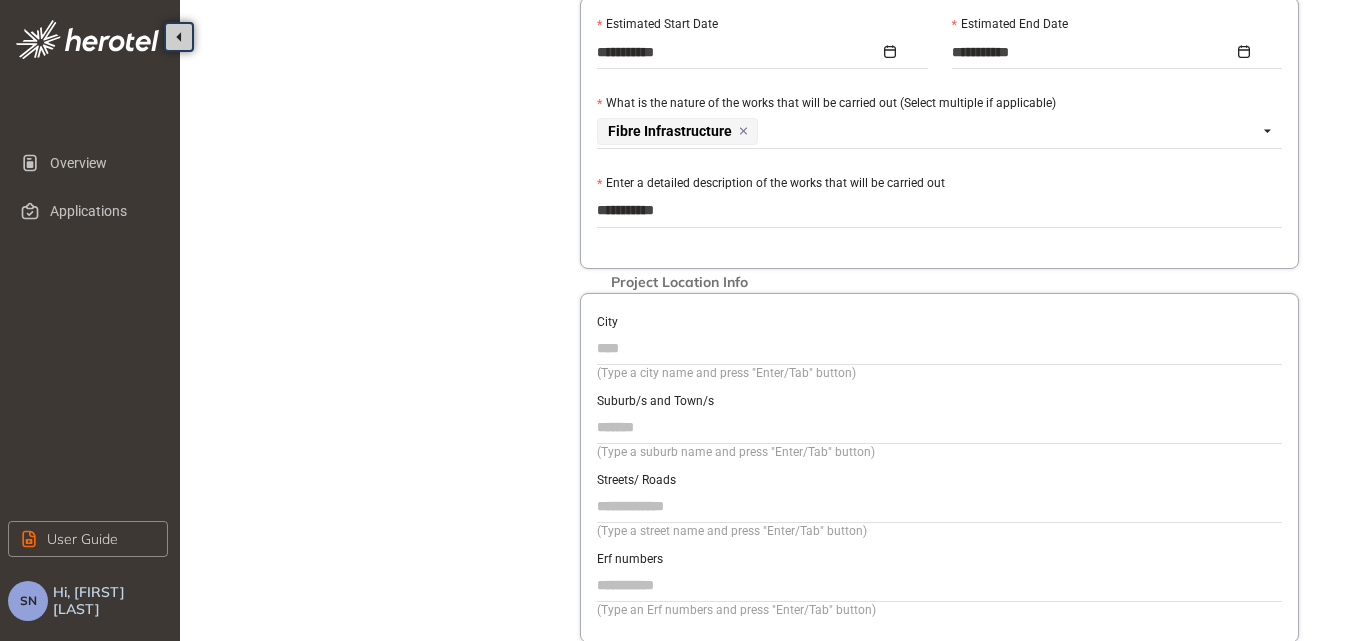 type on "**********" 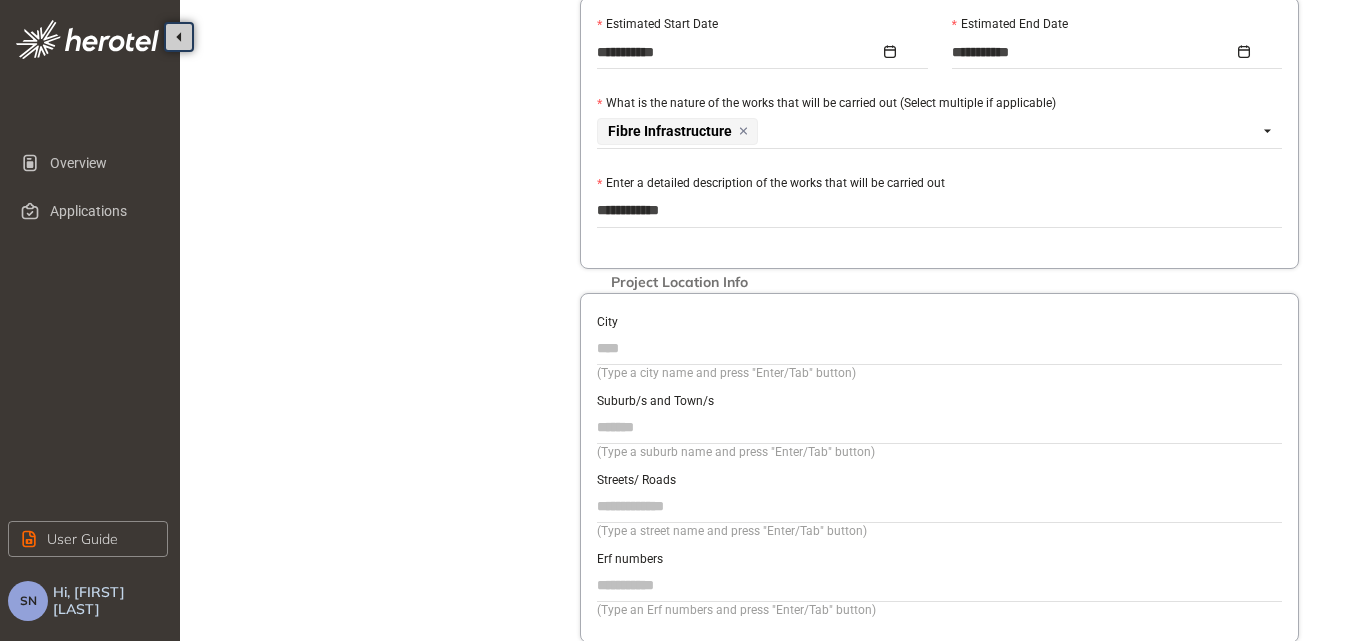 type on "**********" 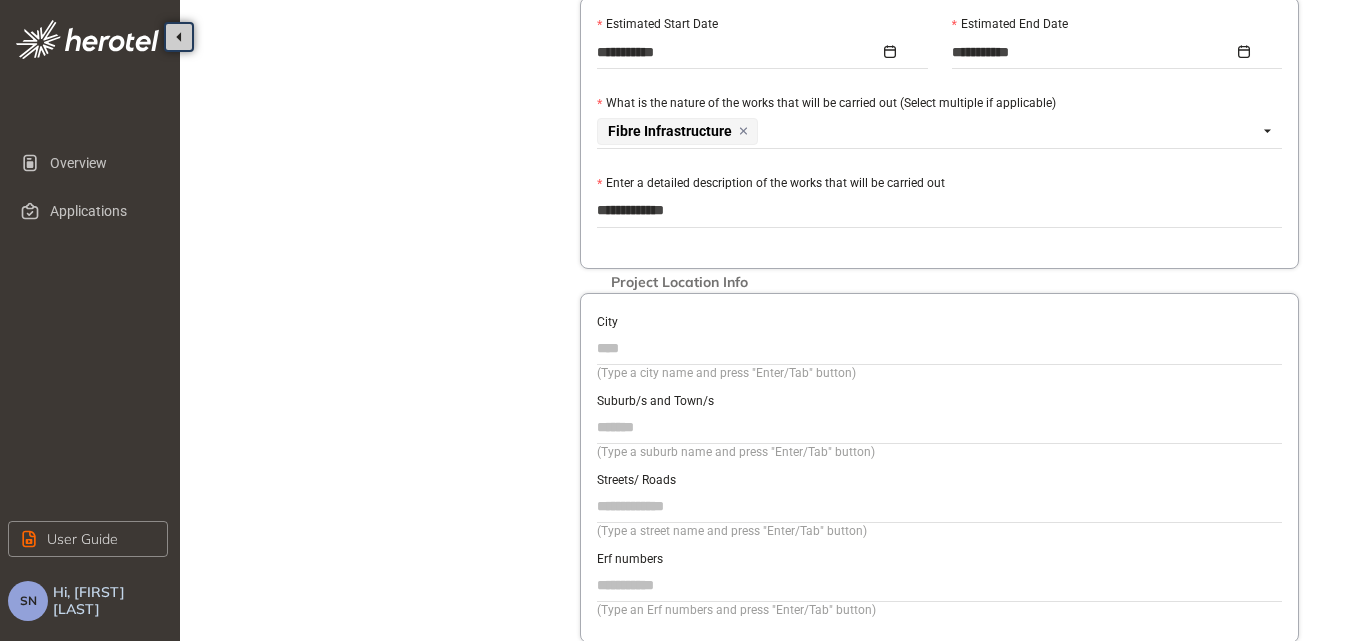 type on "**********" 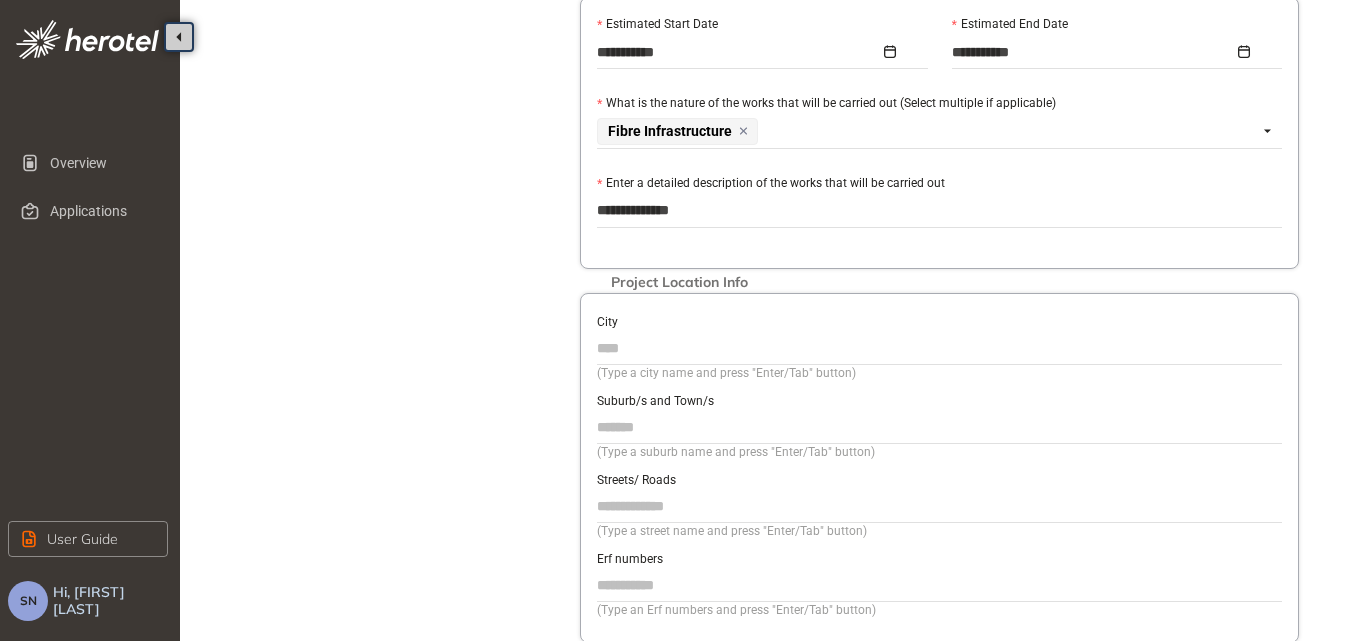 type on "**********" 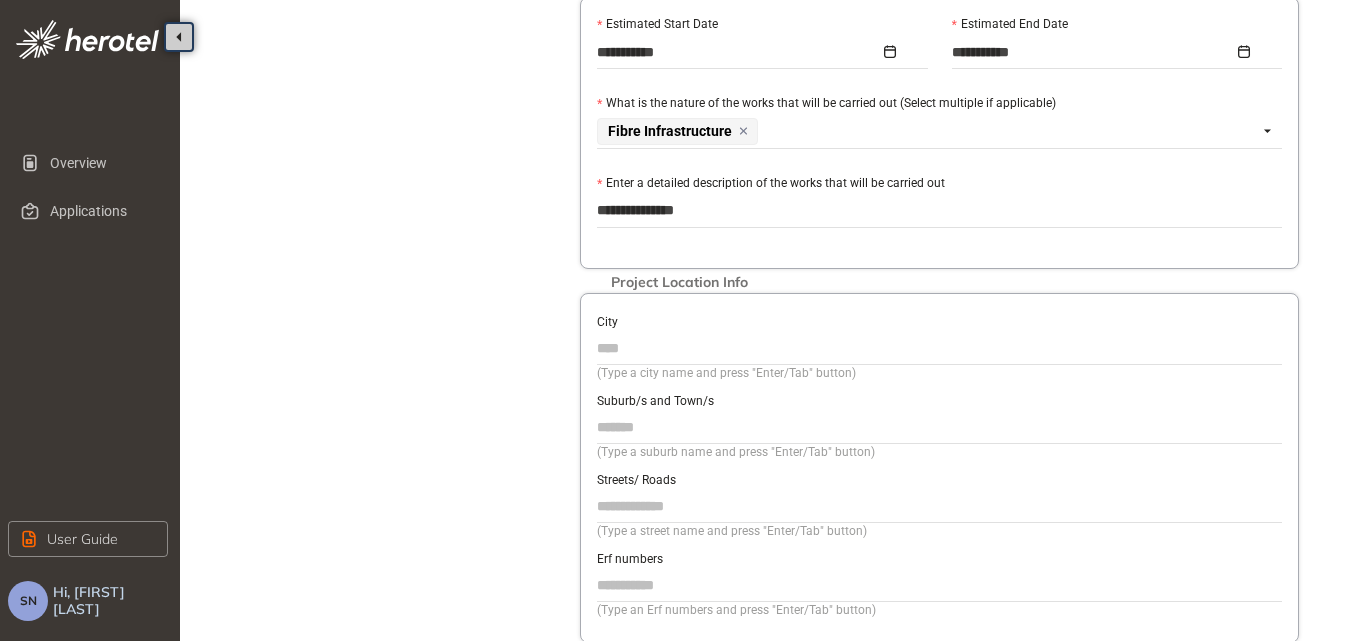 type on "**********" 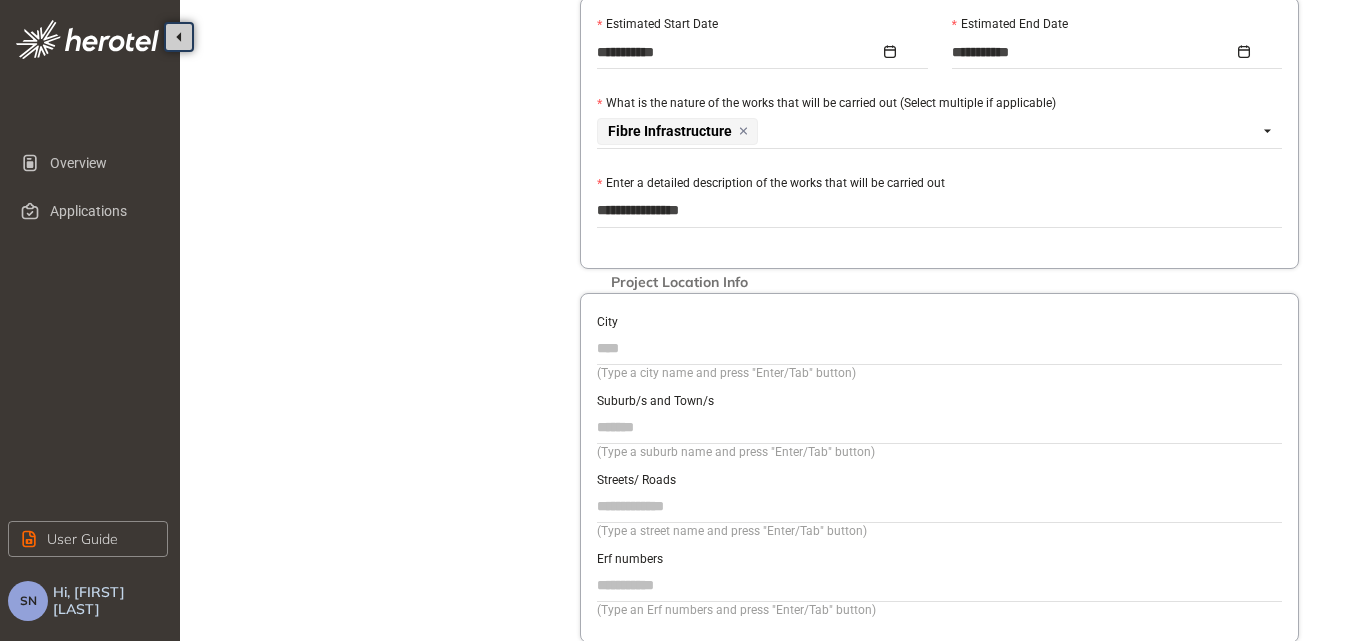 type on "**********" 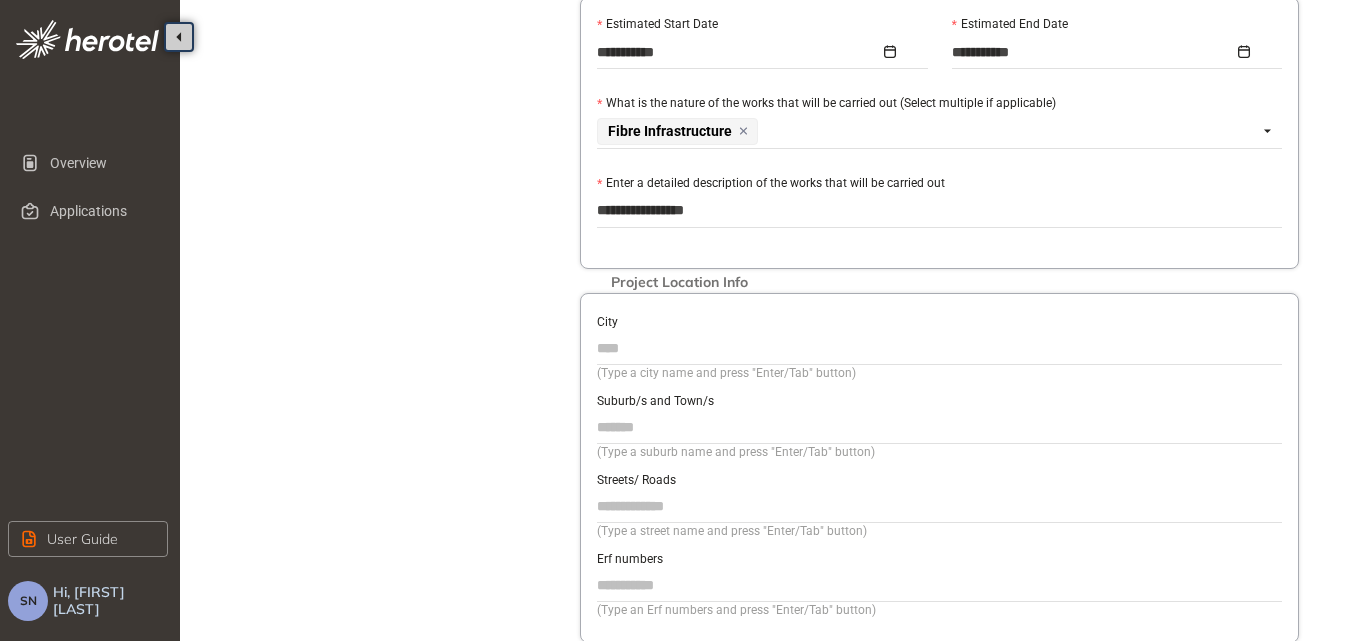 type on "**********" 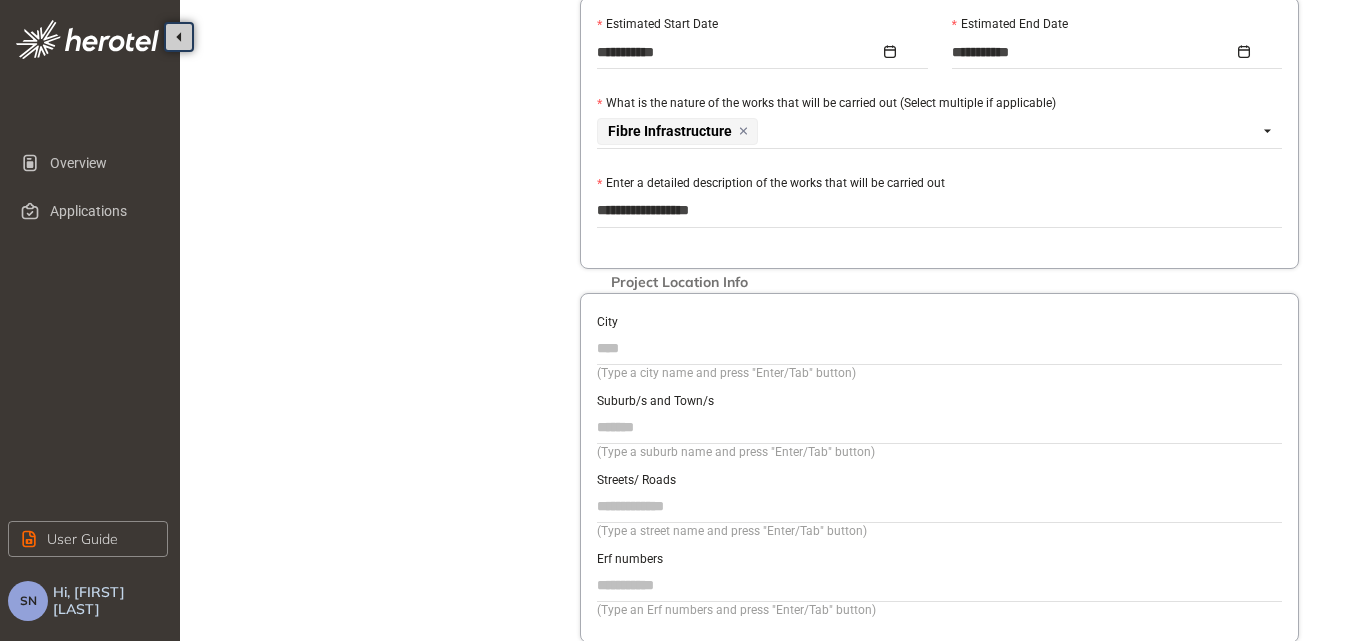 type on "**********" 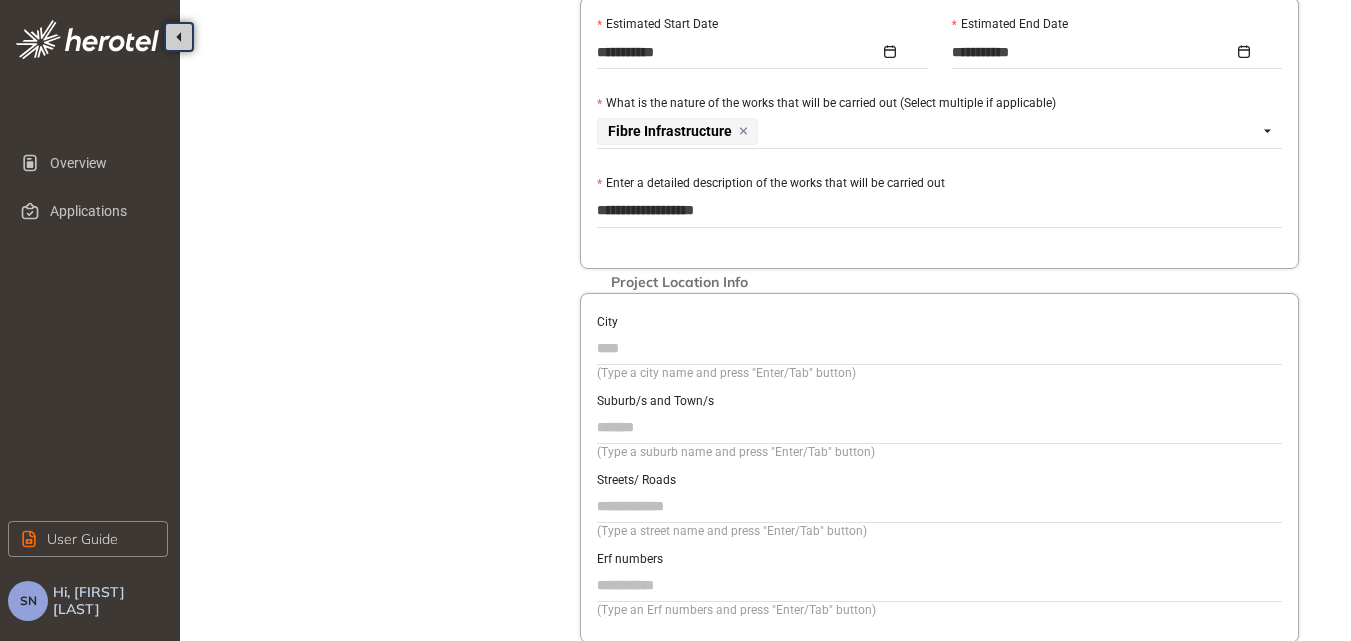 type on "**********" 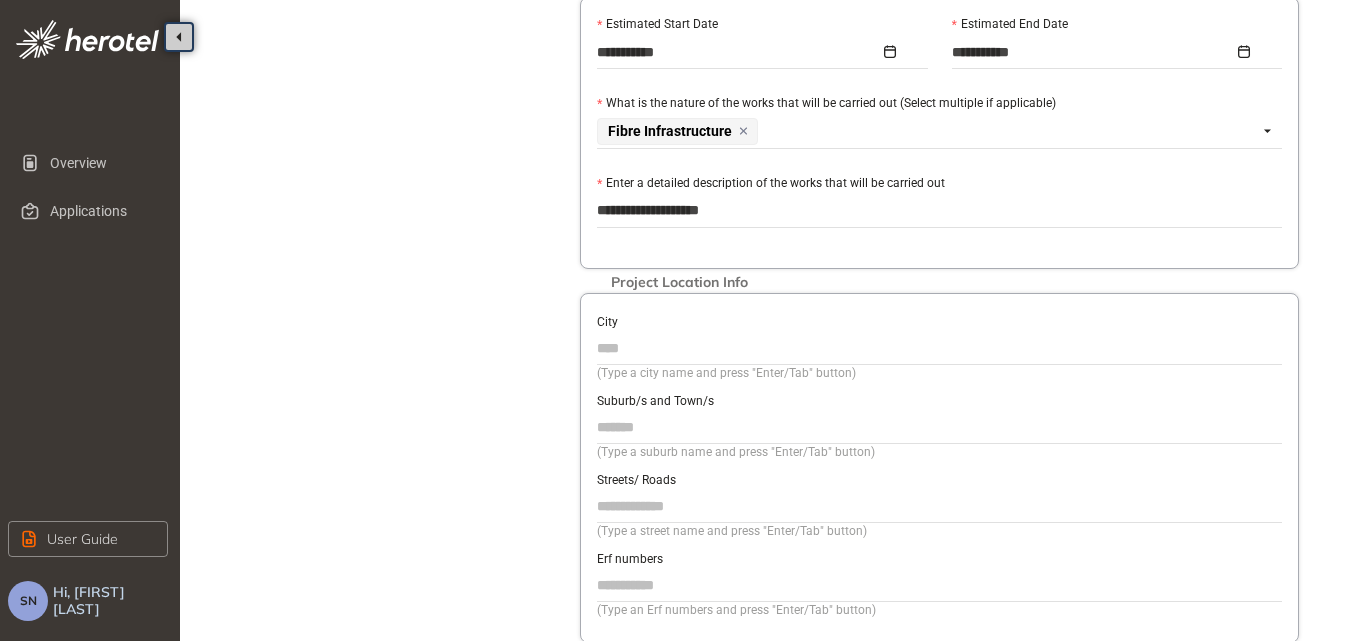 type on "**********" 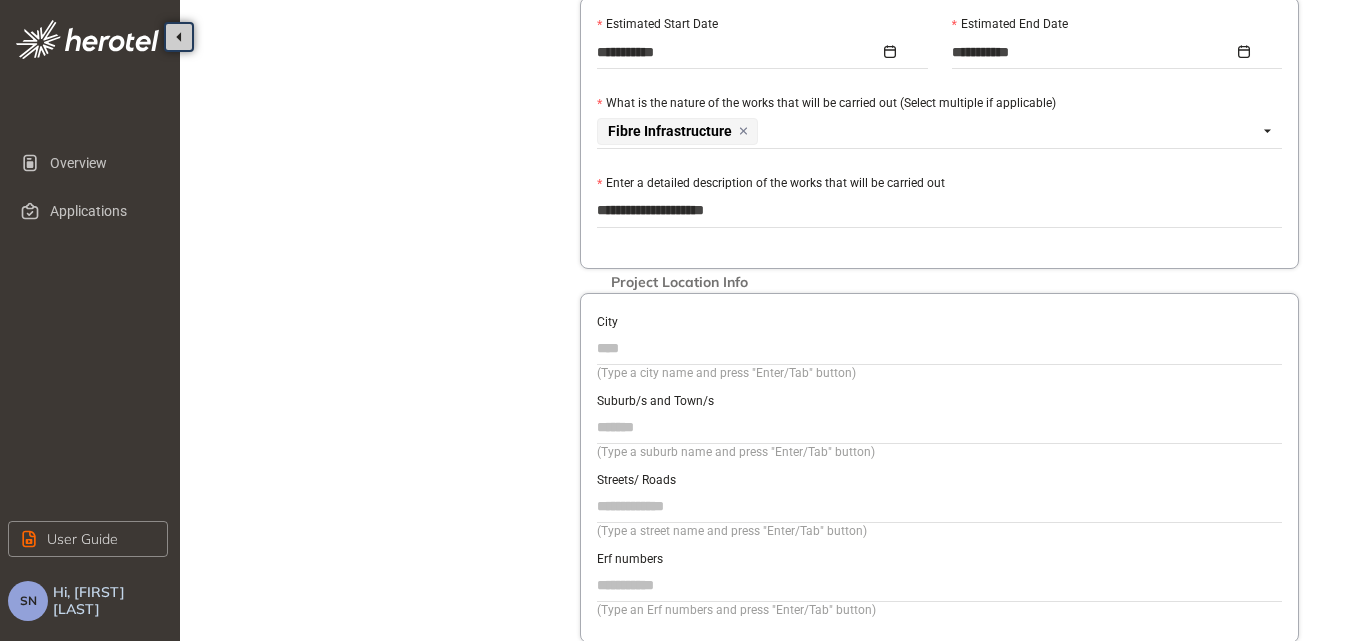 type on "**********" 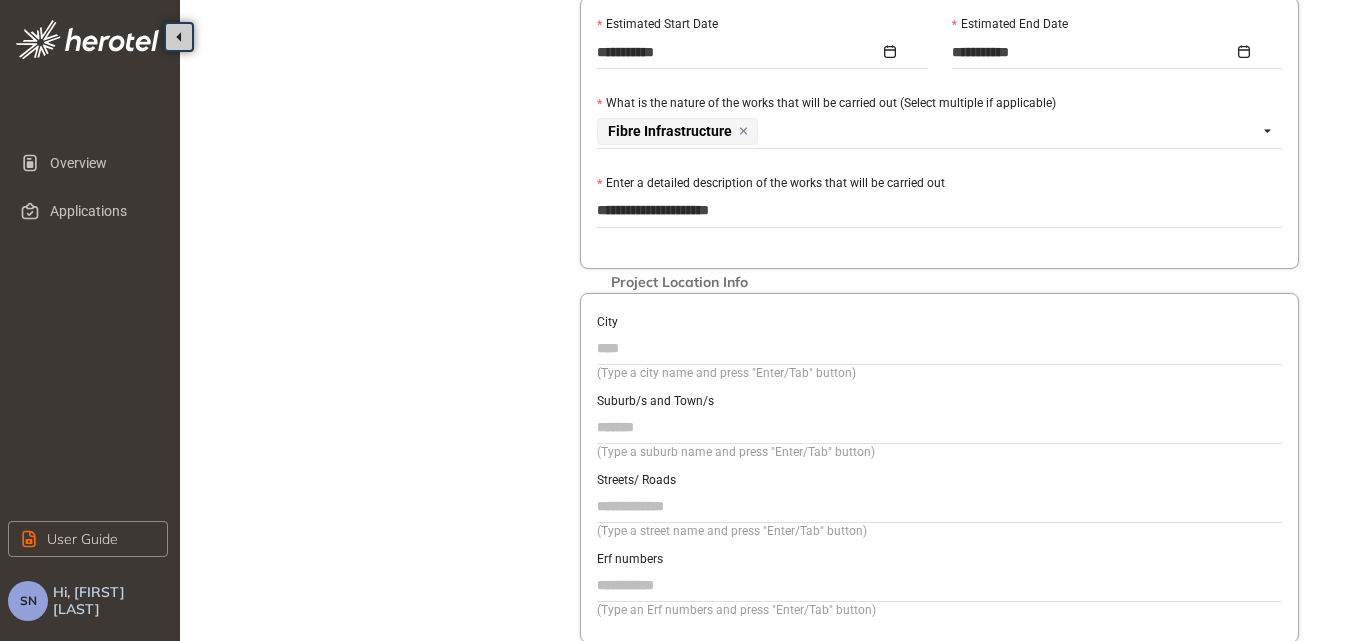 type on "**********" 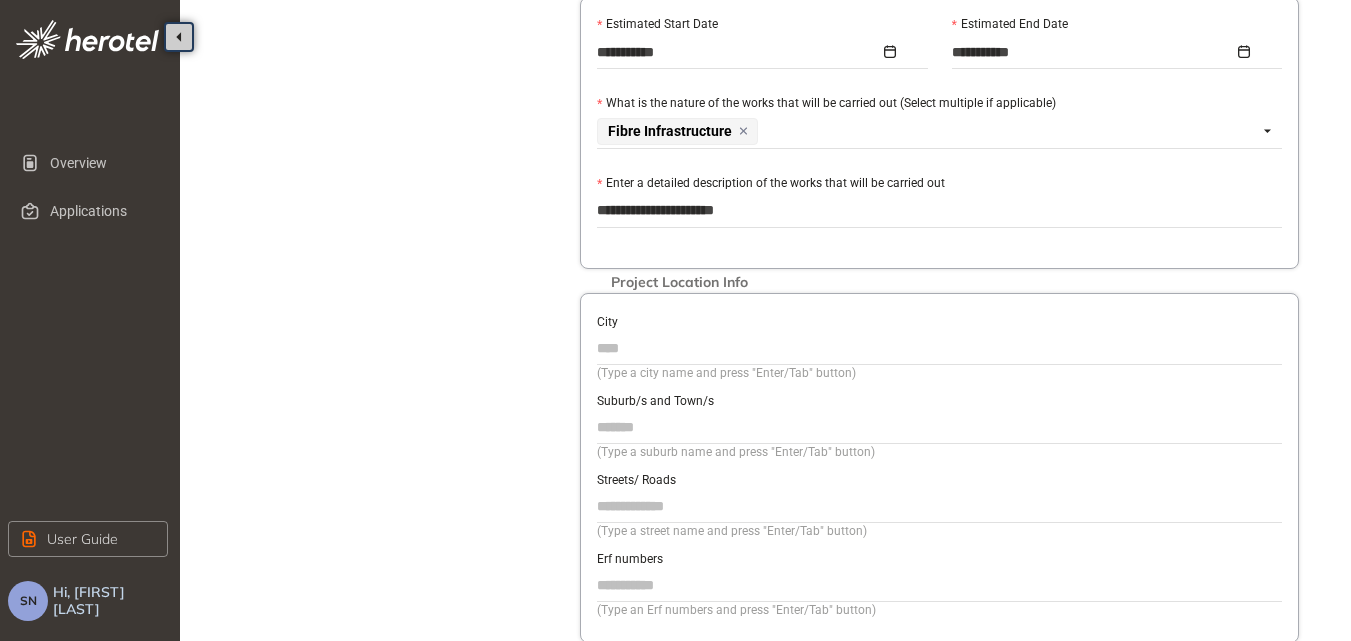 type on "**********" 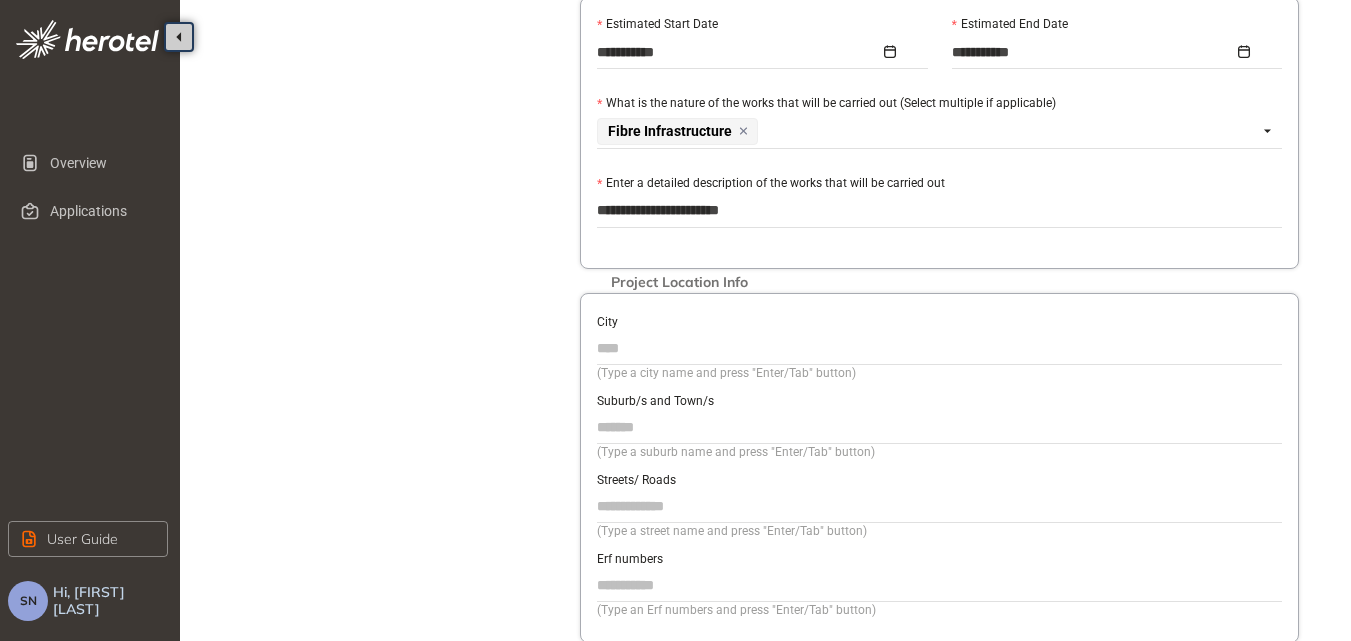 type on "**********" 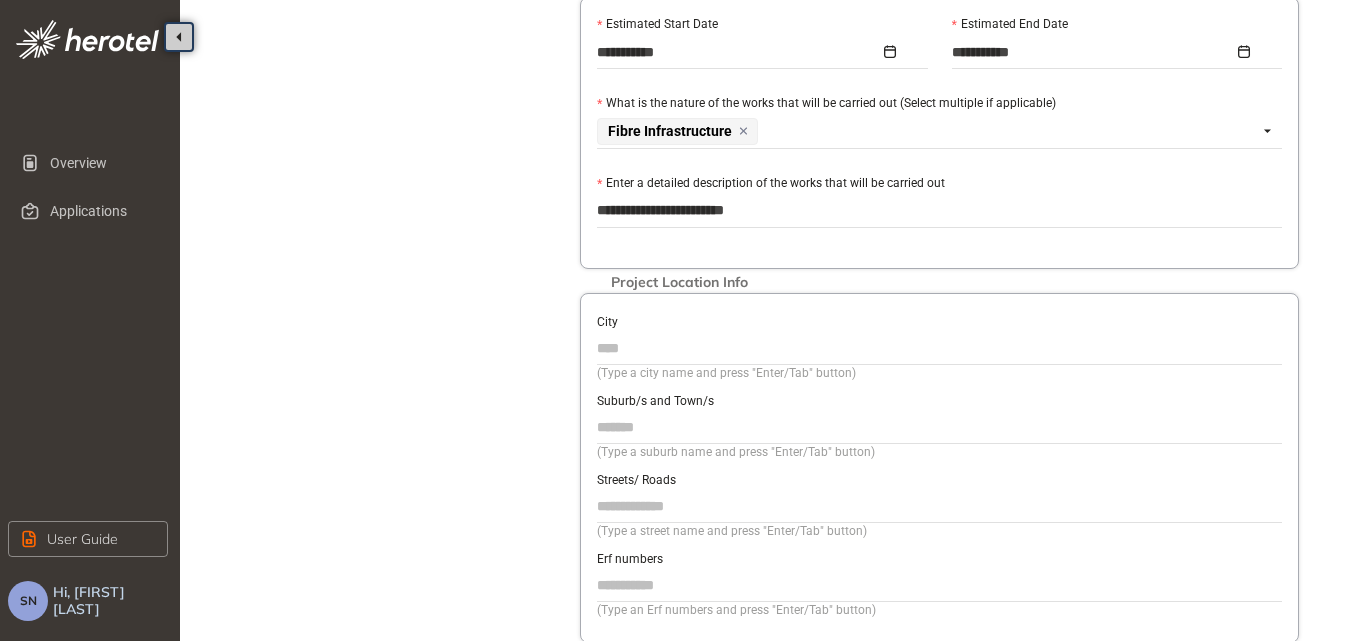 type on "**********" 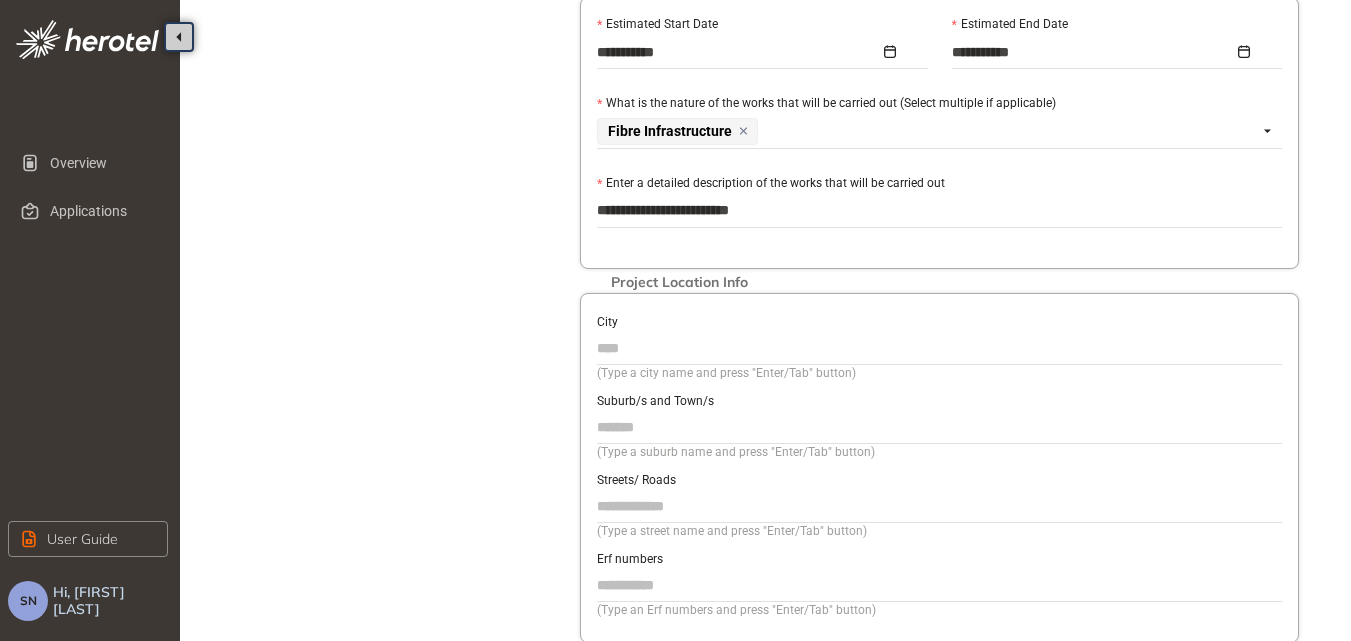 type on "**********" 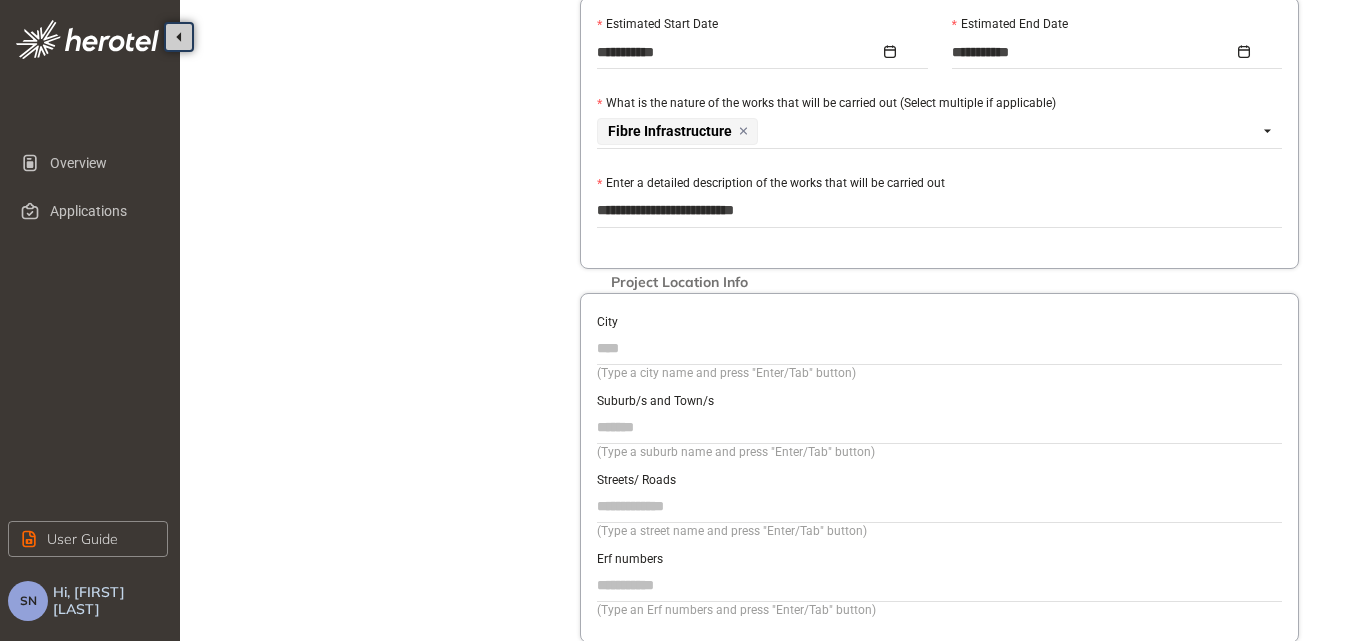 type on "**********" 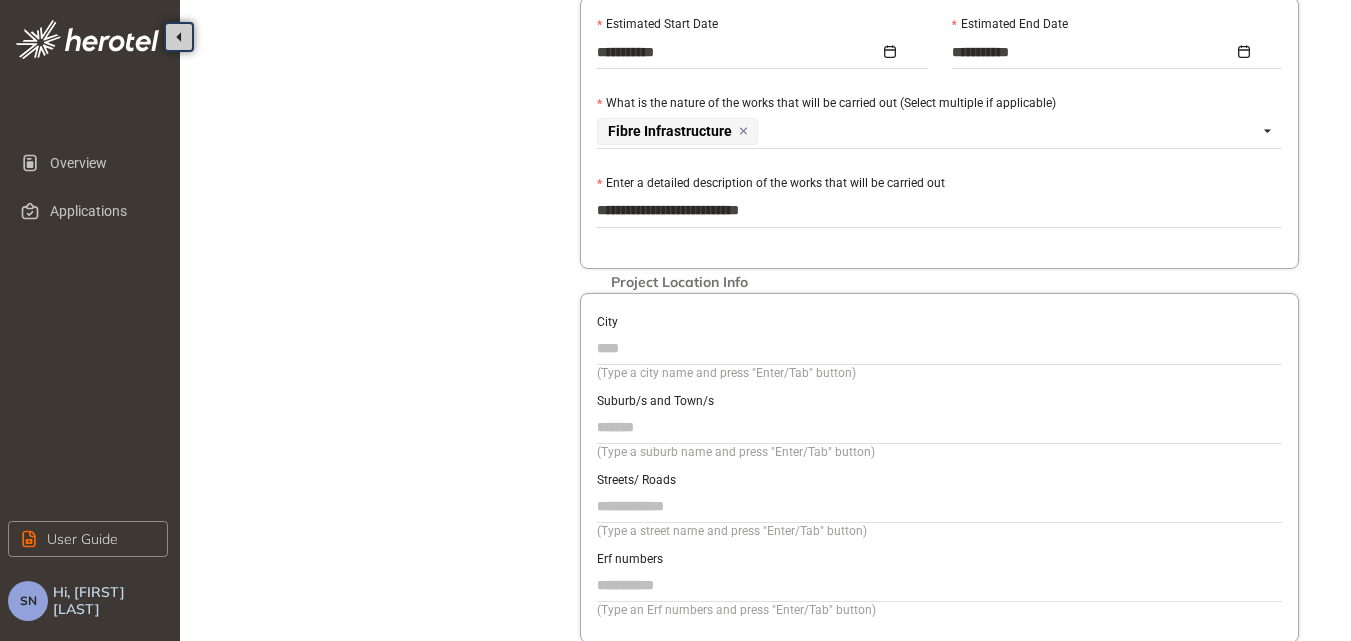 type on "**********" 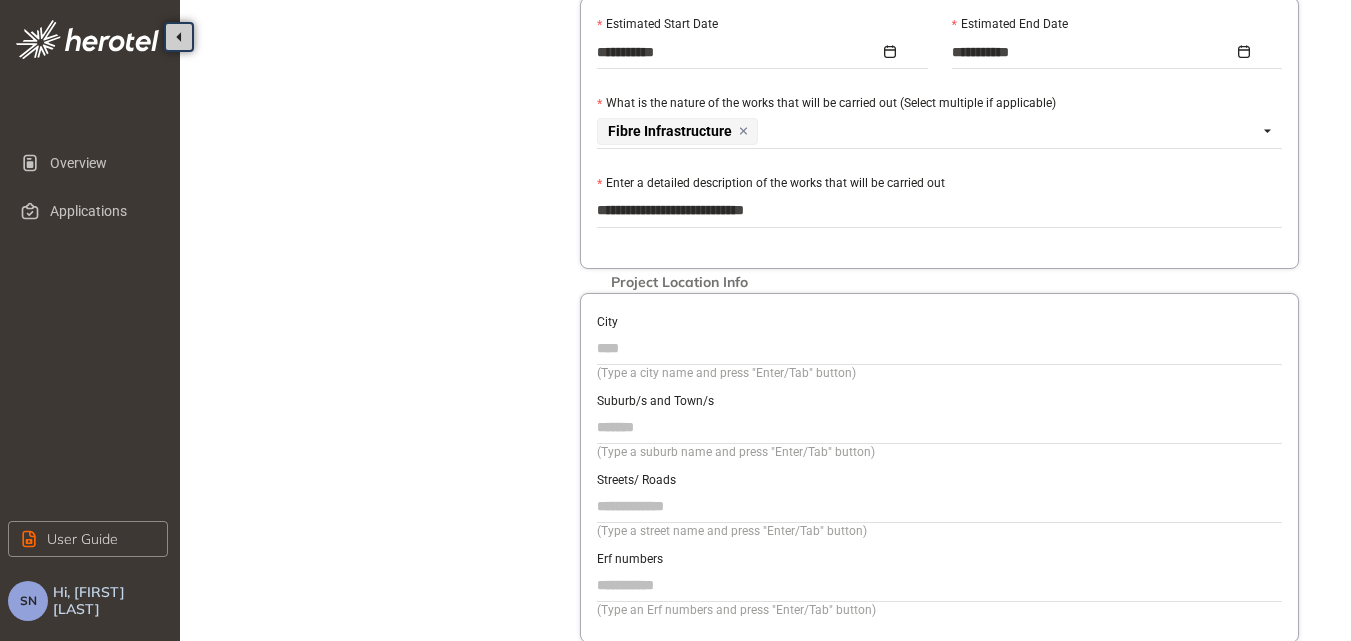 type on "**********" 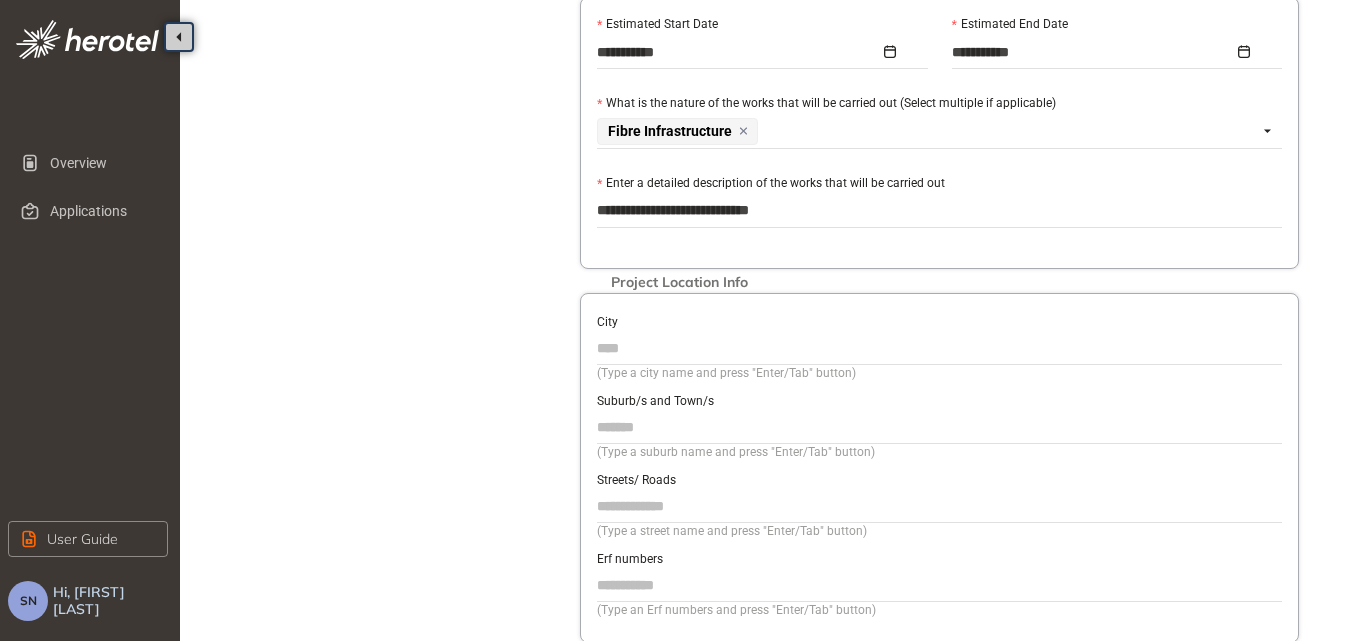 type on "**********" 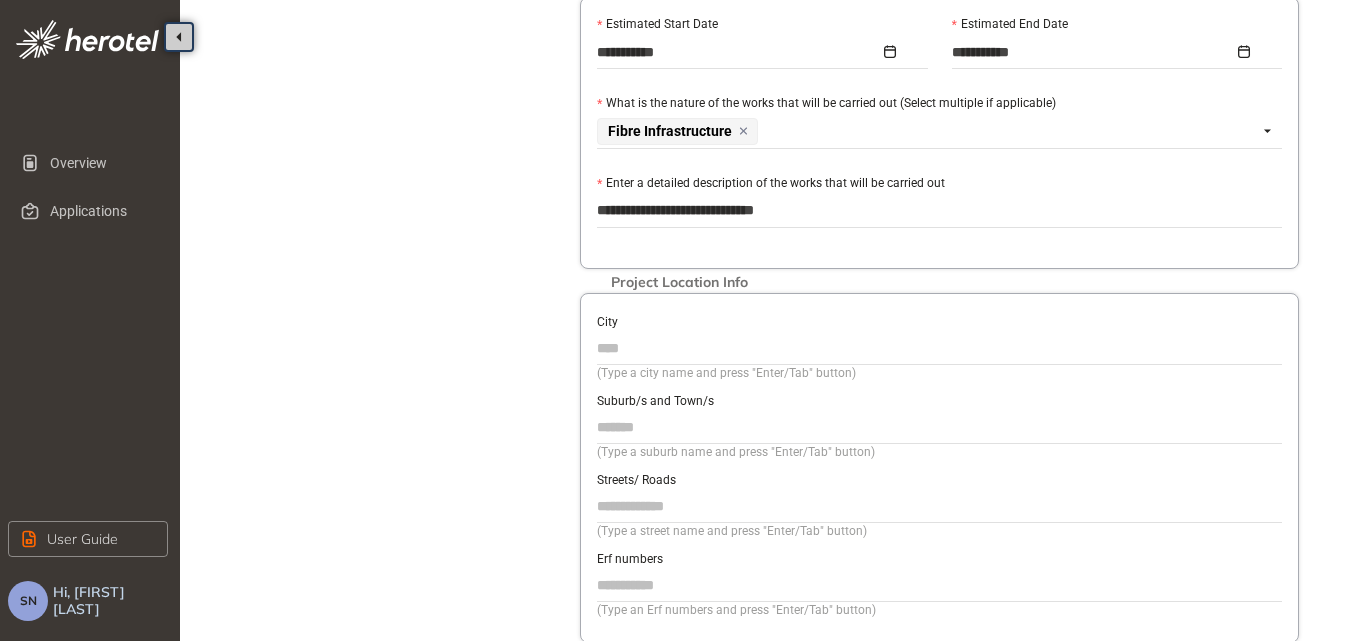 type on "**********" 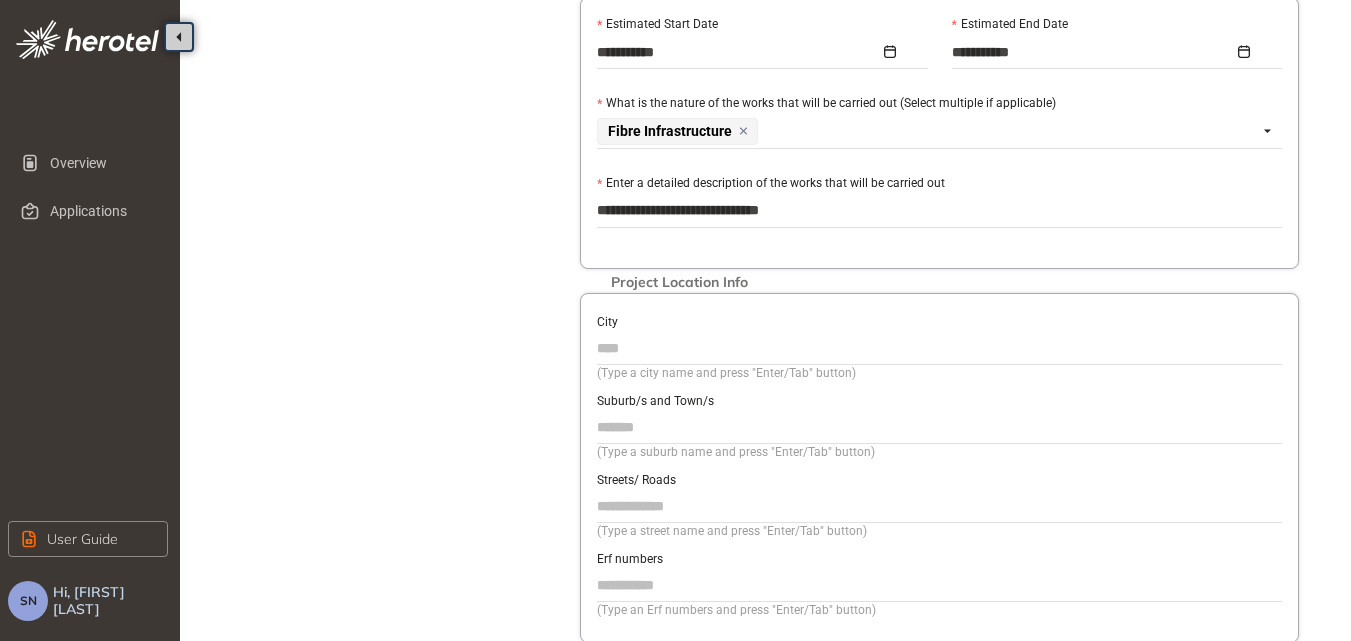 type on "**********" 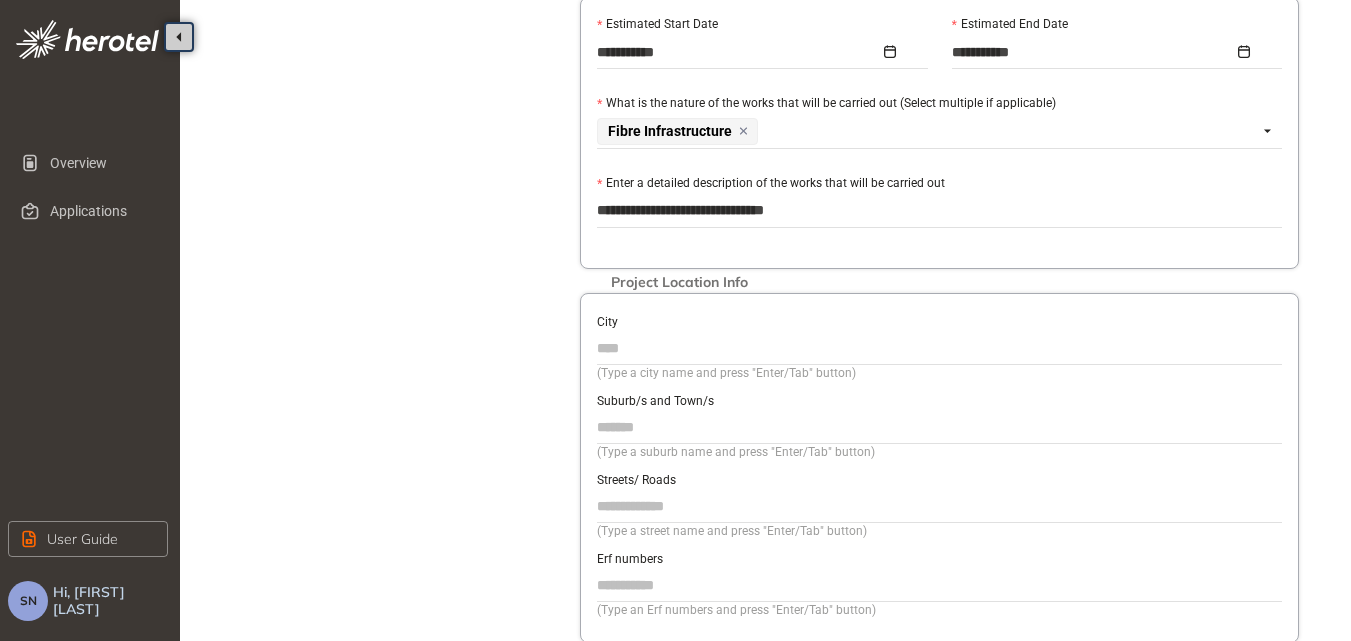 type on "**********" 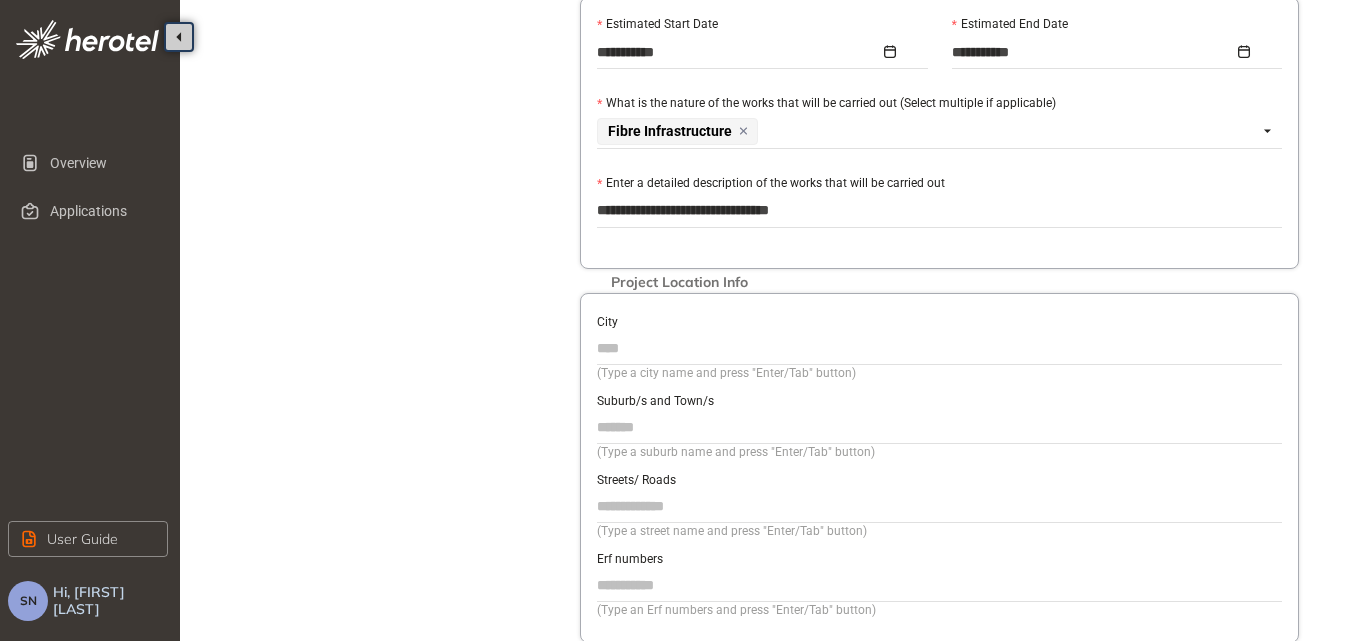 type on "**********" 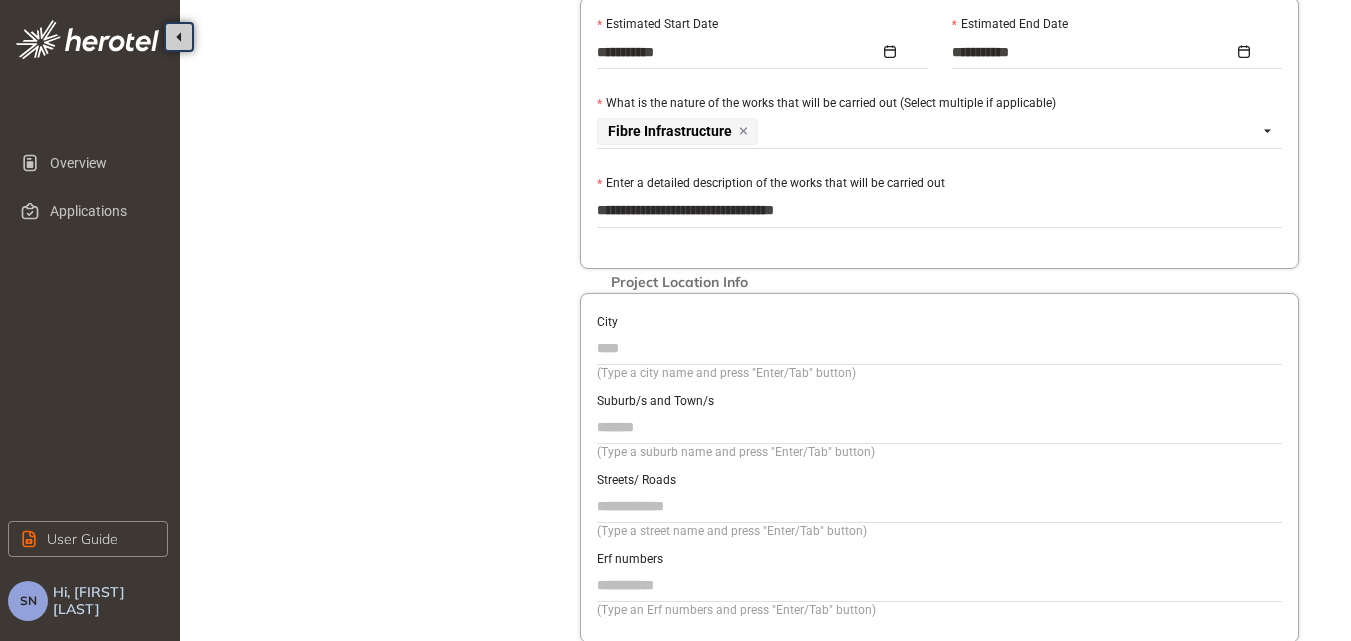 type on "**********" 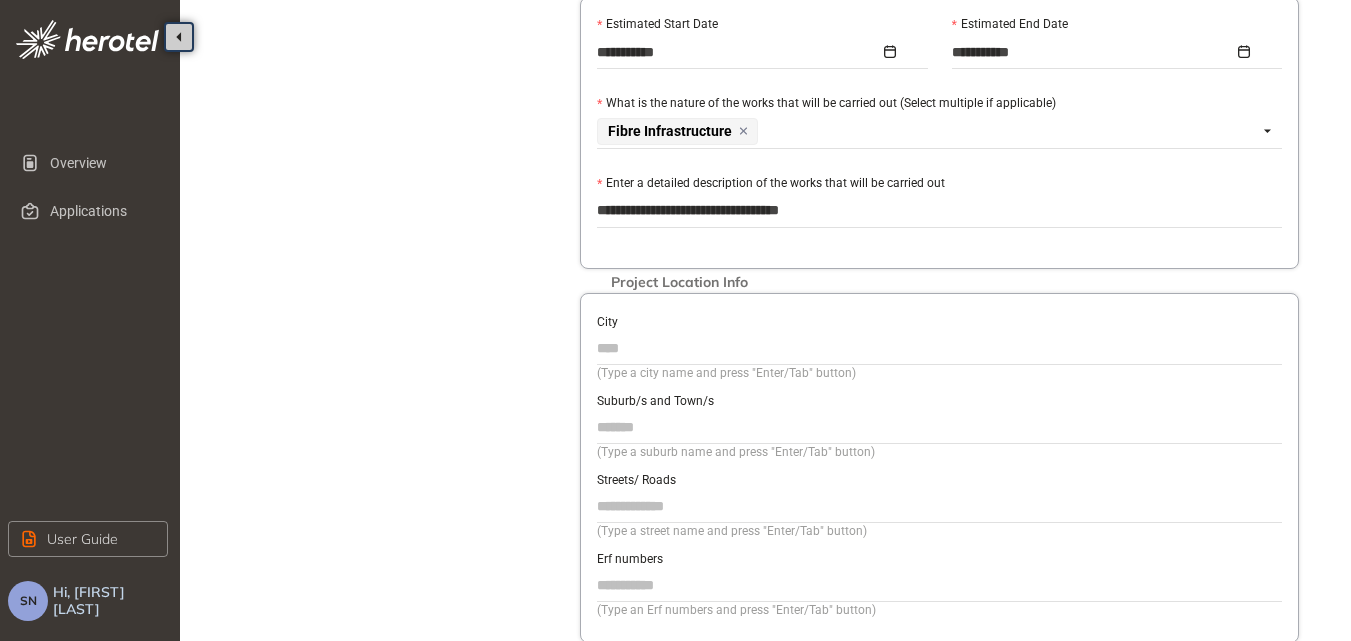 type on "**********" 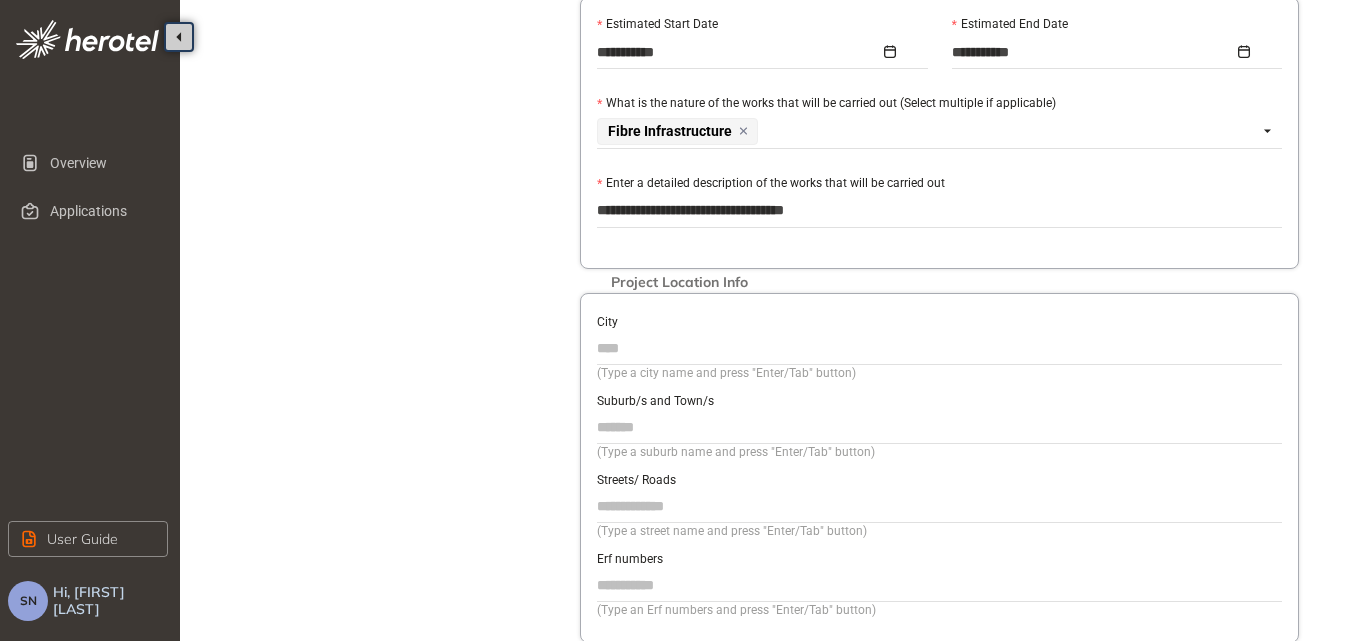 type on "**********" 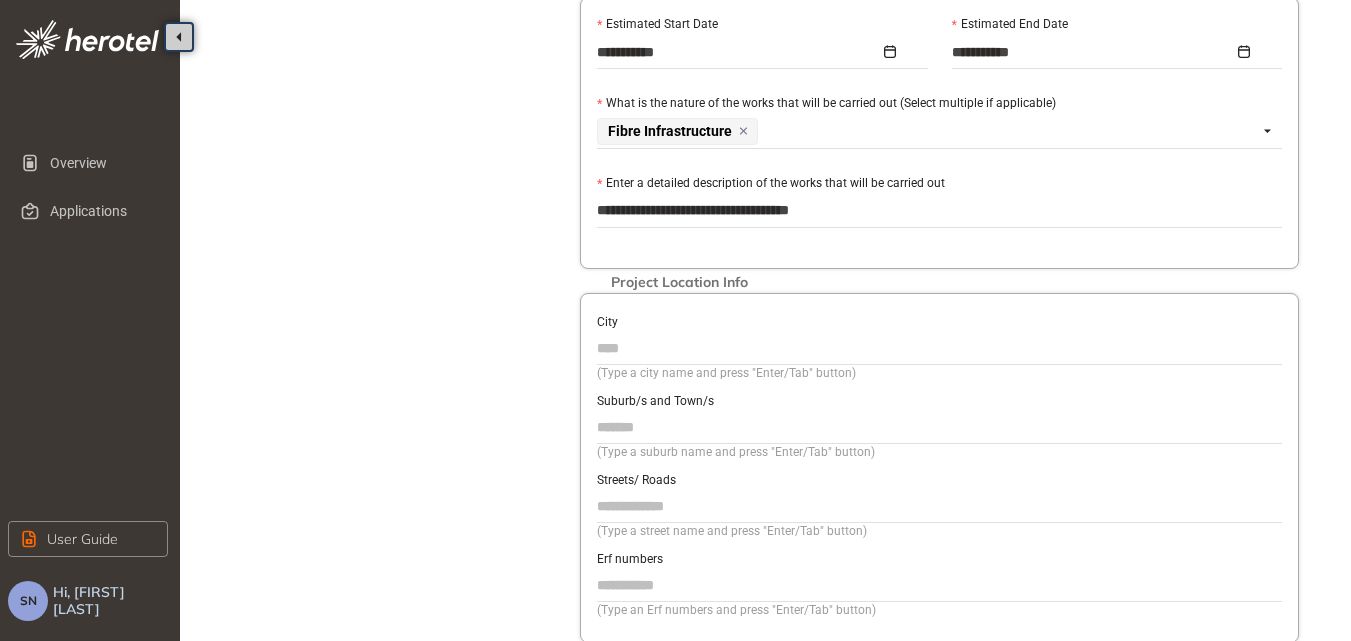 type 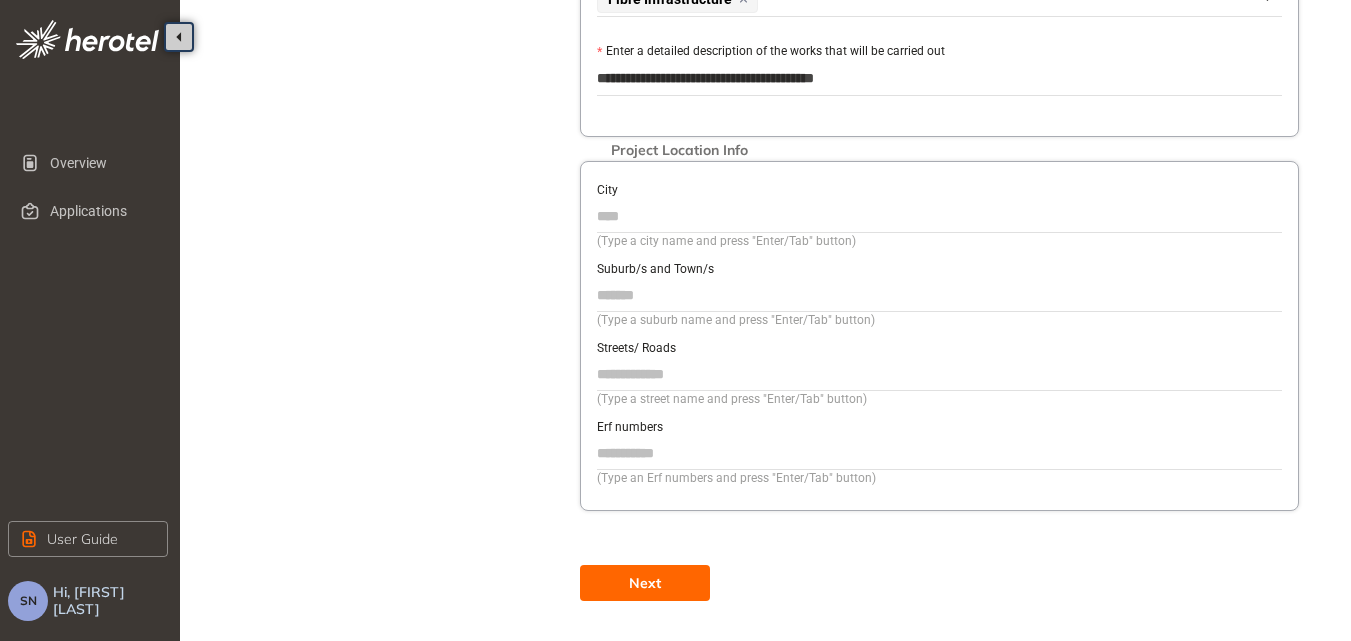 scroll, scrollTop: 742, scrollLeft: 0, axis: vertical 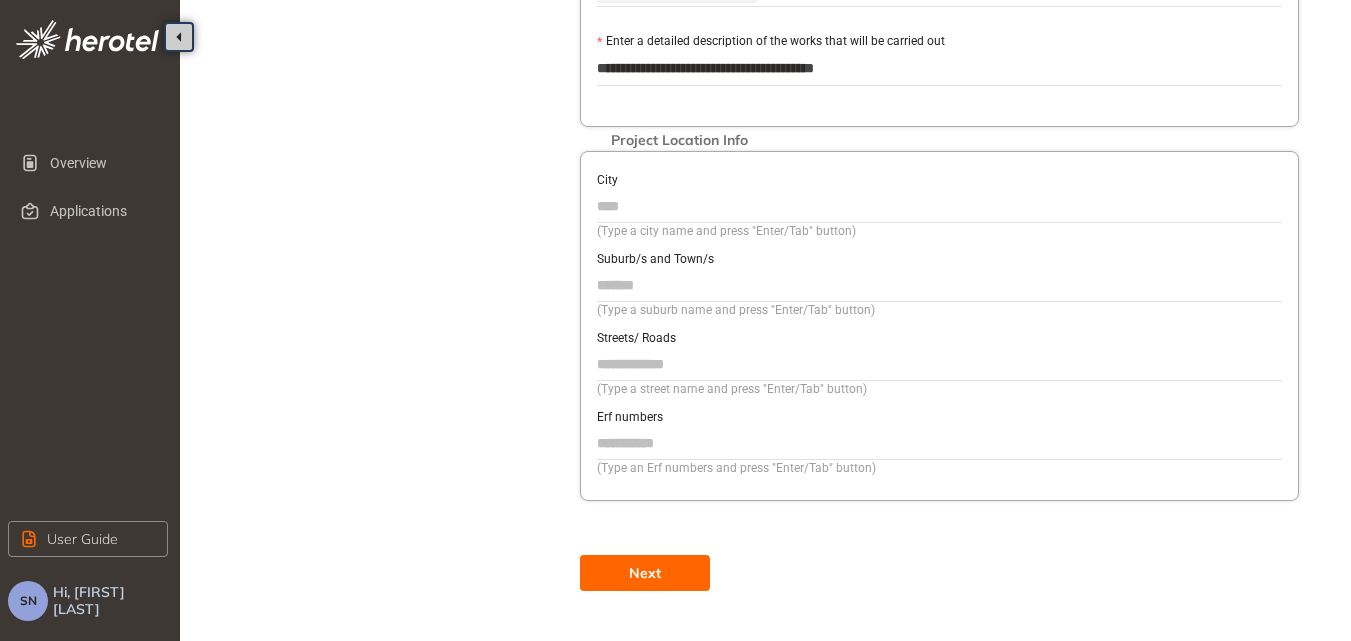 click on "City" at bounding box center [939, 206] 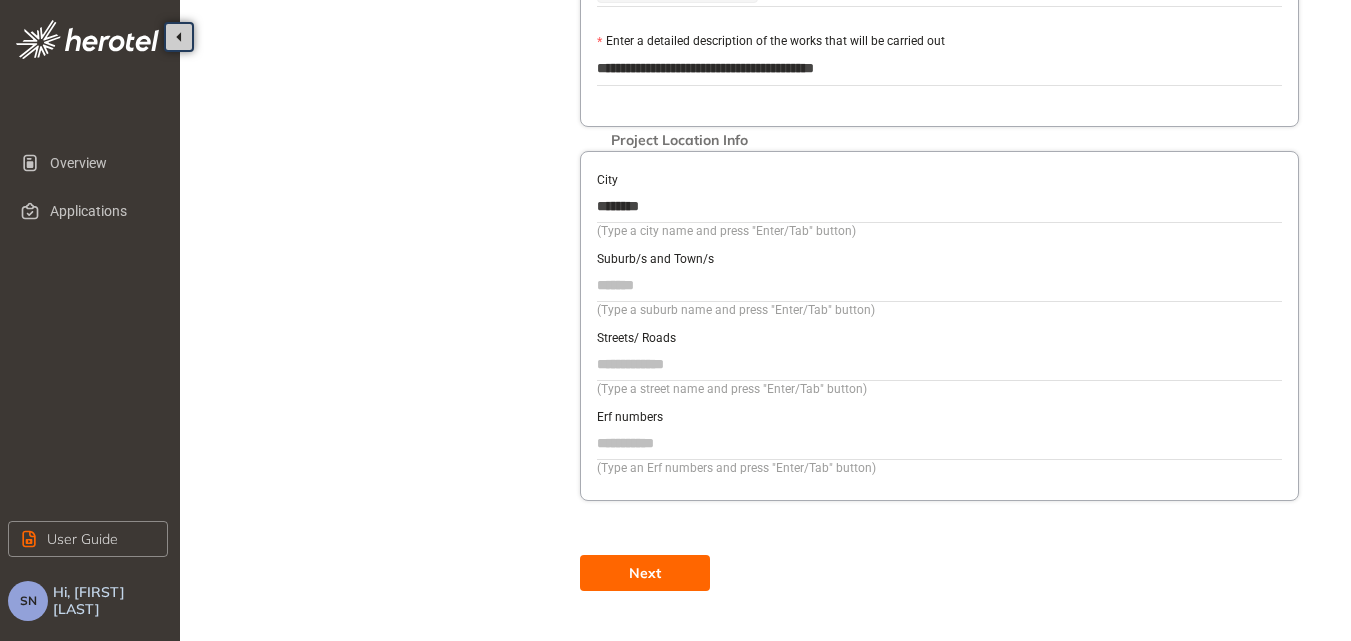 click on "Suburb/s and Town/s" at bounding box center [939, 285] 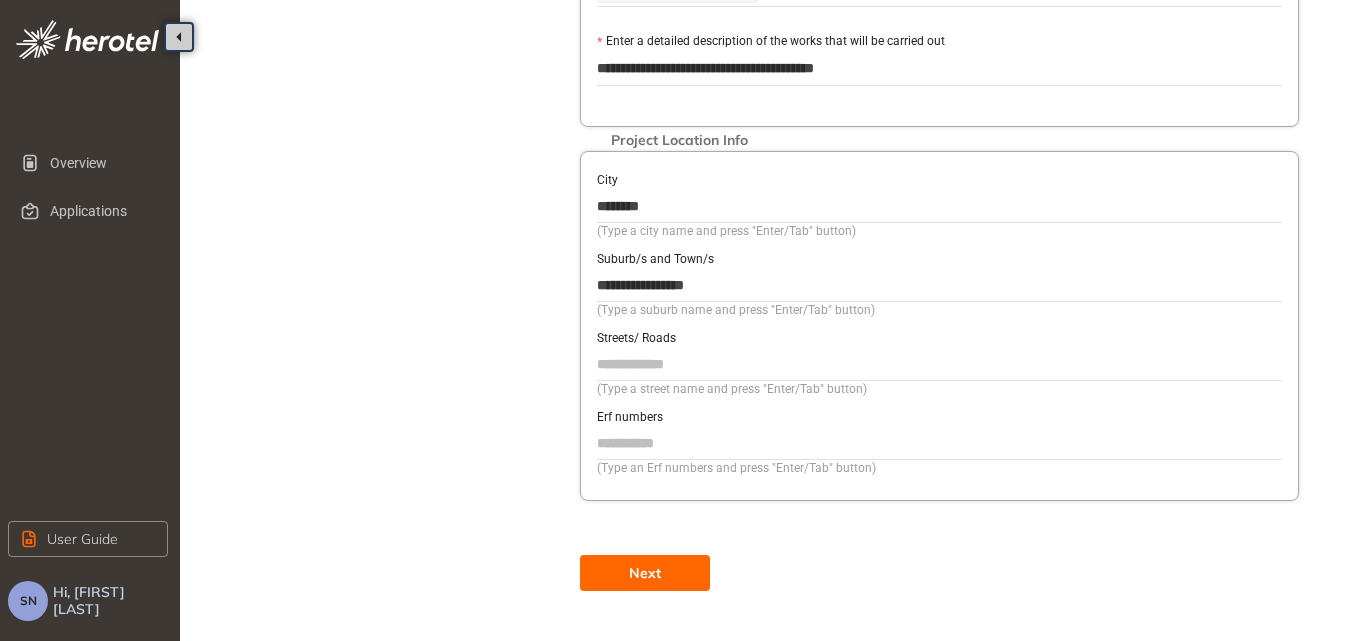 click on "Streets/ Roads" at bounding box center (939, 364) 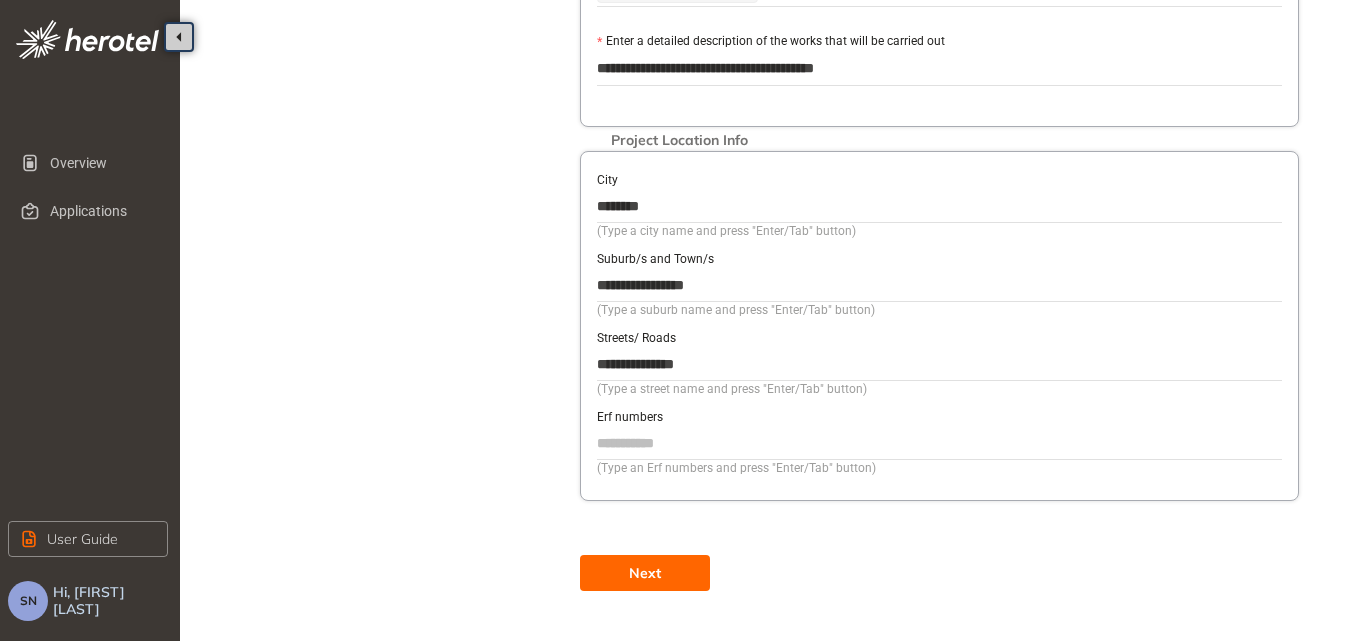 click on "Next" at bounding box center (645, 573) 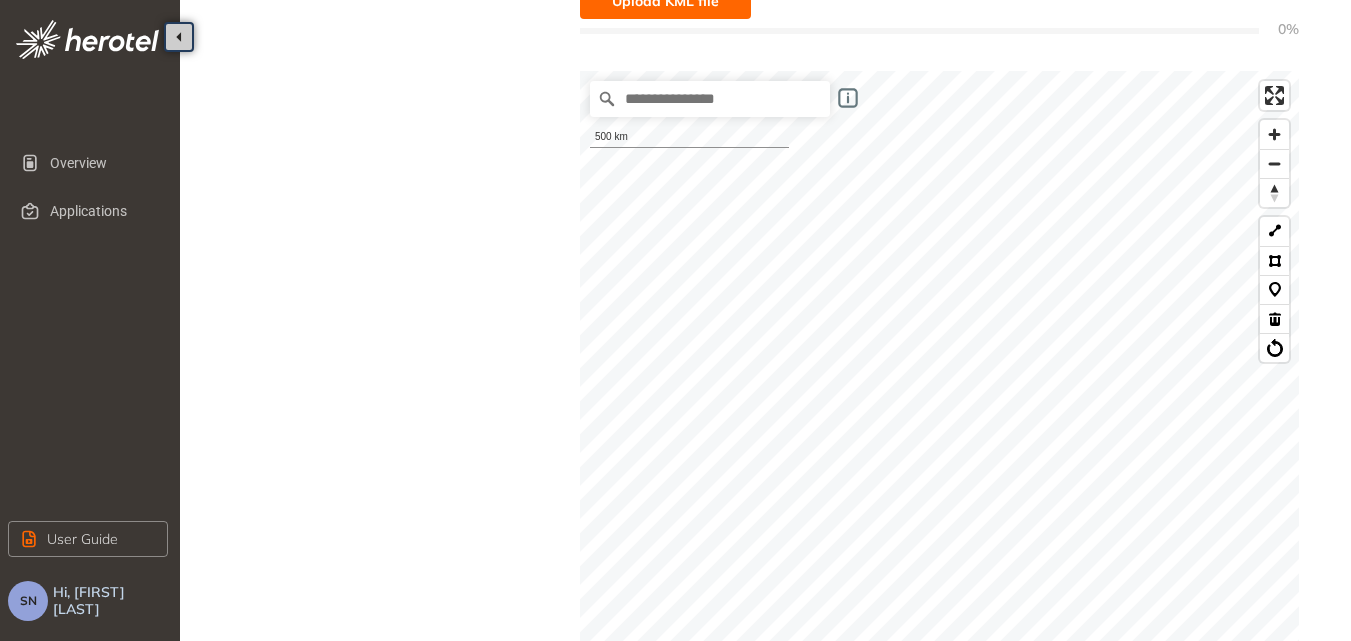 scroll, scrollTop: 342, scrollLeft: 0, axis: vertical 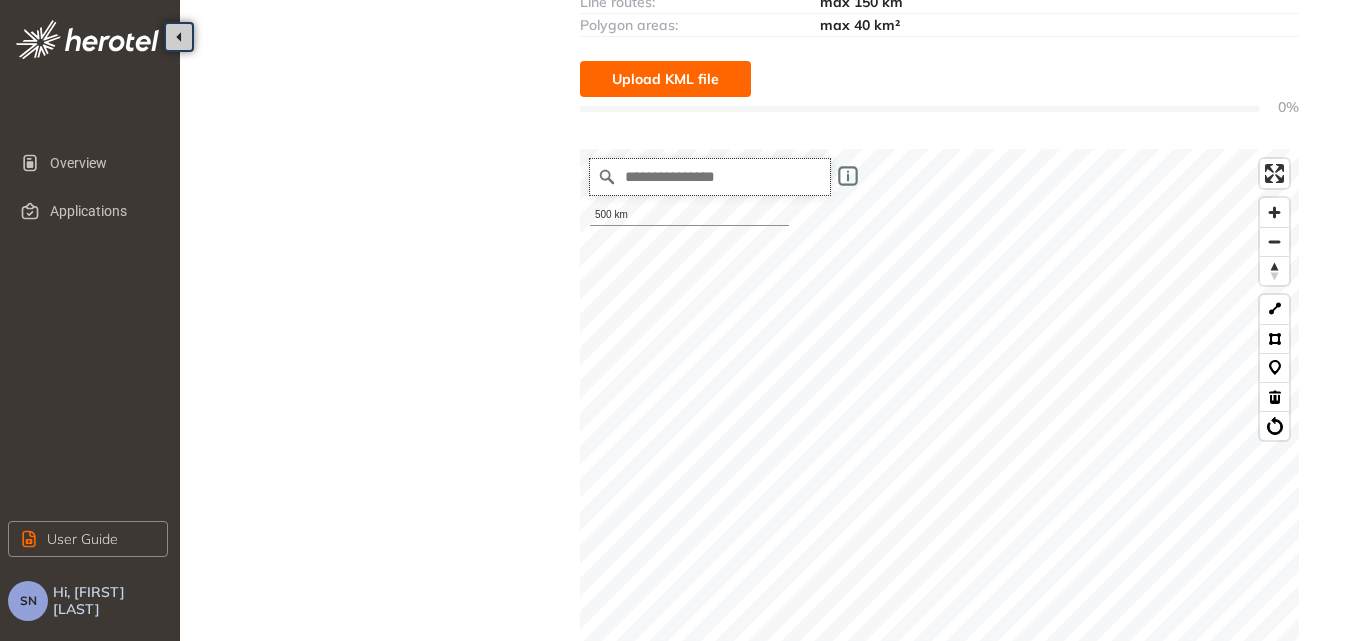 click at bounding box center (710, 177) 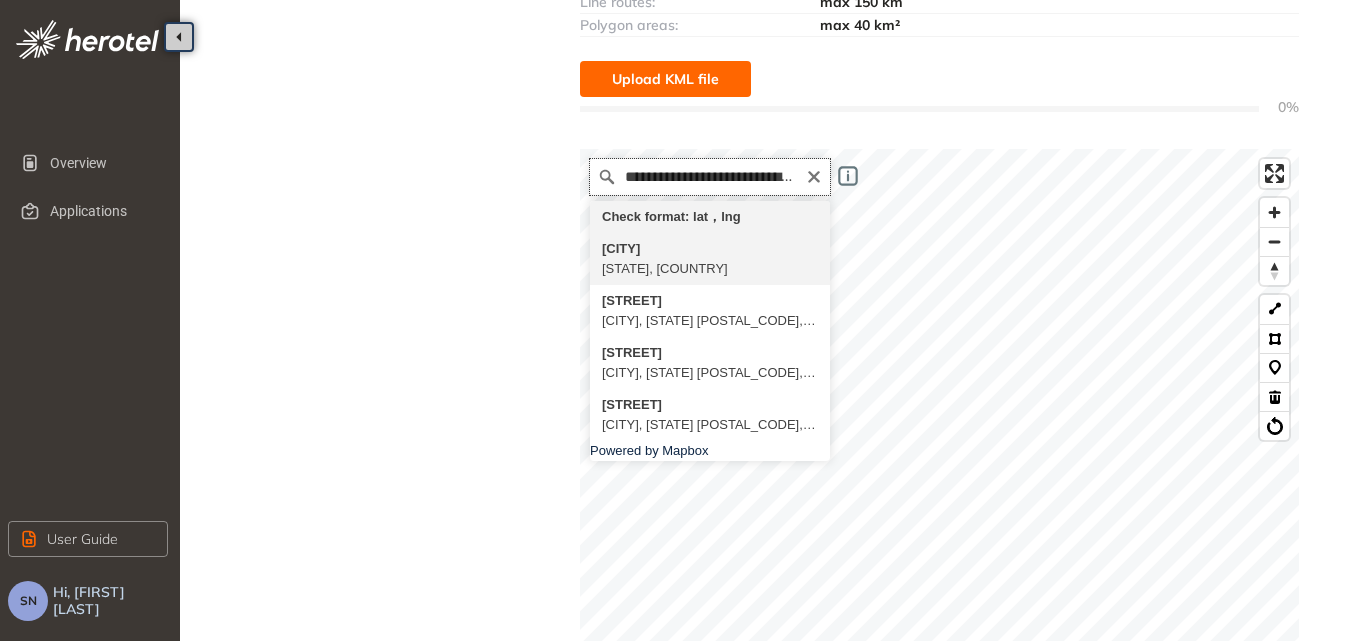 scroll, scrollTop: 0, scrollLeft: 0, axis: both 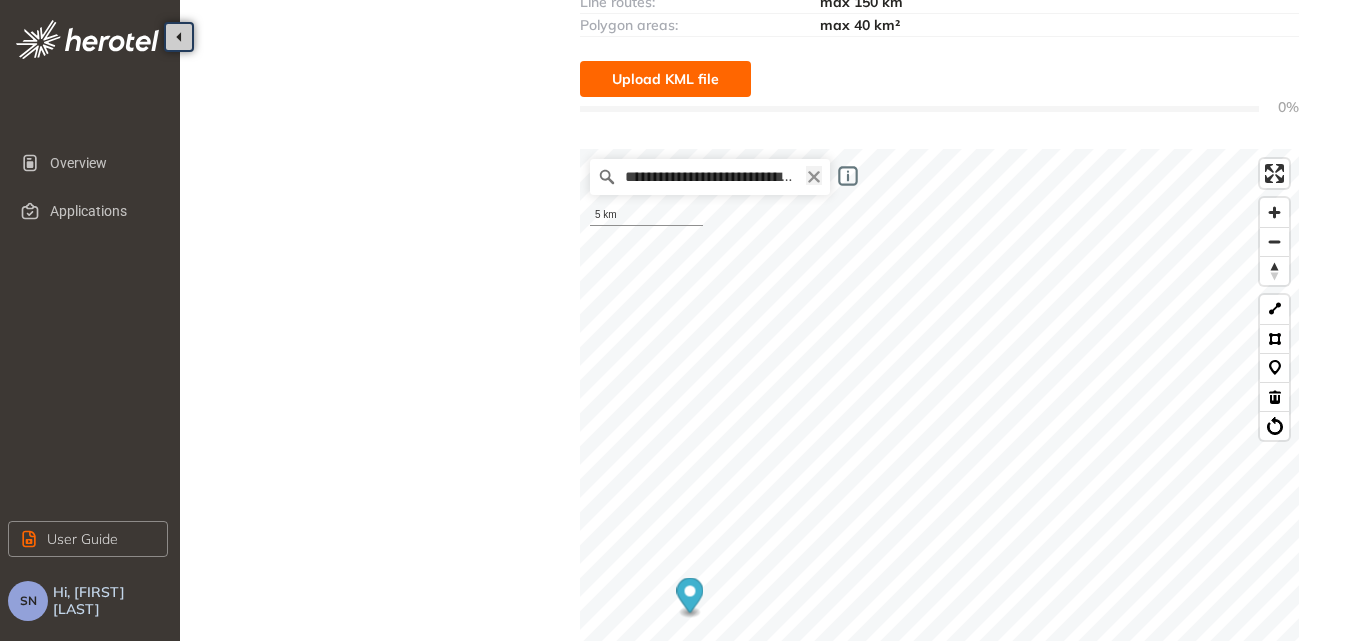 click 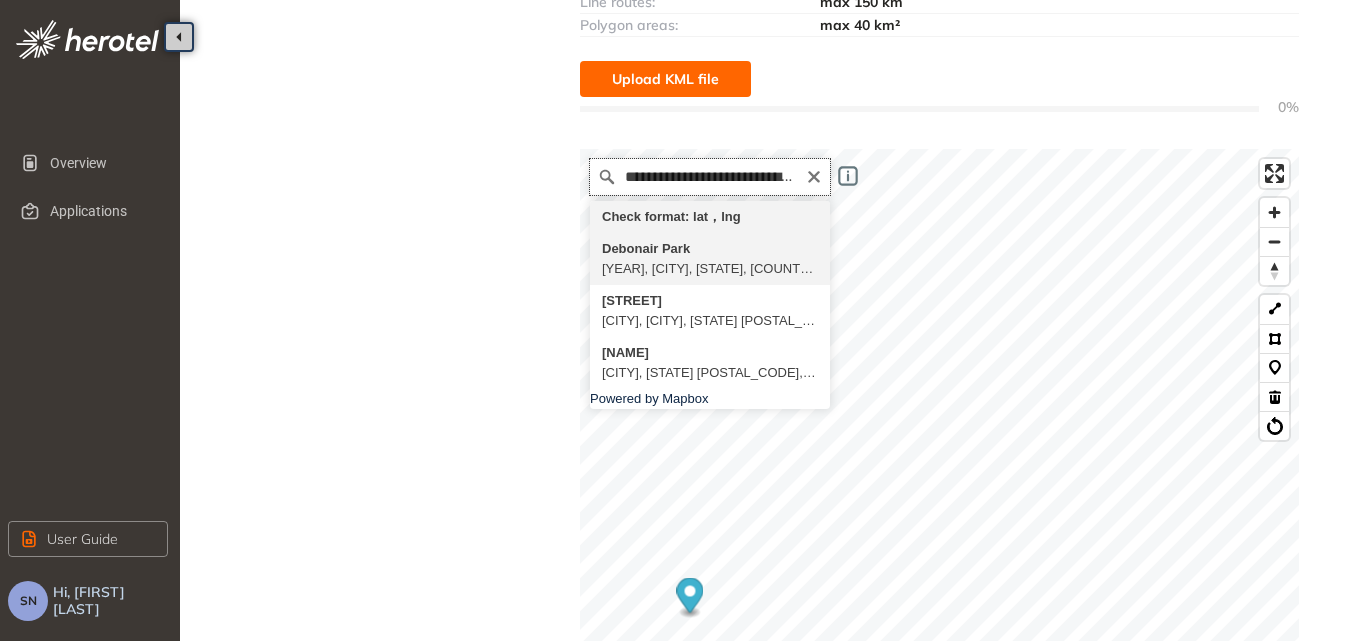 scroll, scrollTop: 0, scrollLeft: 0, axis: both 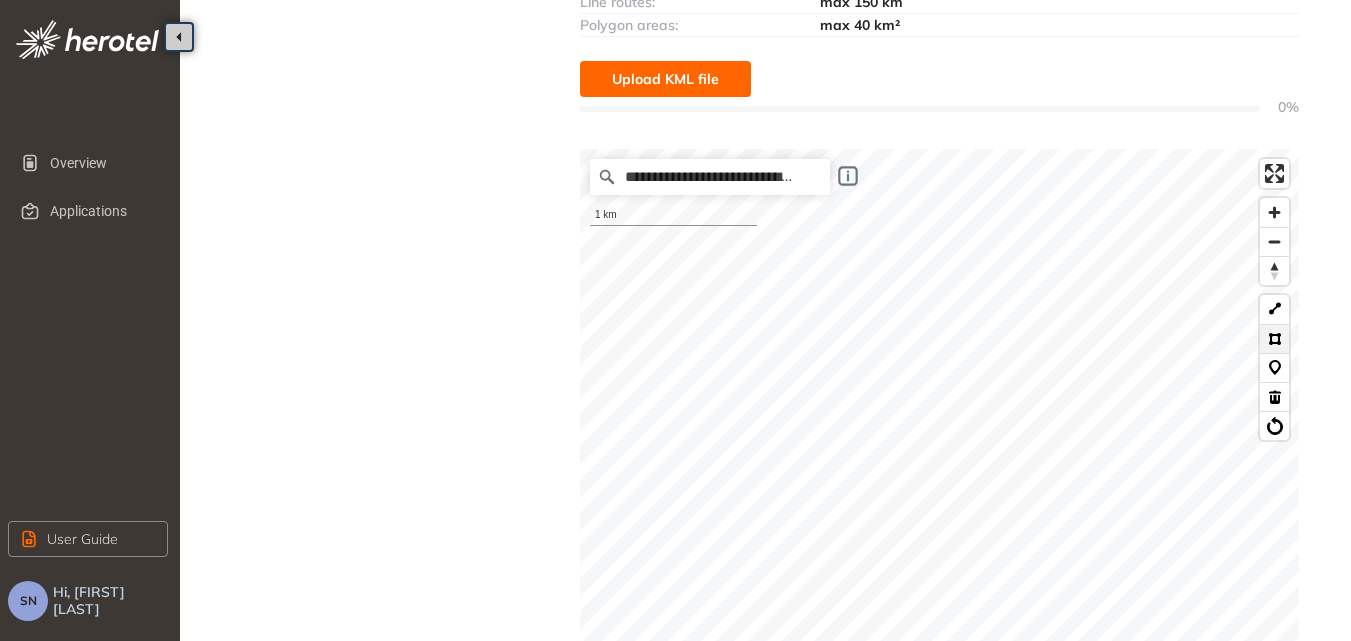 click at bounding box center (1274, 338) 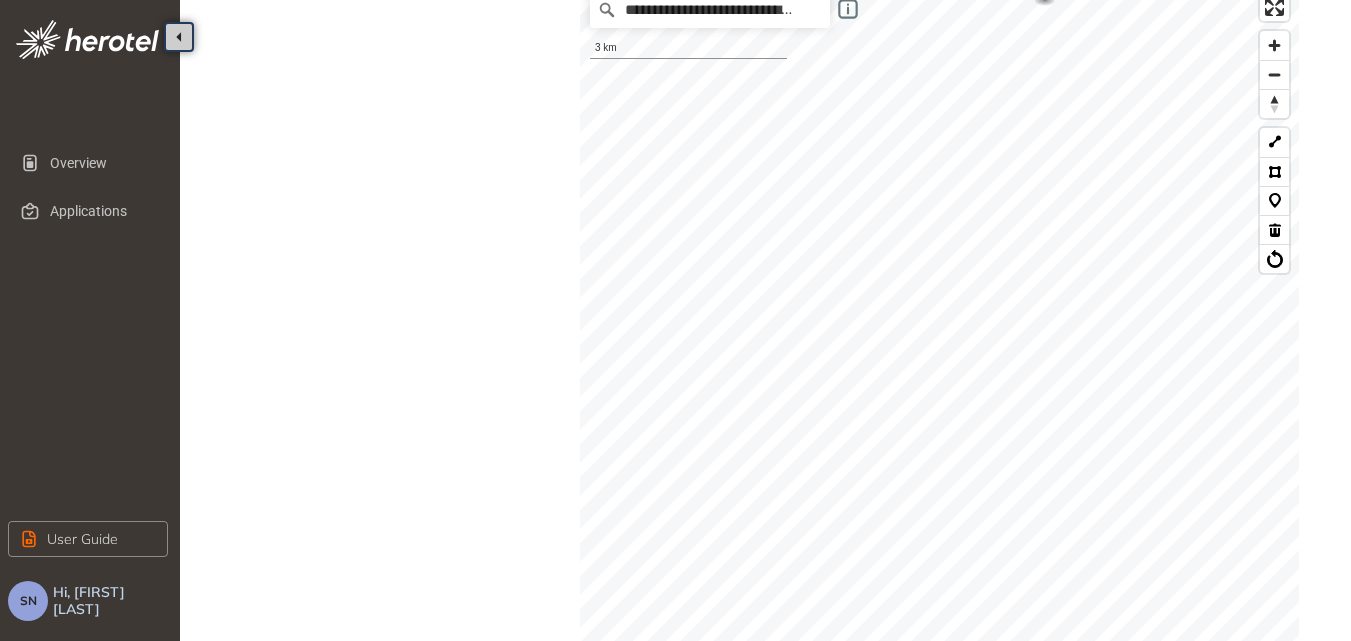 scroll, scrollTop: 838, scrollLeft: 0, axis: vertical 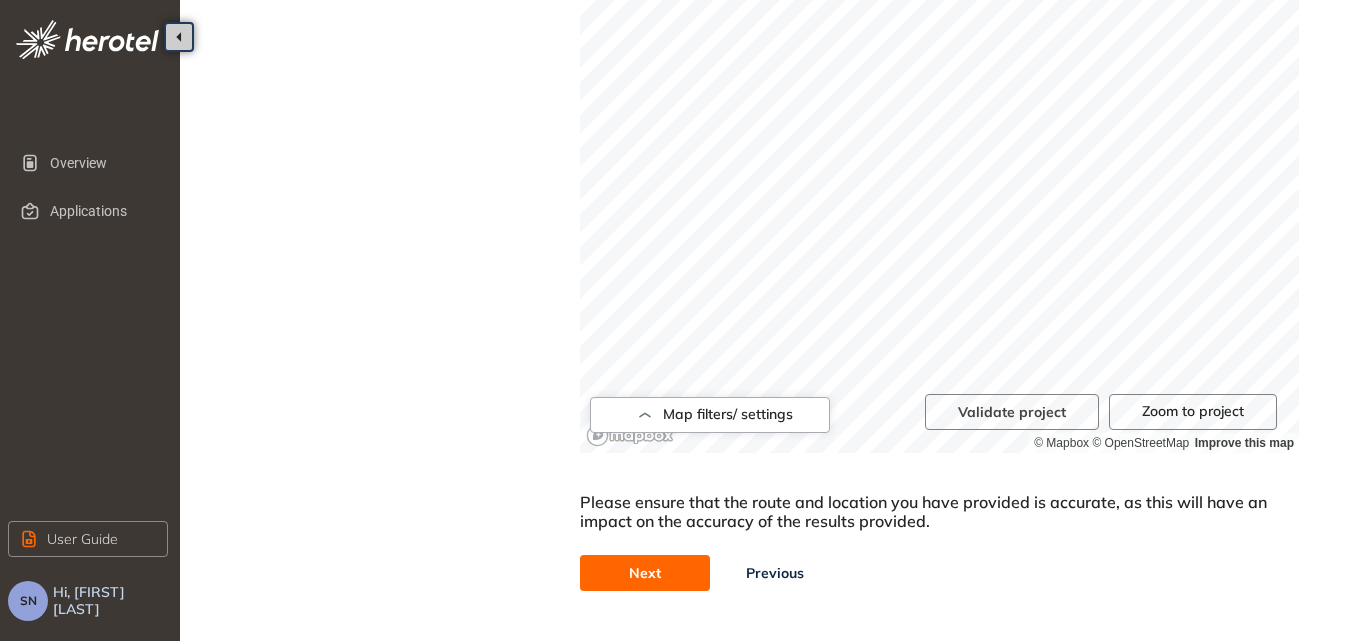 click on "Next" at bounding box center [645, 573] 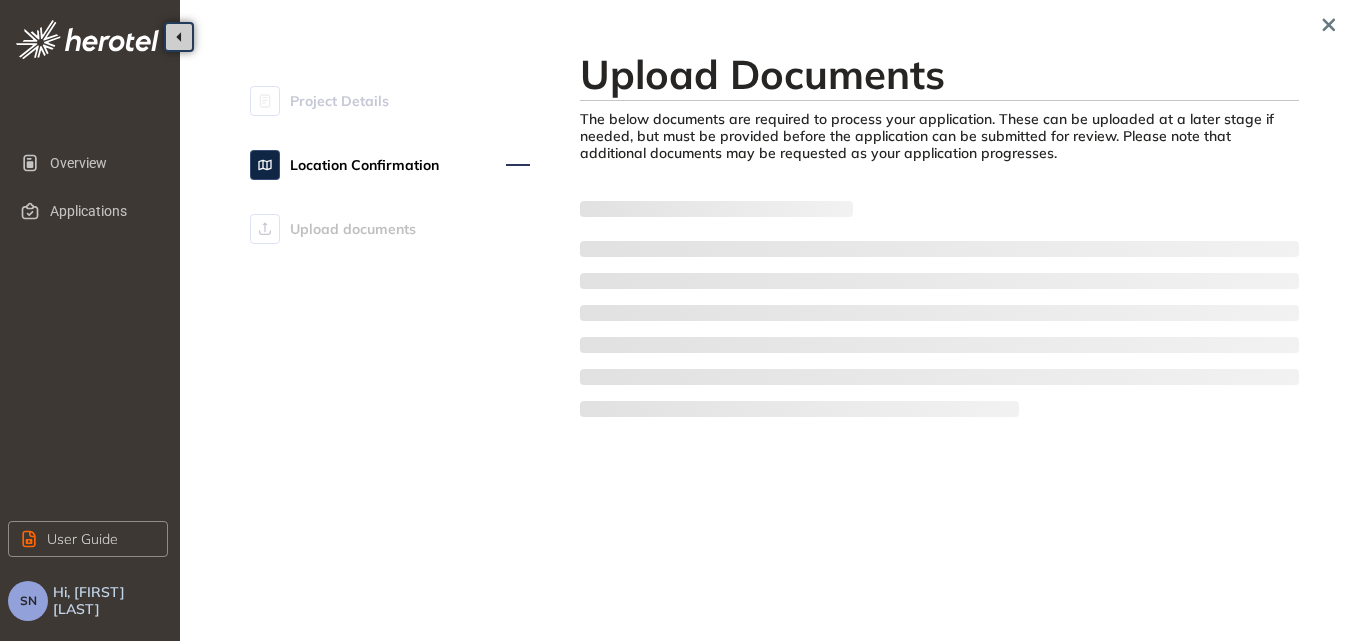 scroll, scrollTop: 0, scrollLeft: 0, axis: both 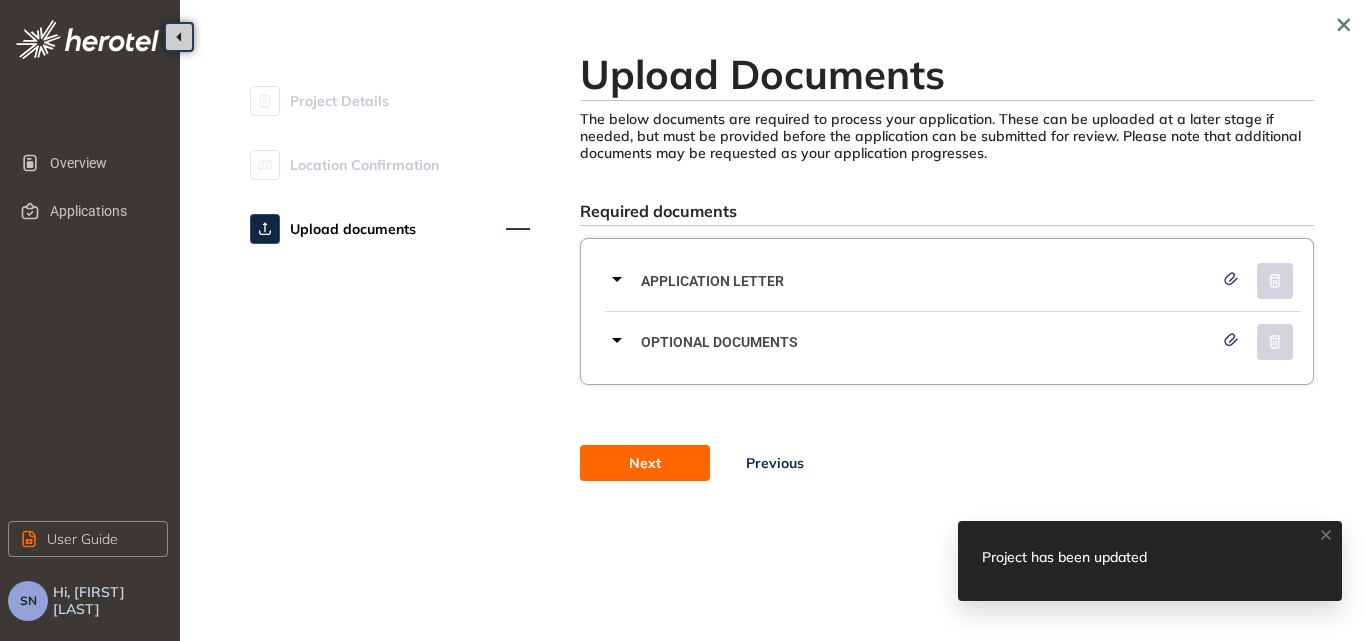 click 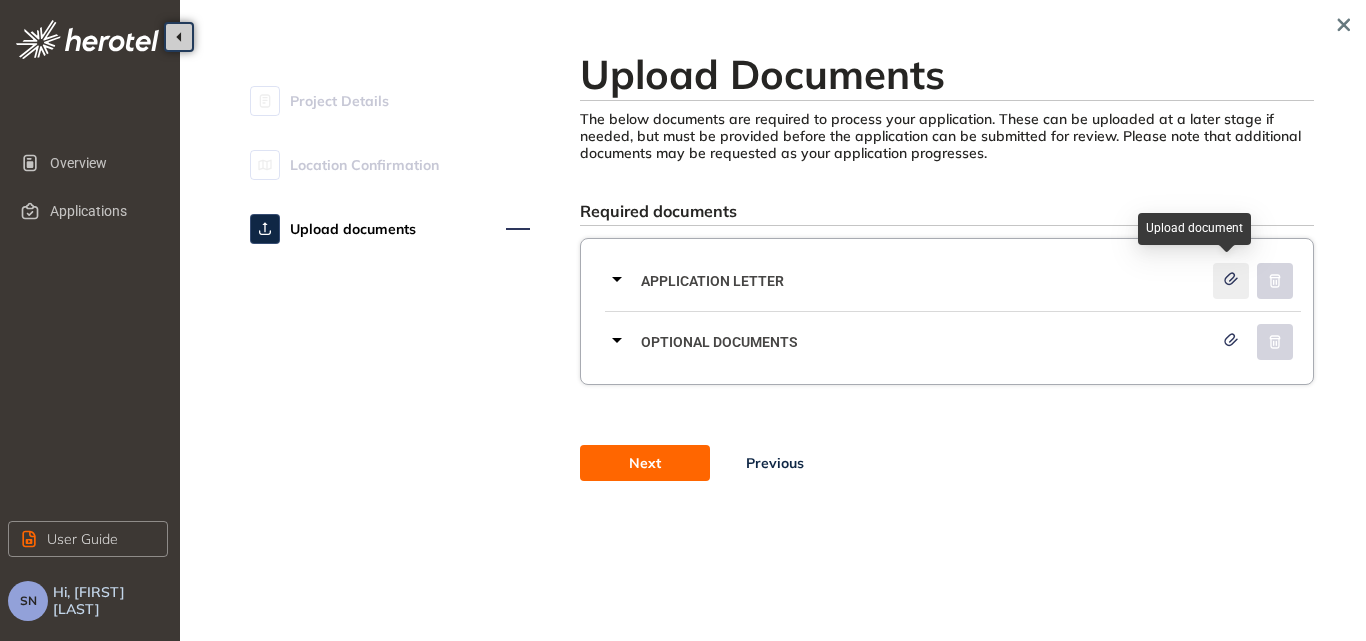 click 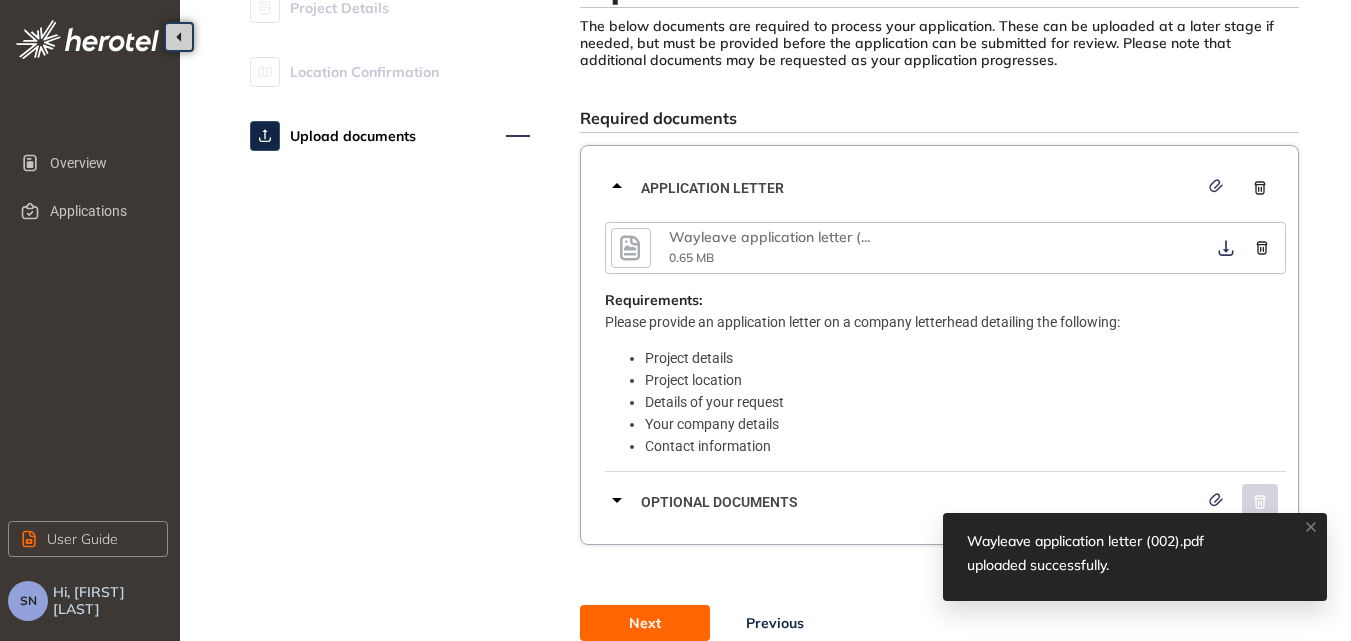 scroll, scrollTop: 183, scrollLeft: 0, axis: vertical 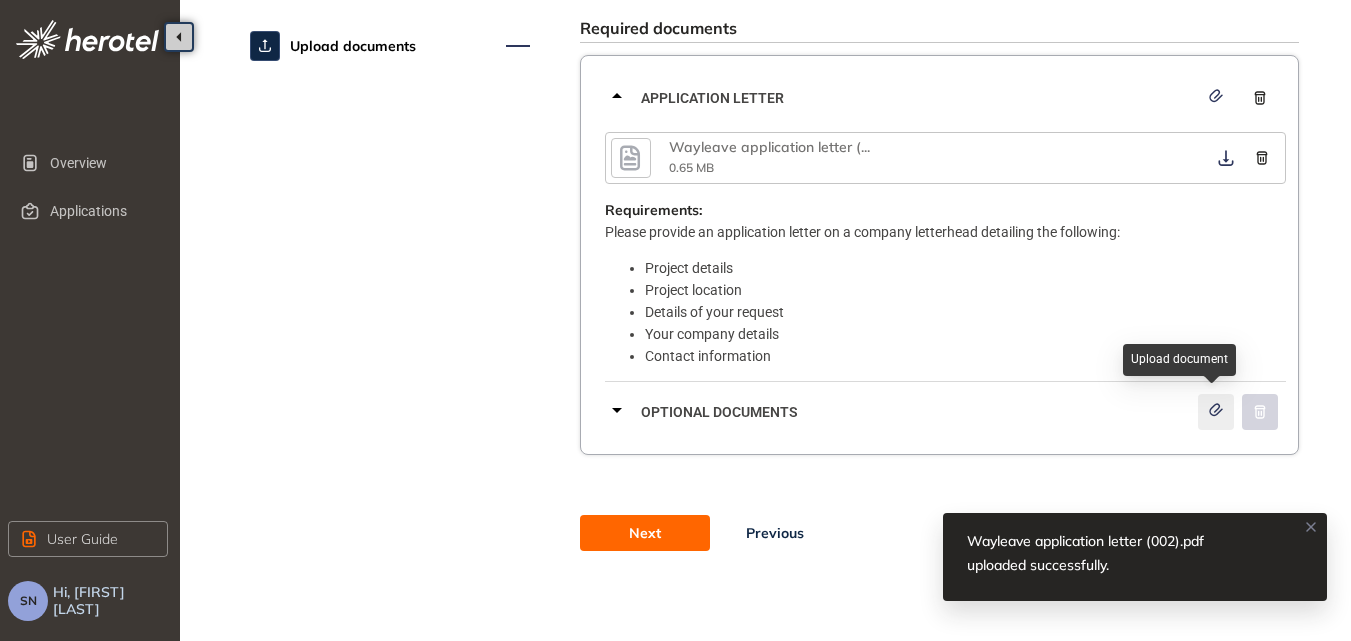 click 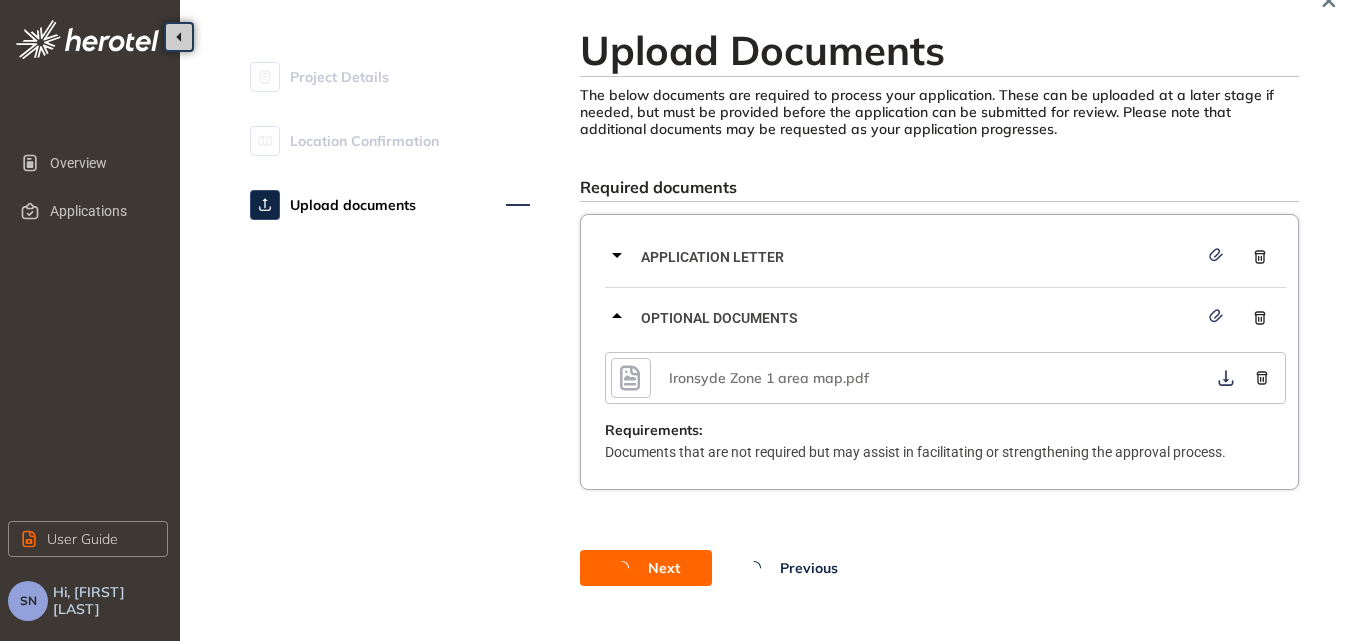 scroll, scrollTop: 59, scrollLeft: 0, axis: vertical 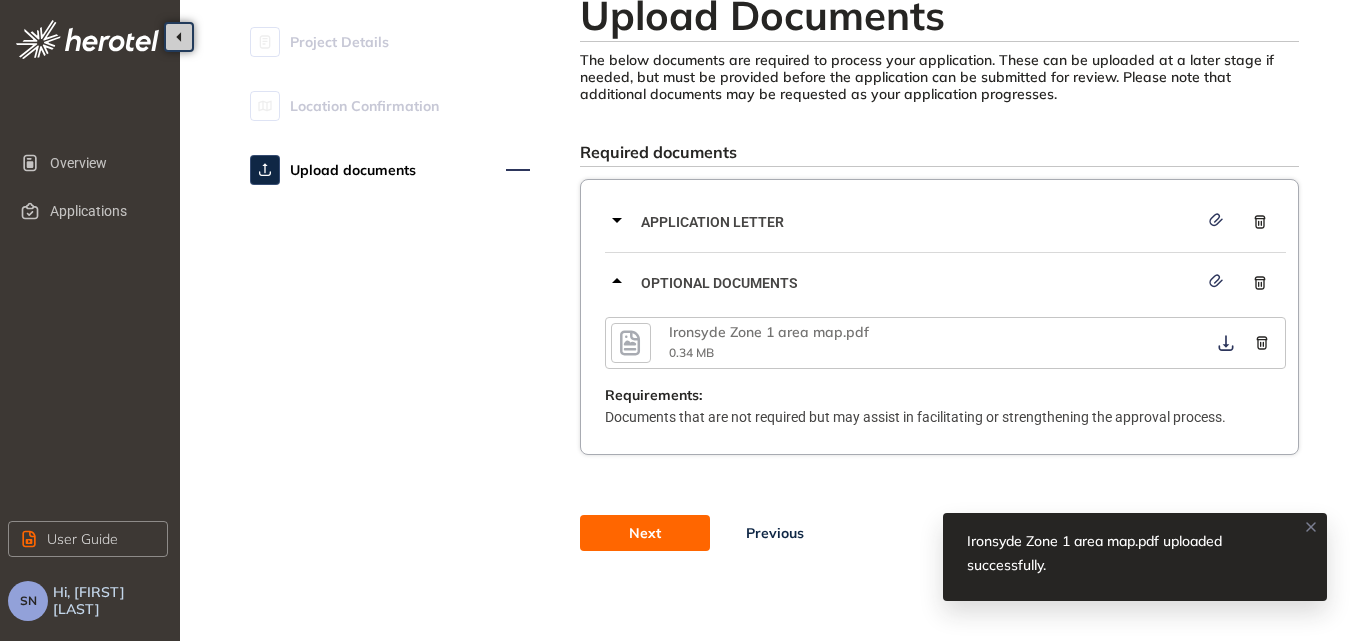 click on "Next" at bounding box center (645, 533) 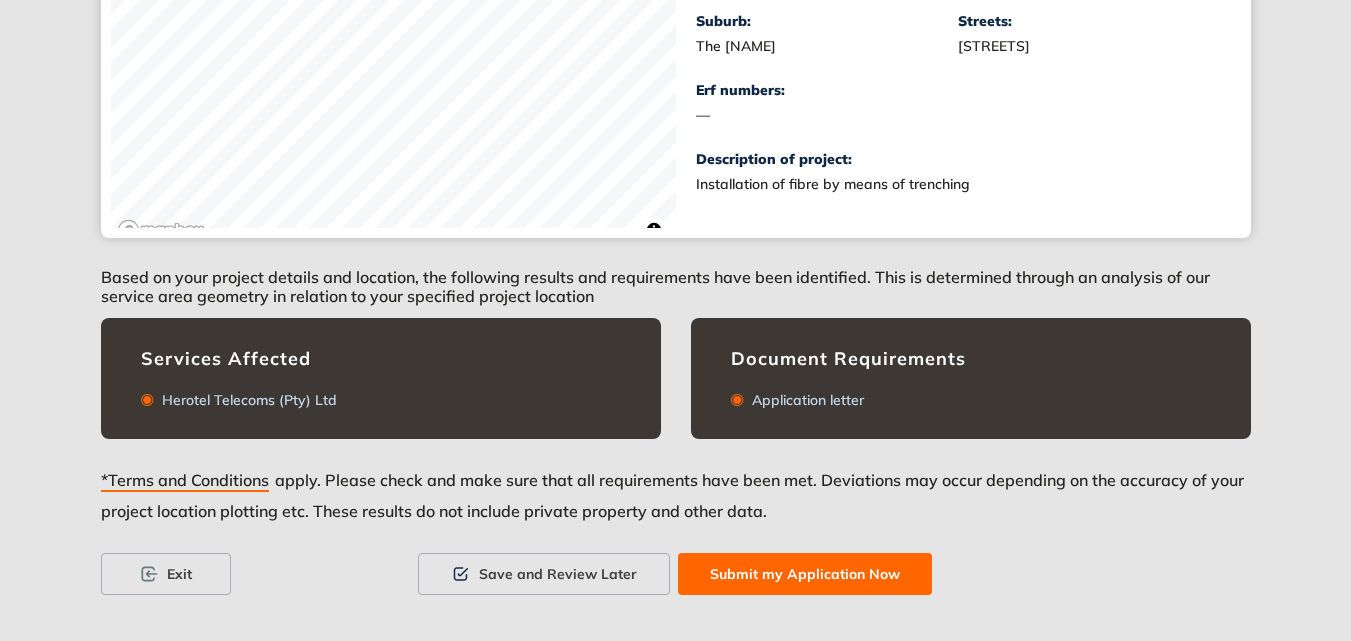 scroll, scrollTop: 536, scrollLeft: 0, axis: vertical 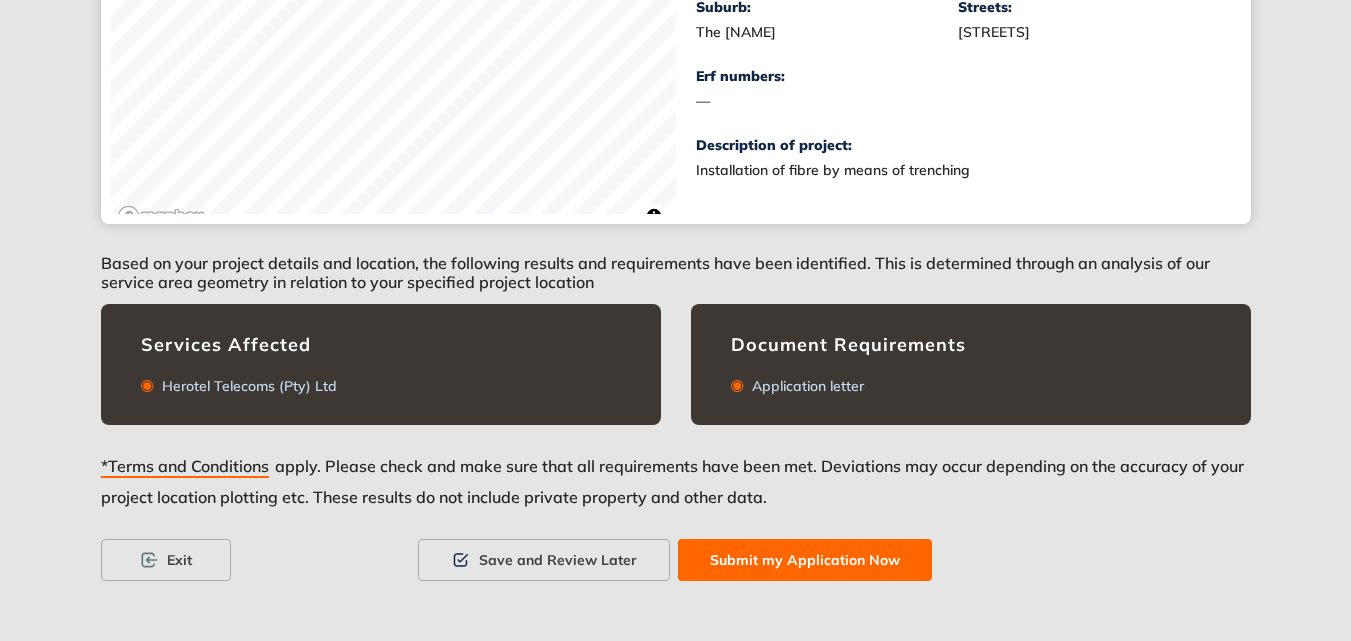 click on "Submit my Application Now" at bounding box center (805, 560) 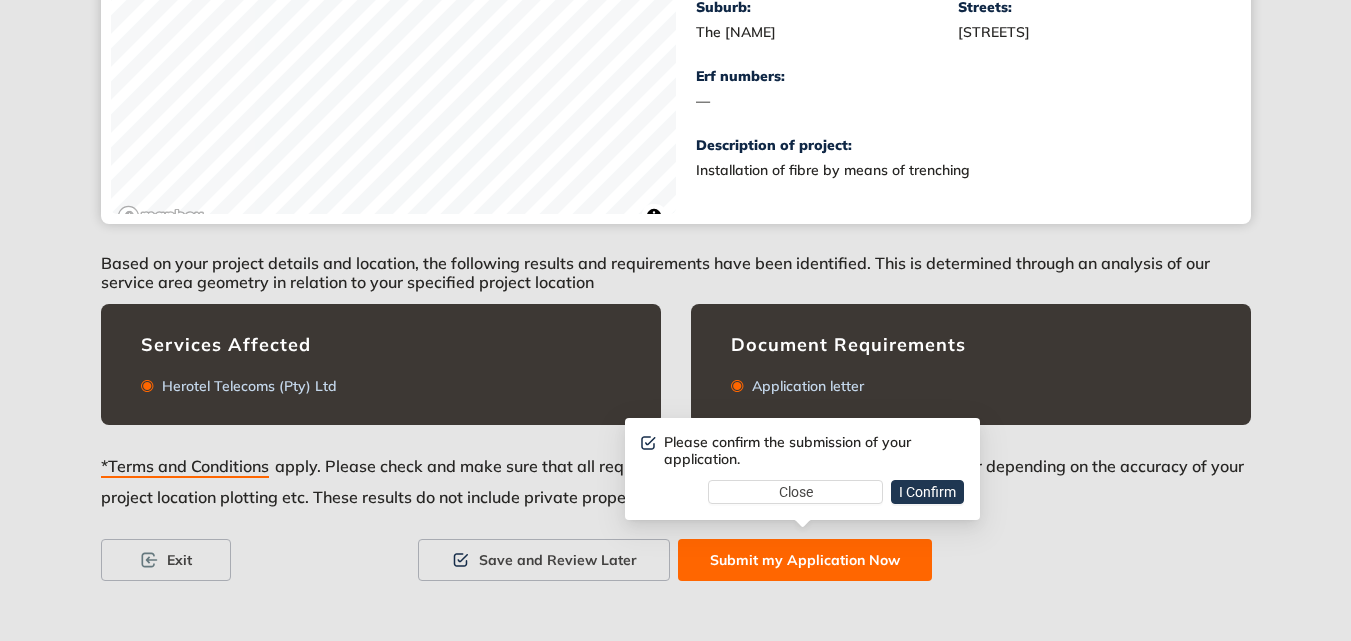 click on "I Confirm" at bounding box center [927, 492] 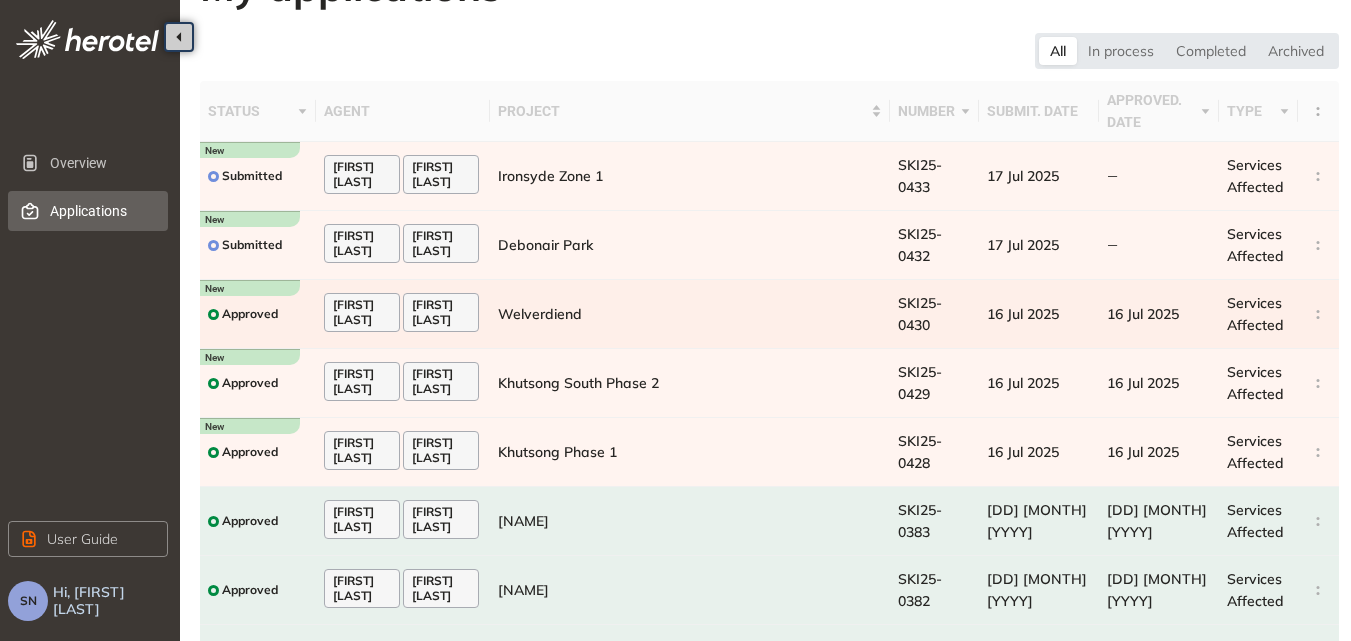 scroll, scrollTop: 0, scrollLeft: 0, axis: both 